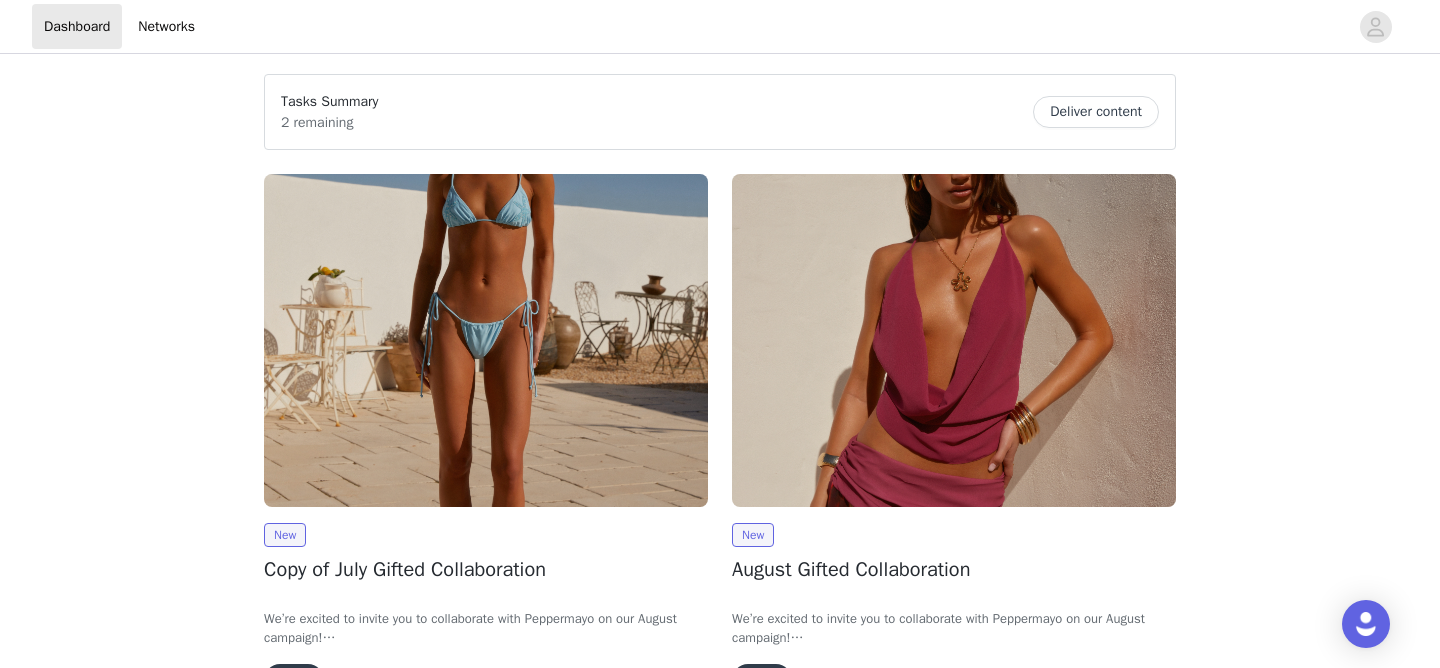 scroll, scrollTop: 0, scrollLeft: 0, axis: both 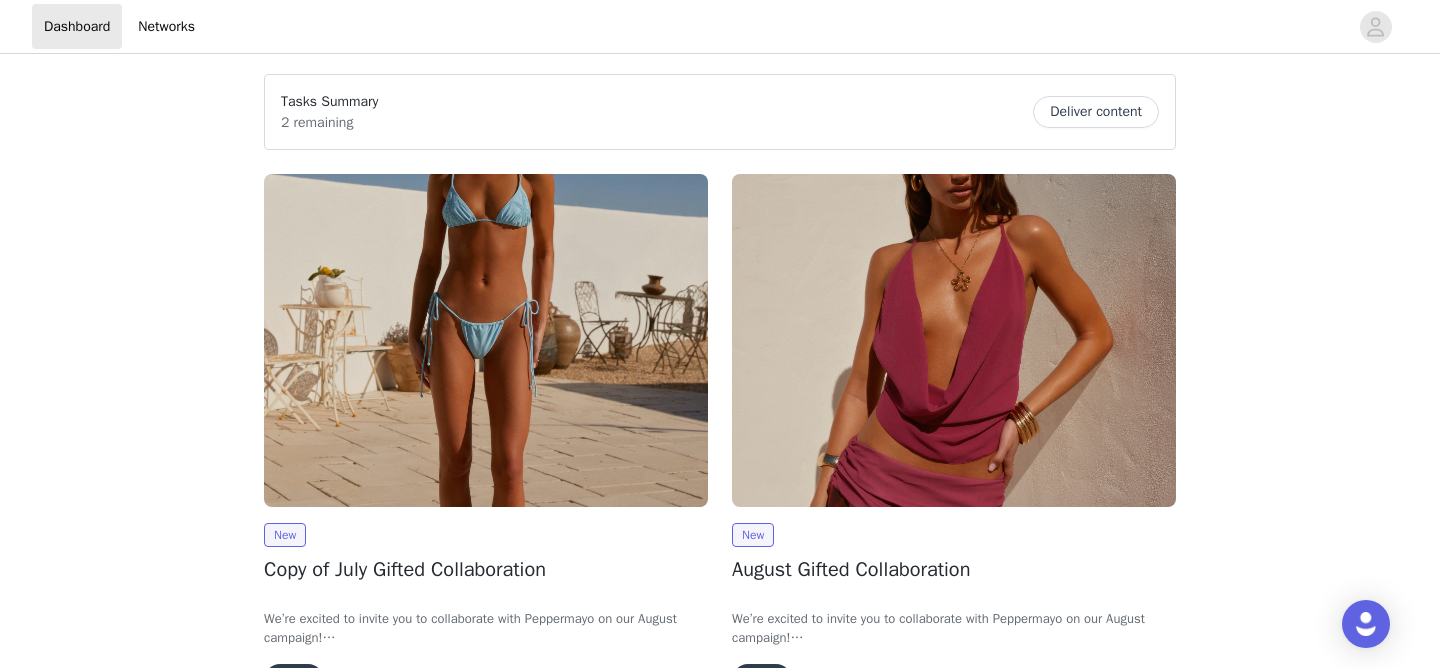click at bounding box center [954, 340] 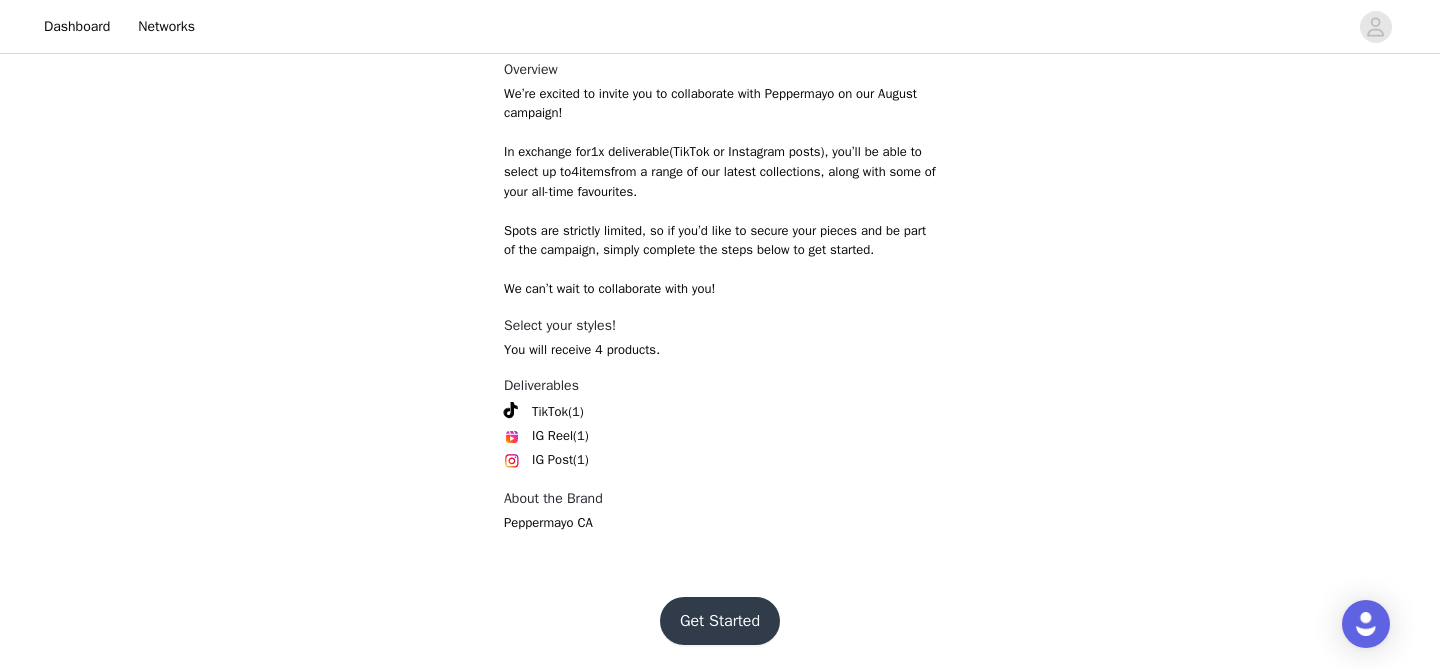 click on "Get Started" at bounding box center [720, 621] 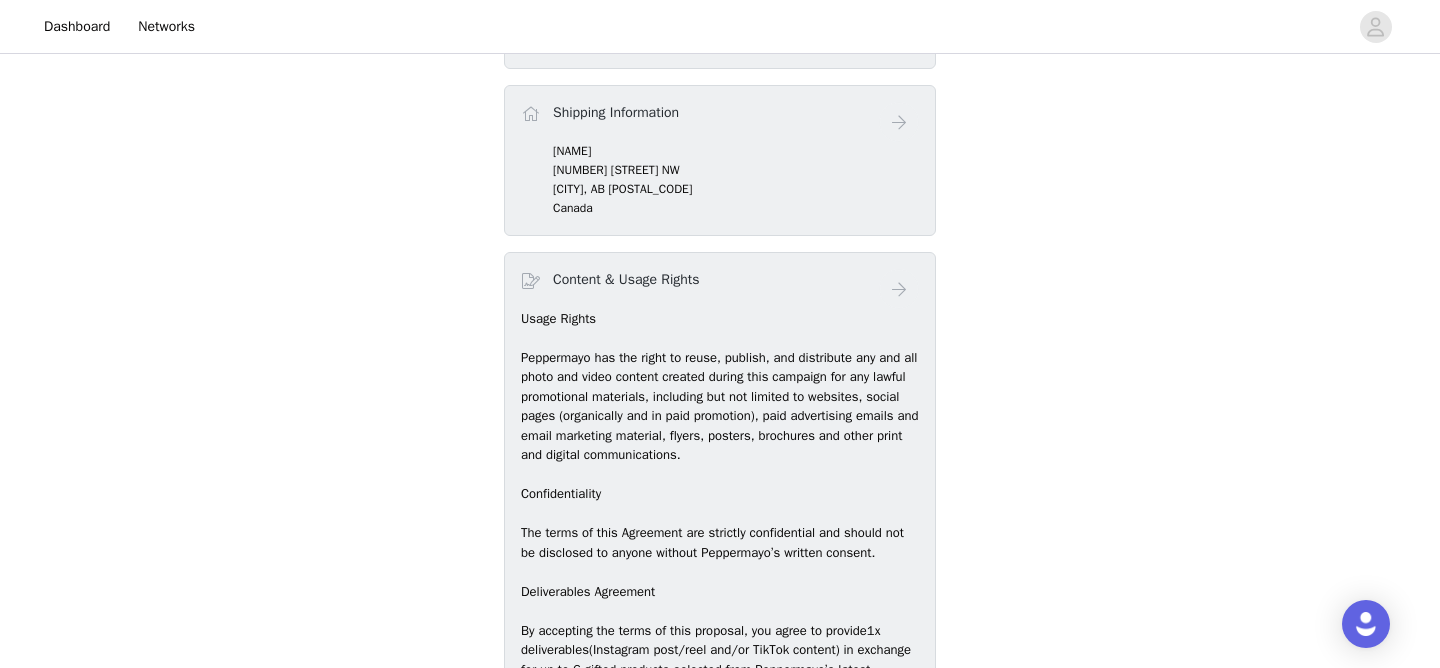 scroll, scrollTop: 704, scrollLeft: 0, axis: vertical 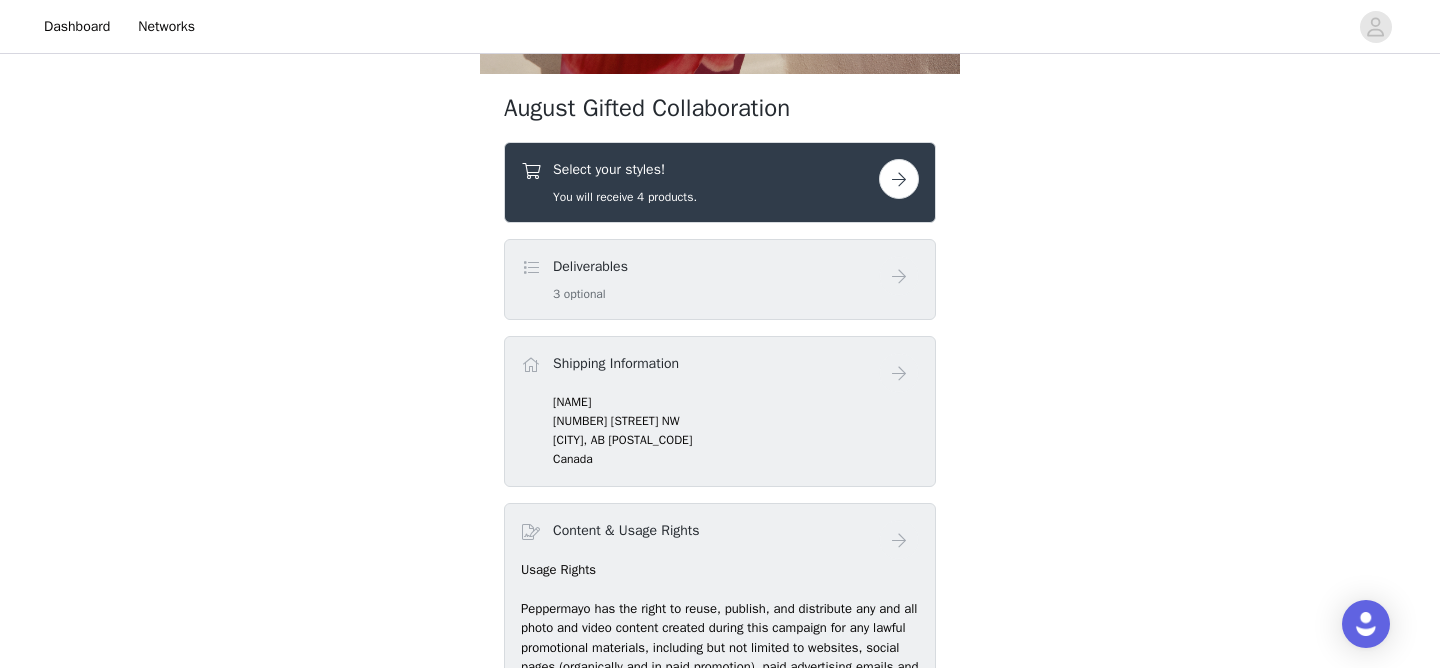 click on "You will receive 4 products." at bounding box center [625, 197] 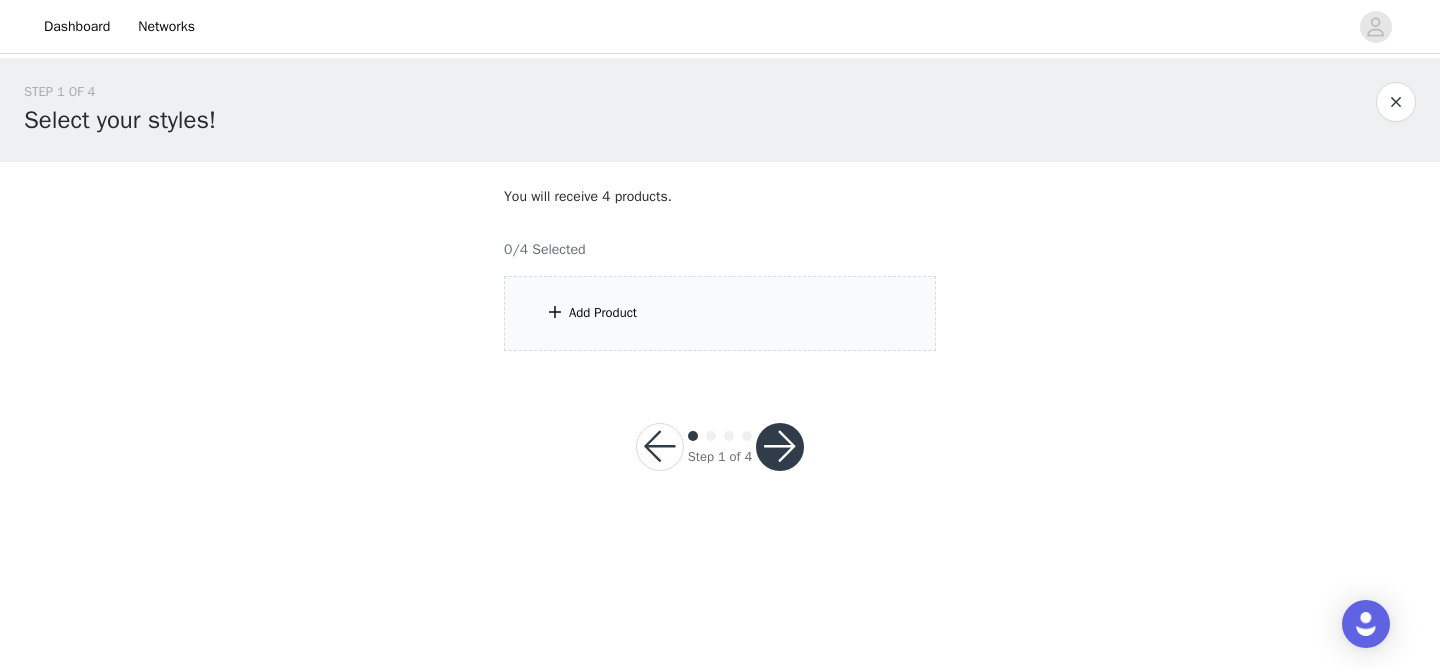 click on "Add Product" at bounding box center [720, 313] 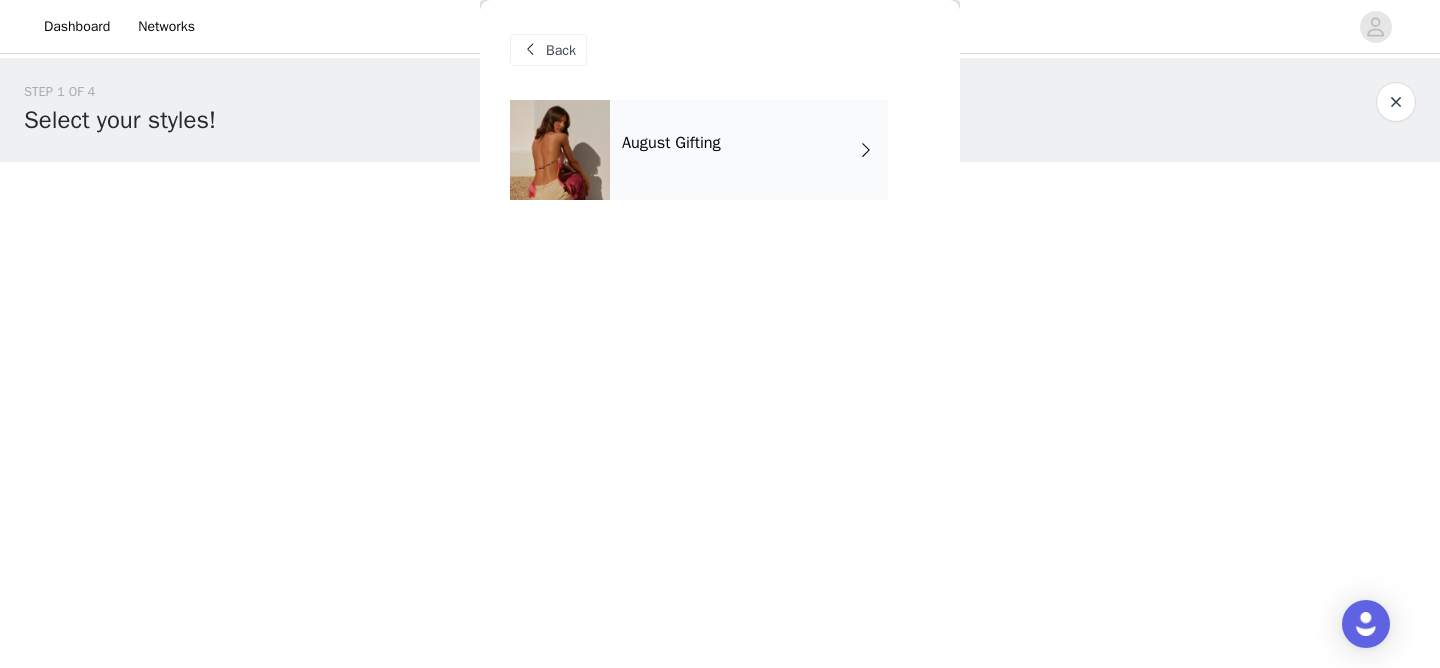 click on "August Gifting" at bounding box center [749, 150] 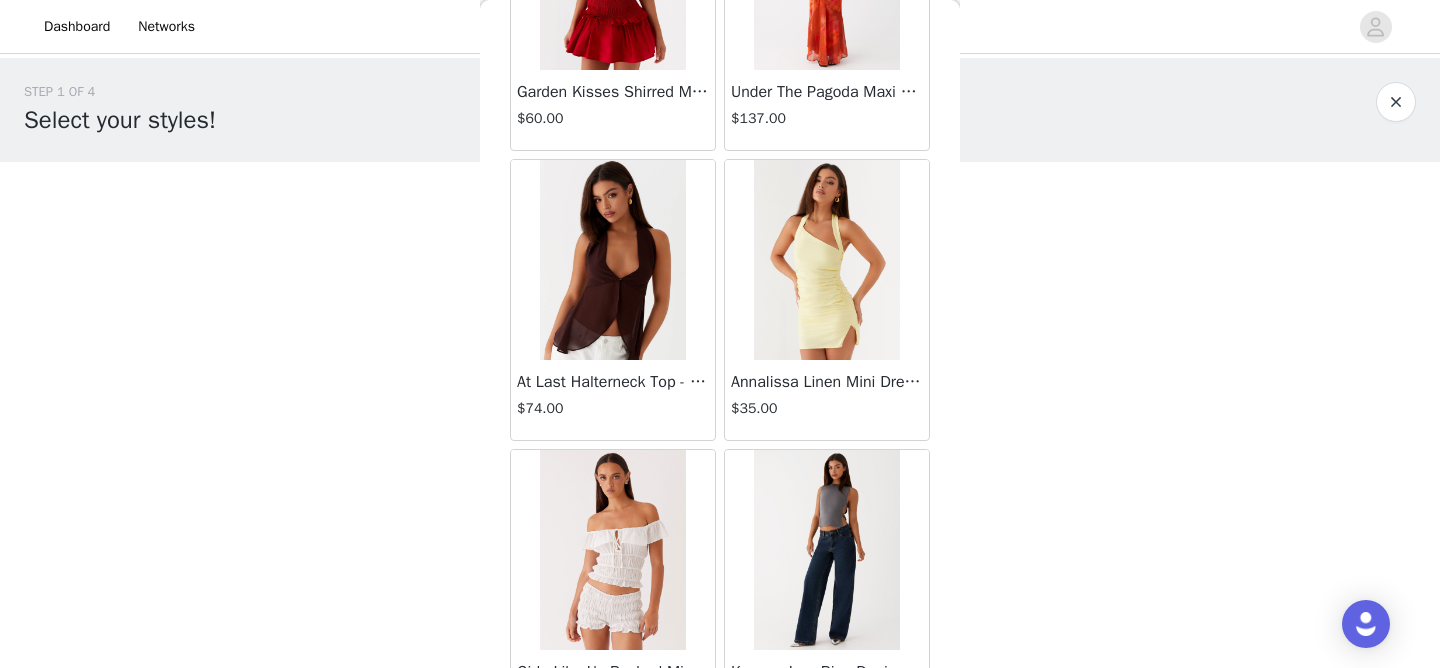 scroll, scrollTop: 2392, scrollLeft: 0, axis: vertical 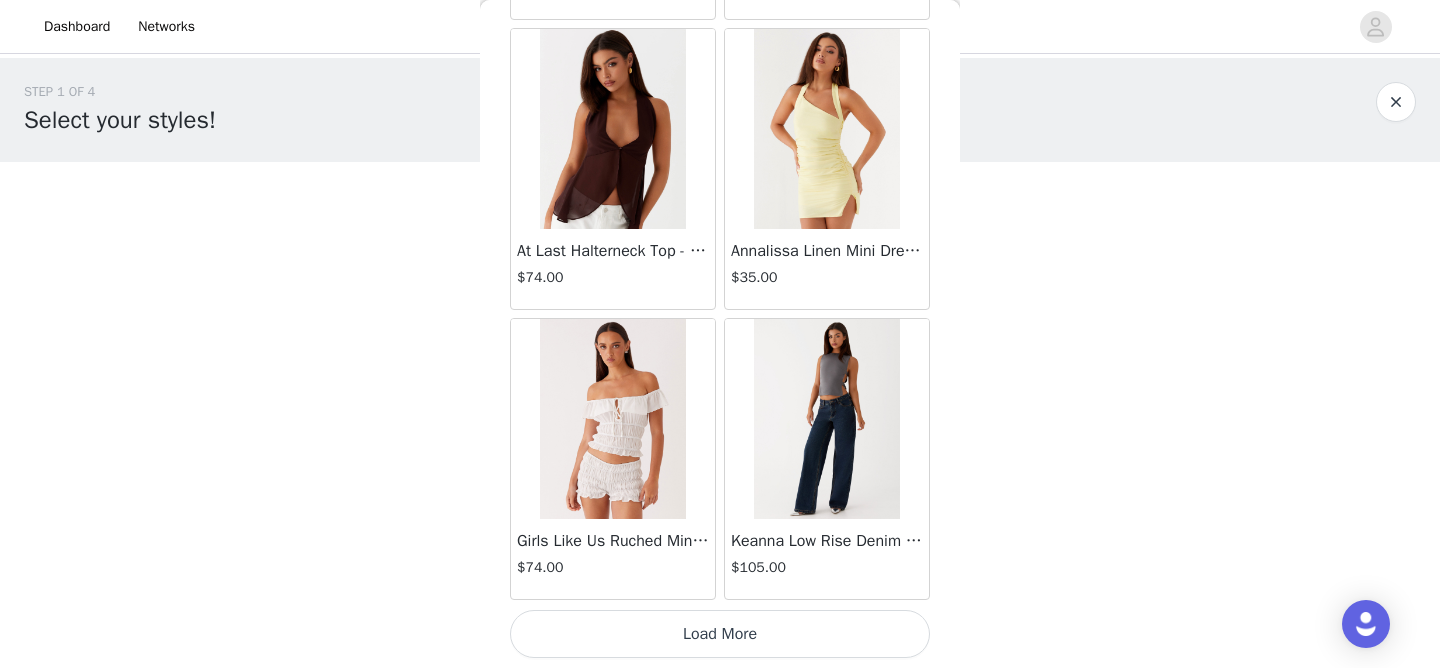 click on "Load More" at bounding box center [720, 634] 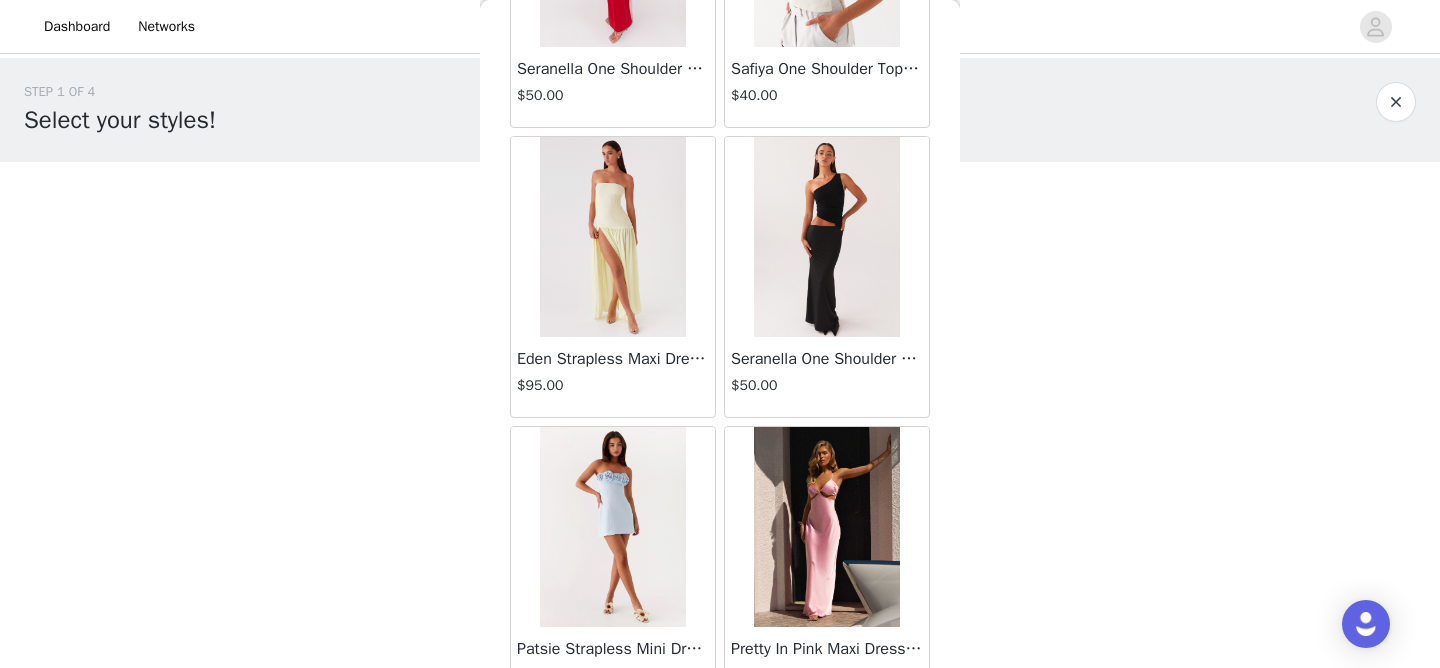 scroll, scrollTop: 5292, scrollLeft: 0, axis: vertical 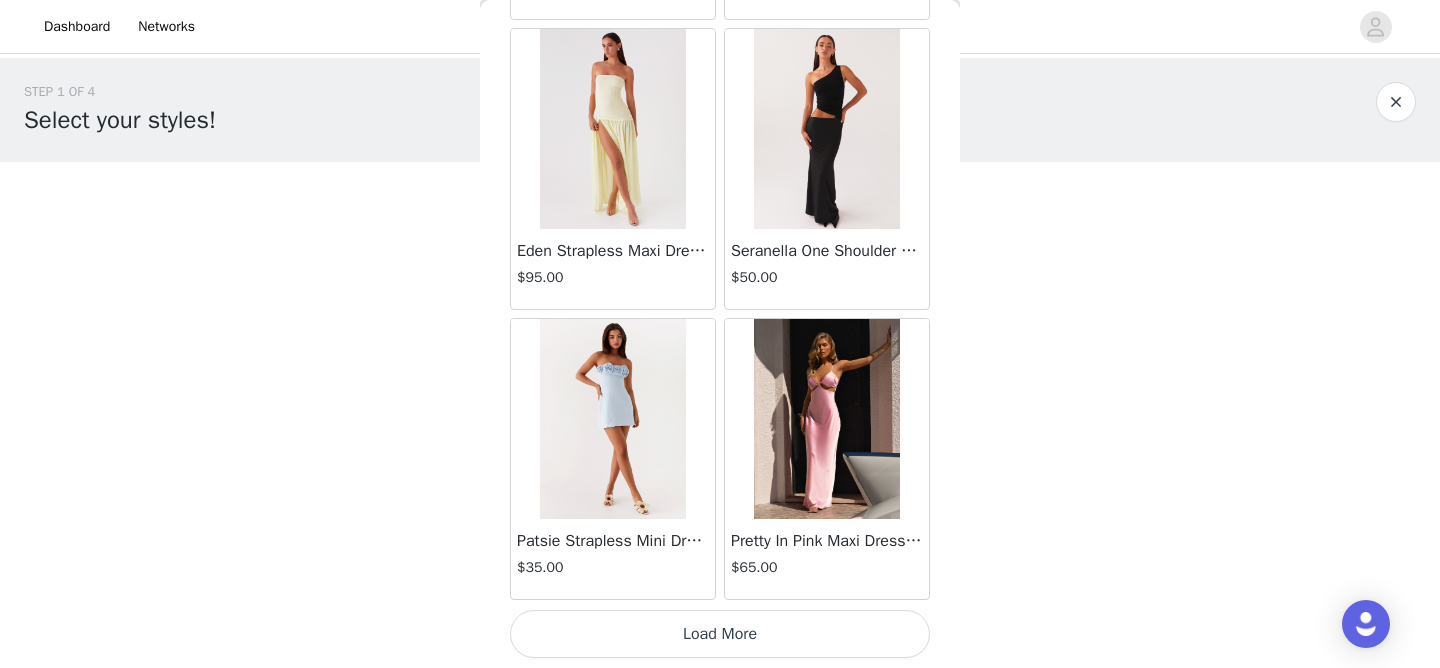 click on "Load More" at bounding box center [720, 634] 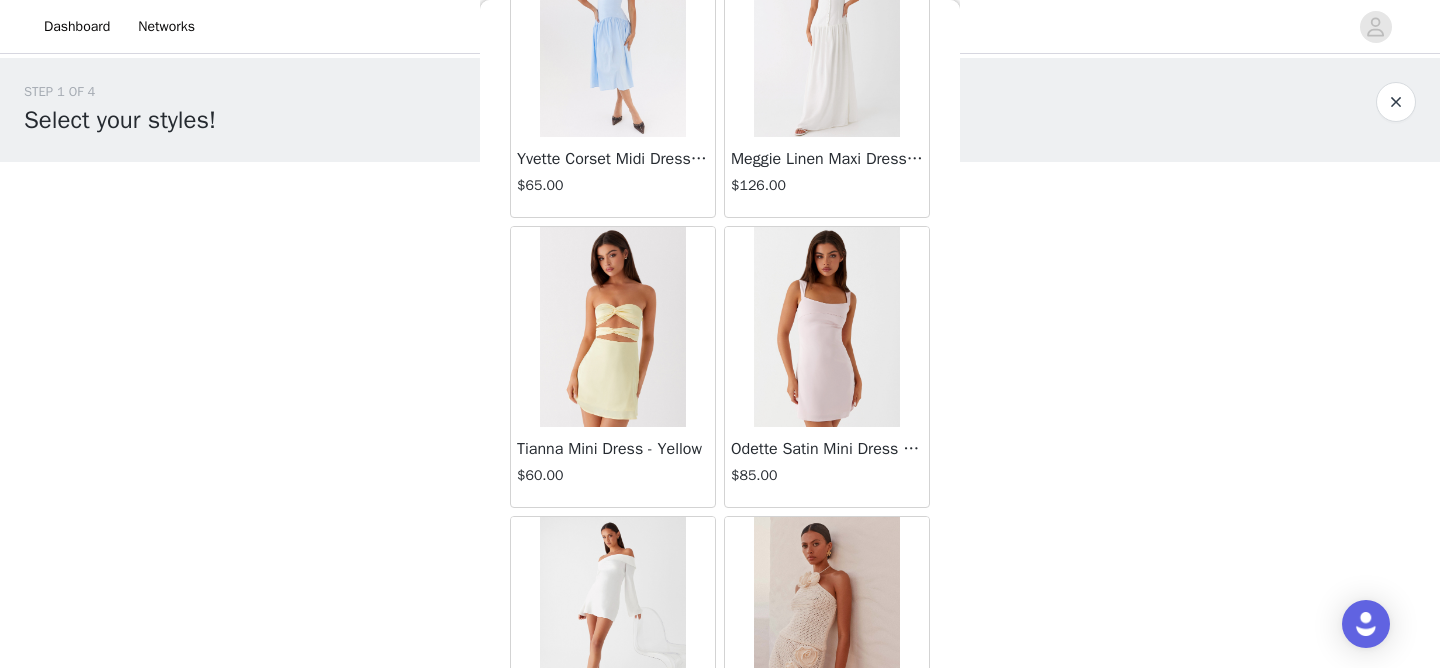 scroll, scrollTop: 8192, scrollLeft: 0, axis: vertical 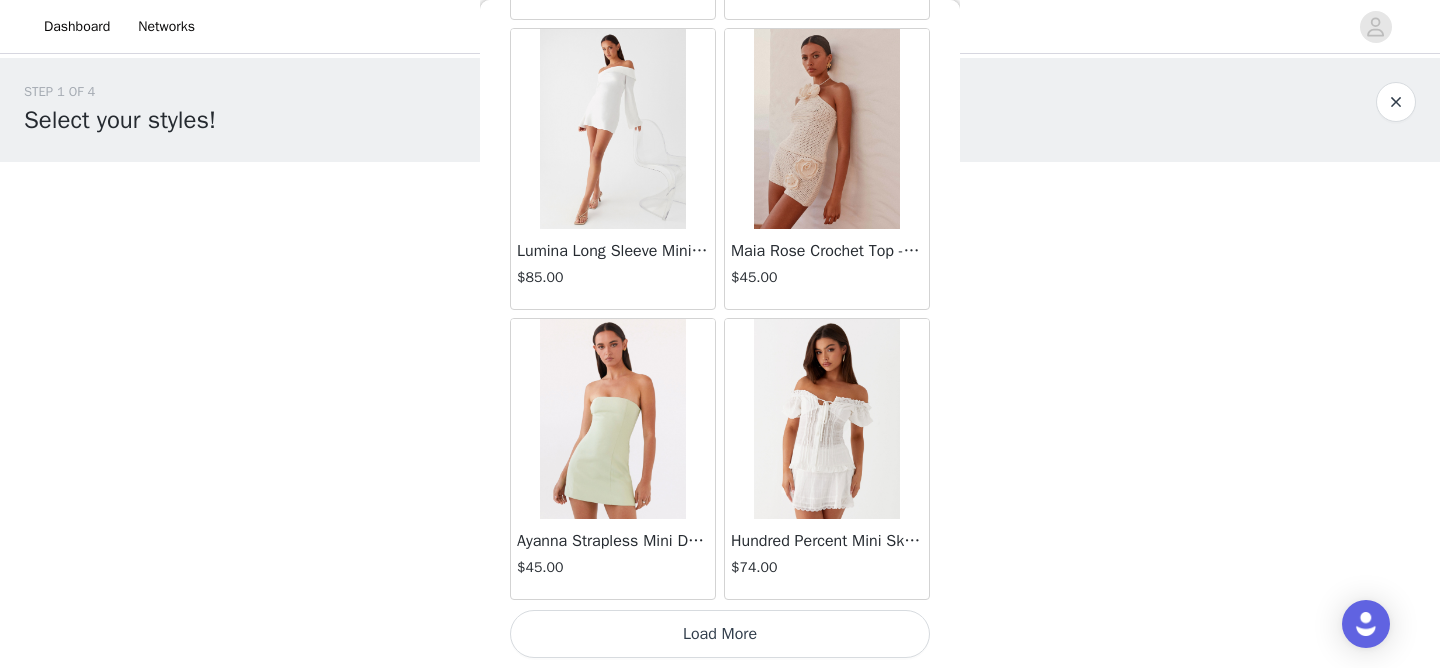click on "Load More" at bounding box center [720, 634] 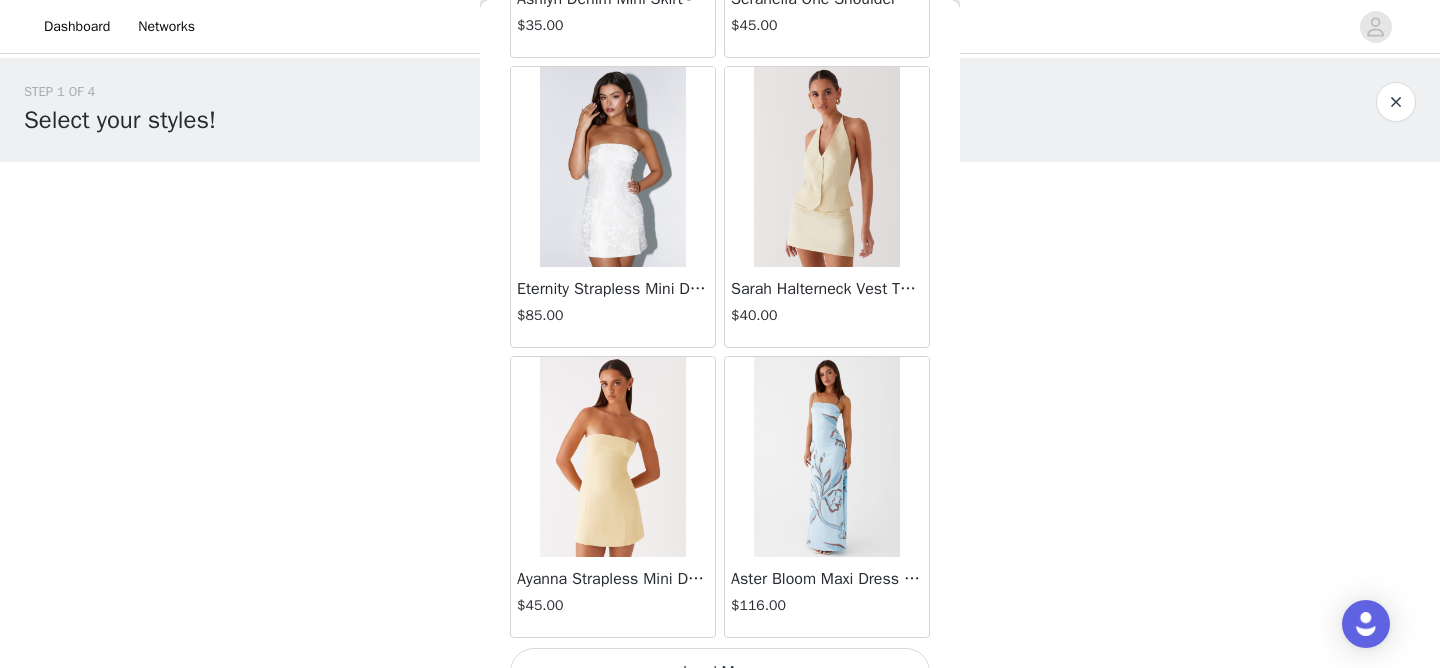 scroll, scrollTop: 11092, scrollLeft: 0, axis: vertical 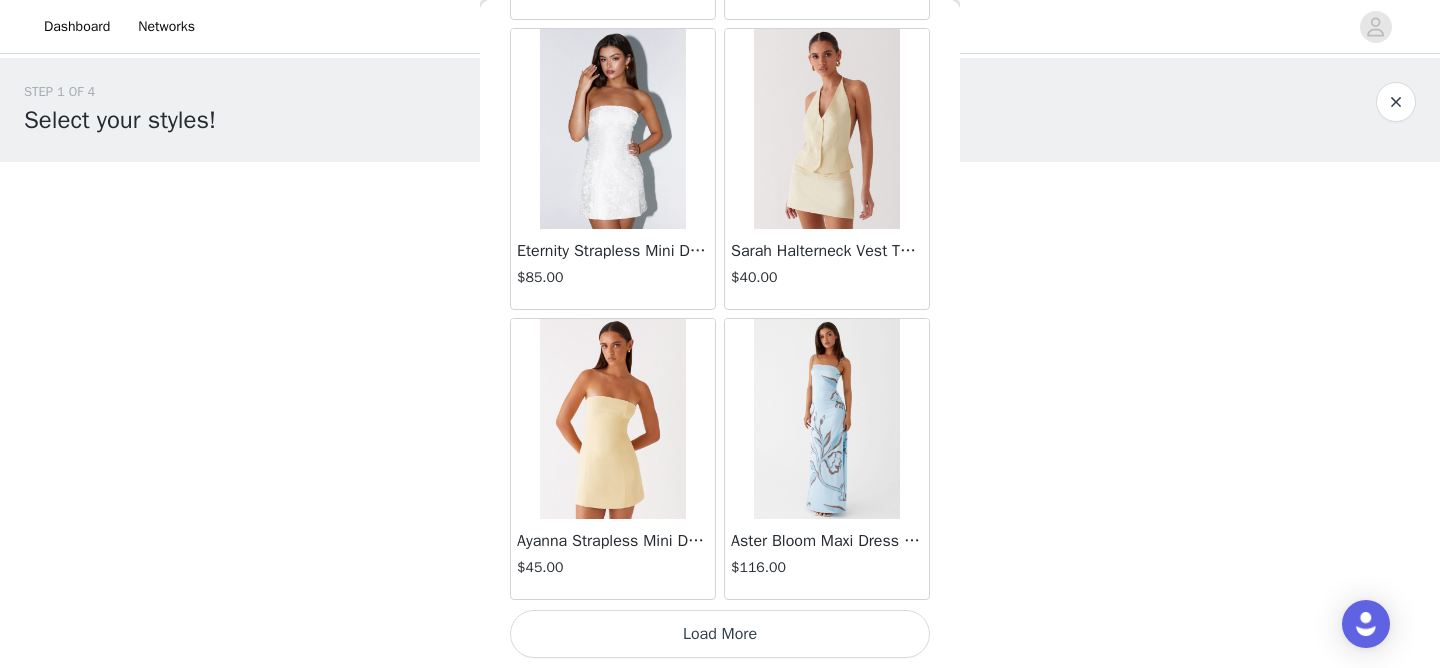 click on "Load More" at bounding box center [720, 634] 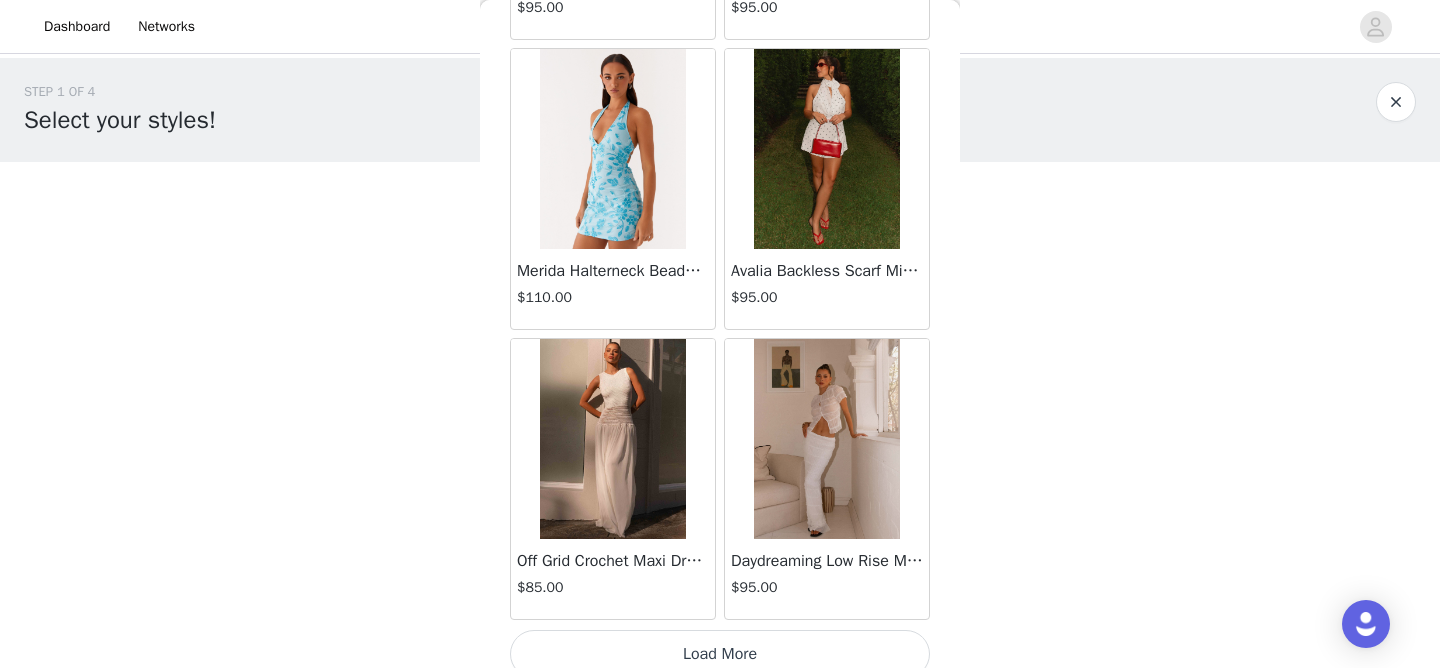 scroll, scrollTop: 13992, scrollLeft: 0, axis: vertical 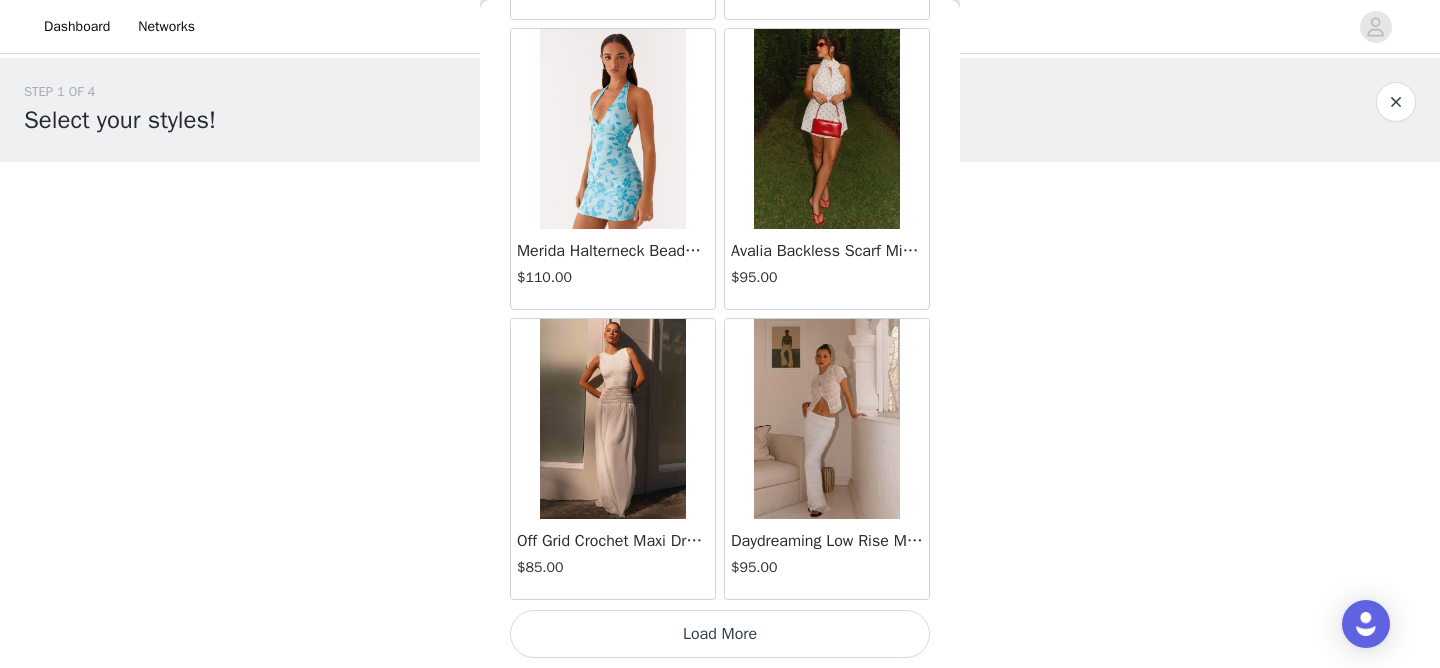 click on "Load More" at bounding box center [720, 634] 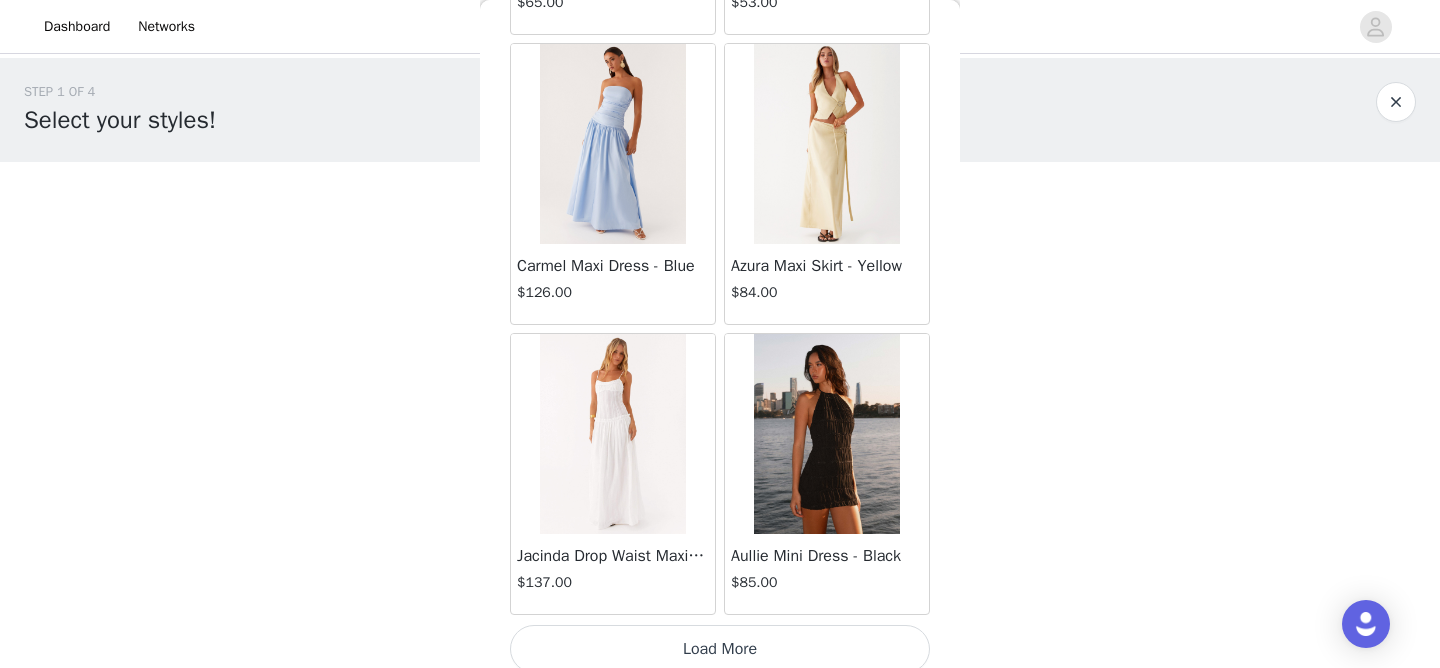scroll, scrollTop: 16892, scrollLeft: 0, axis: vertical 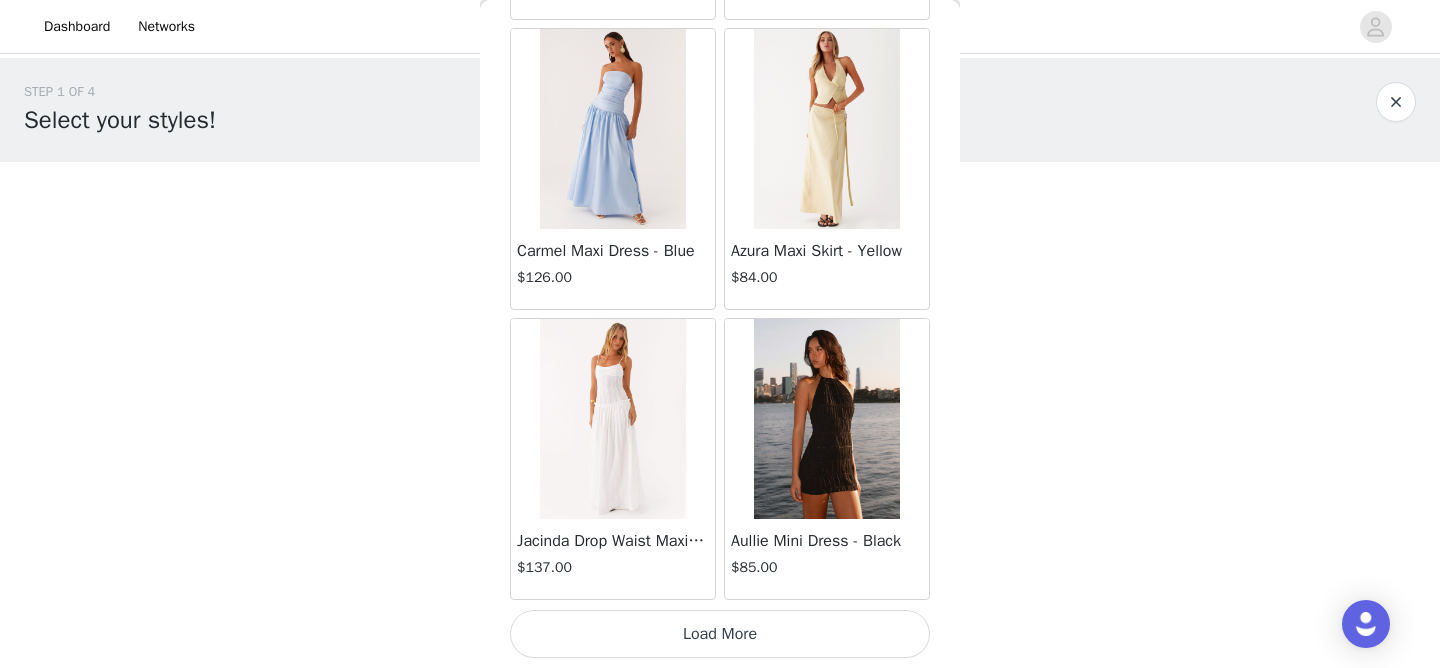 click on "Load More" at bounding box center [720, 634] 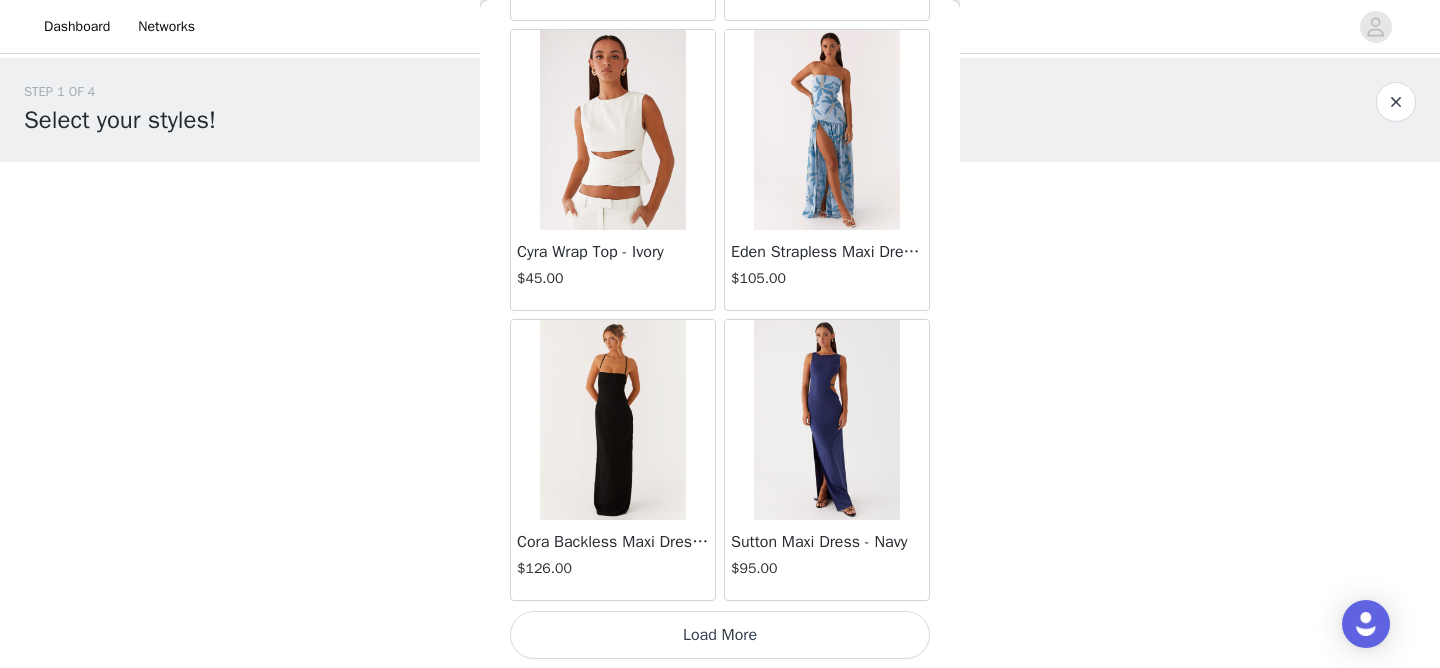 scroll, scrollTop: 19792, scrollLeft: 0, axis: vertical 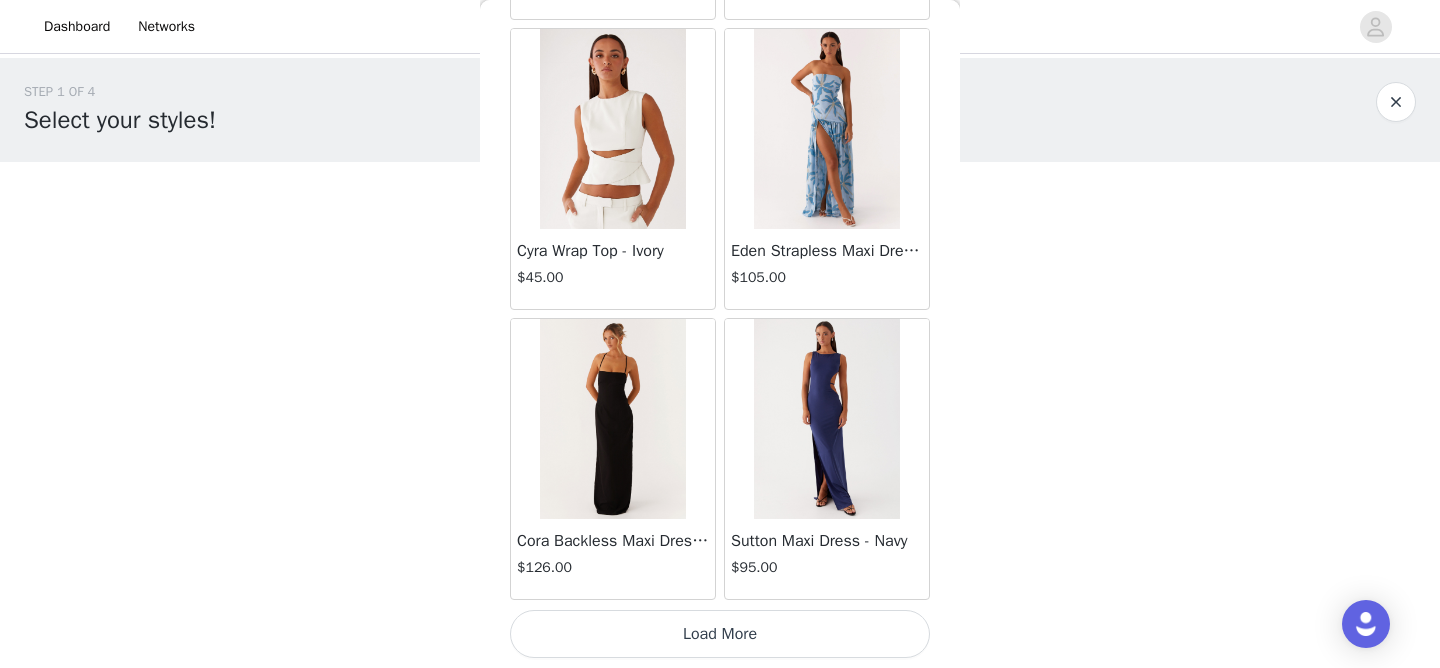 click on "Load More" at bounding box center [720, 634] 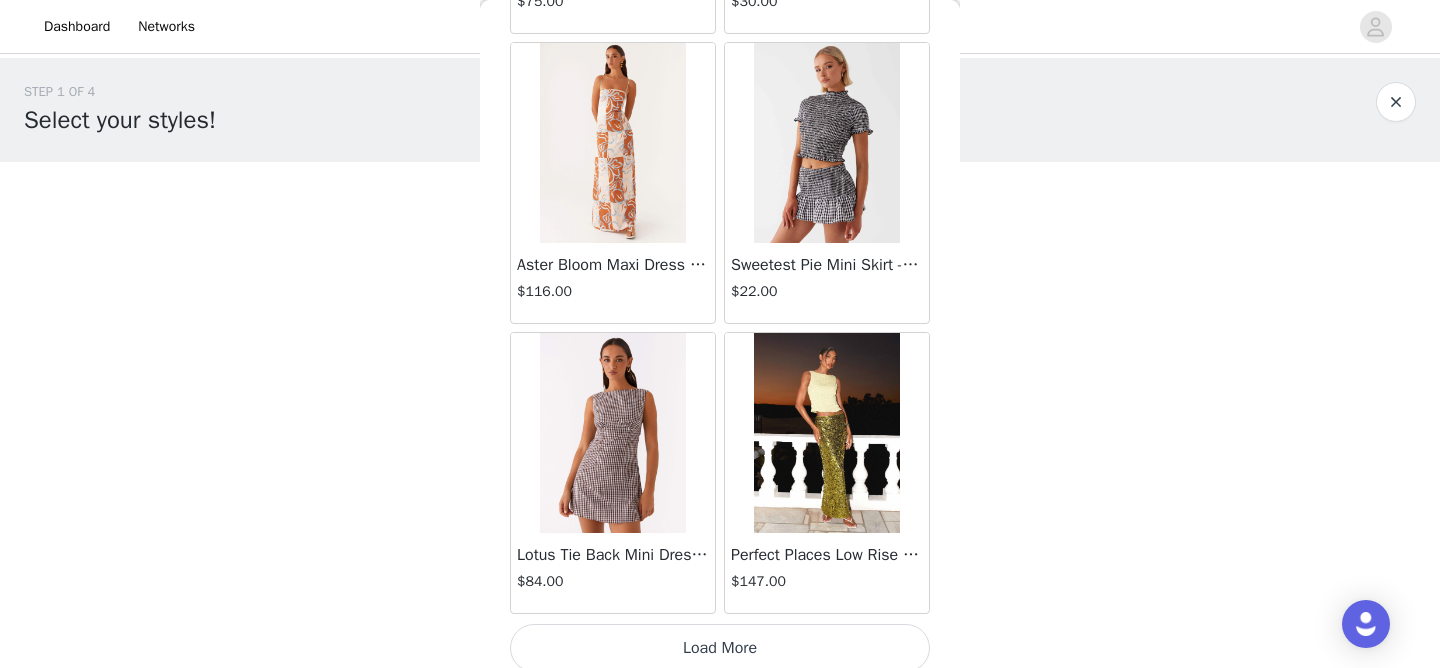 scroll, scrollTop: 22692, scrollLeft: 0, axis: vertical 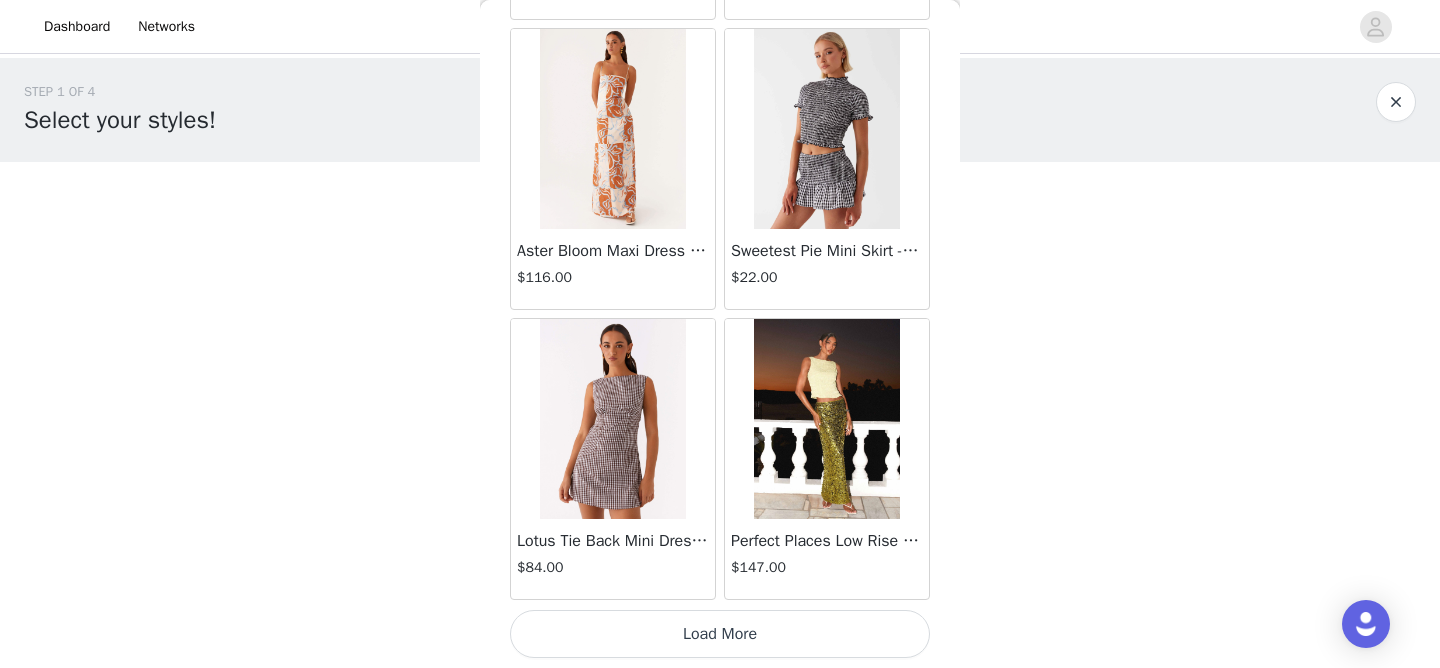 click on "Load More" at bounding box center (720, 634) 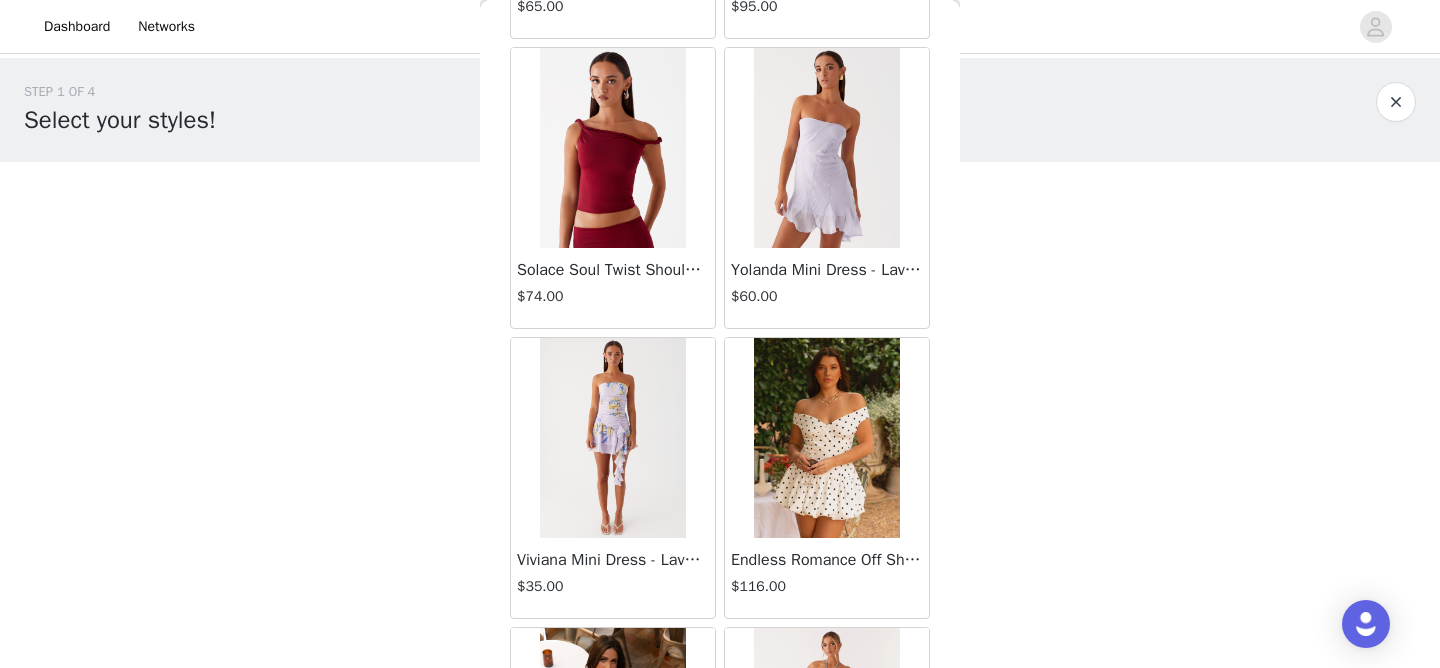 scroll, scrollTop: 25592, scrollLeft: 0, axis: vertical 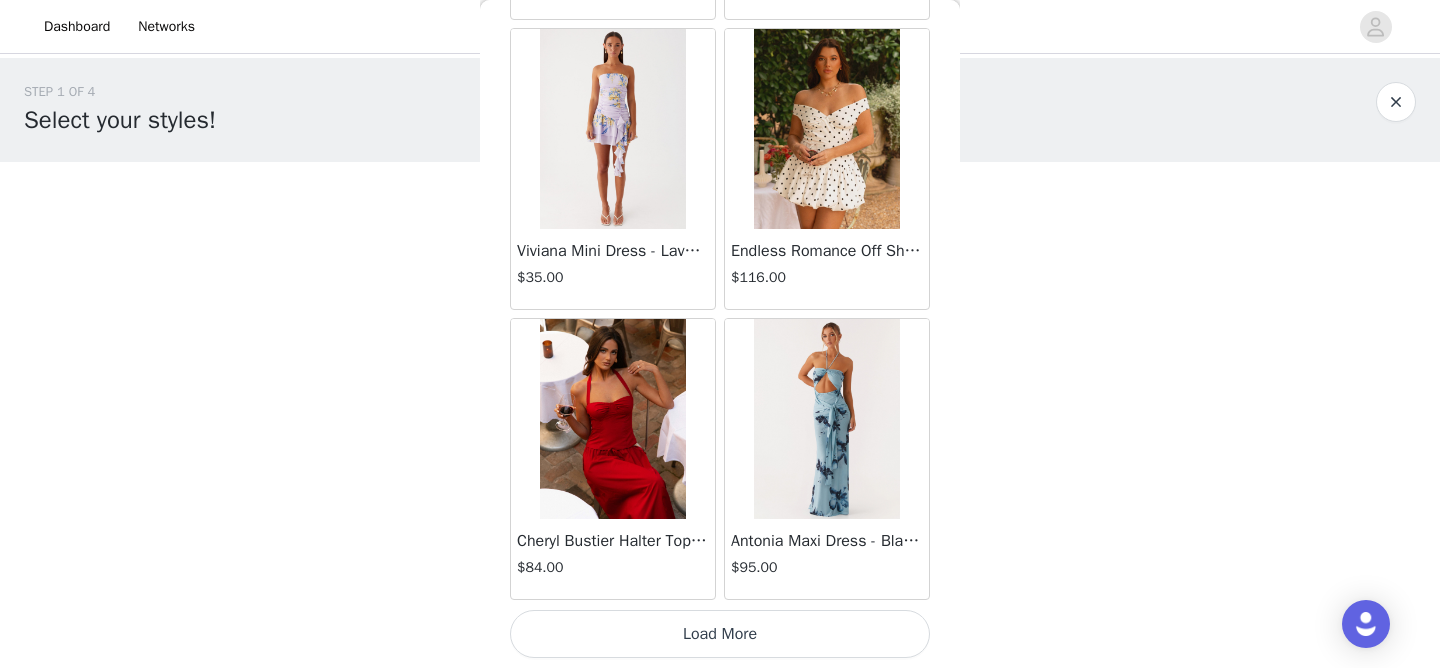click on "Load More" at bounding box center [720, 634] 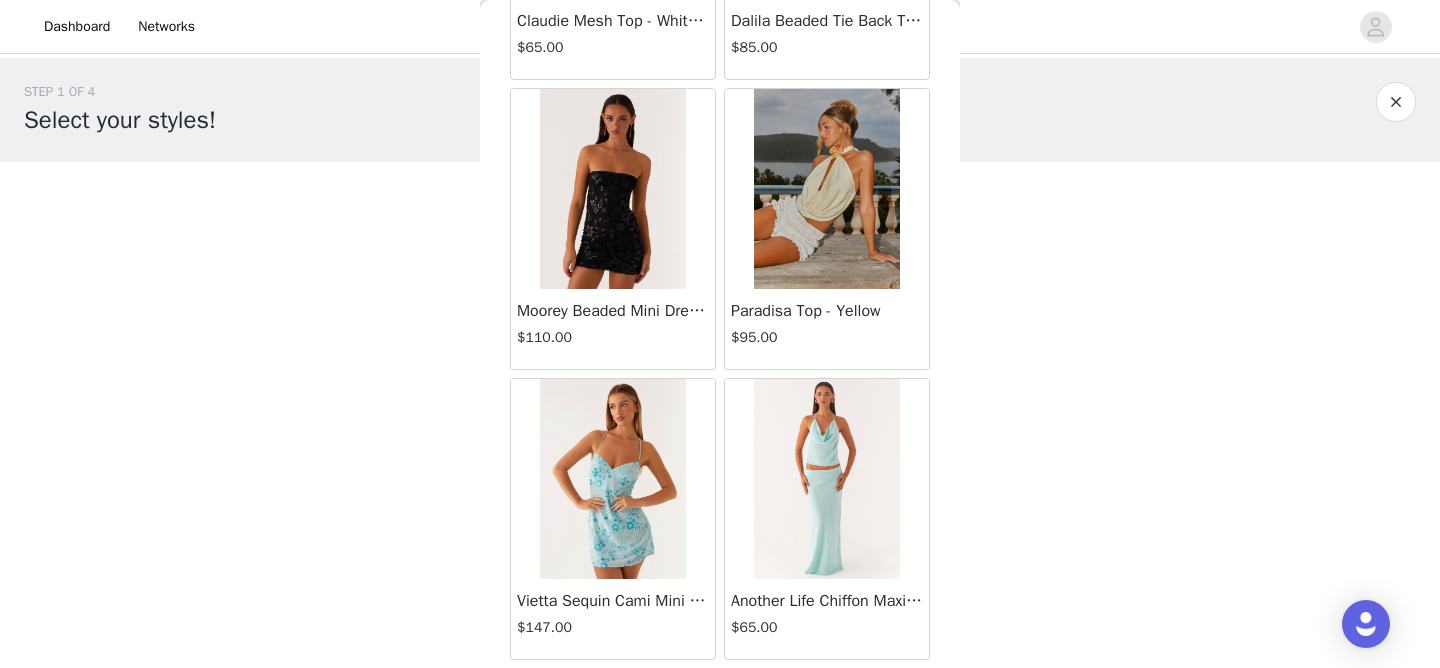 scroll, scrollTop: 28492, scrollLeft: 0, axis: vertical 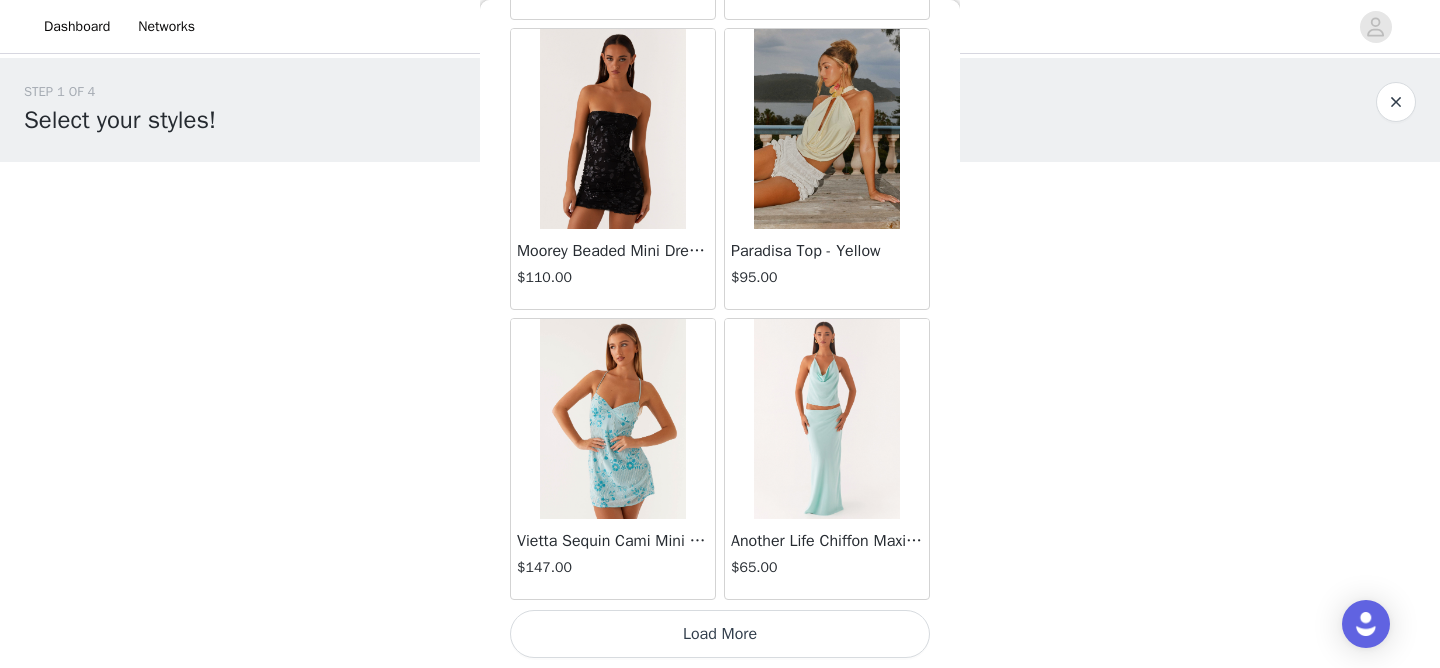 click on "Load More" at bounding box center (720, 634) 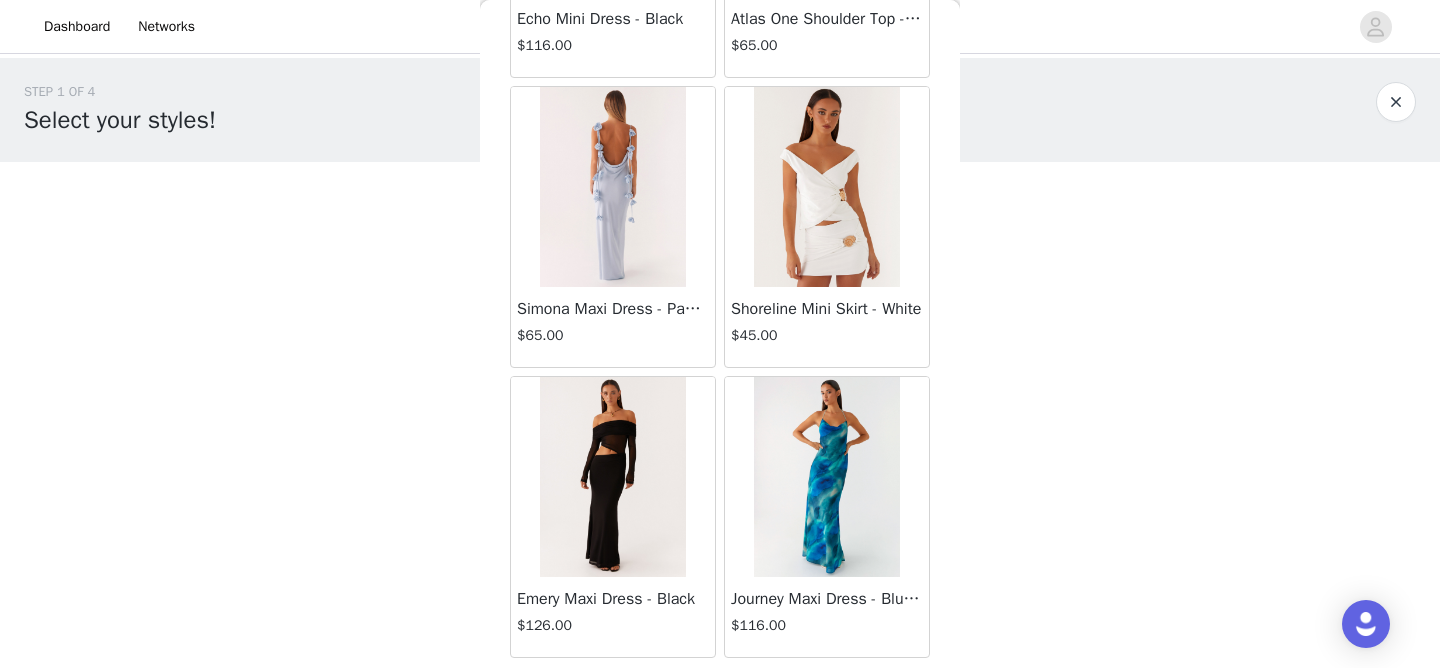 scroll, scrollTop: 31392, scrollLeft: 0, axis: vertical 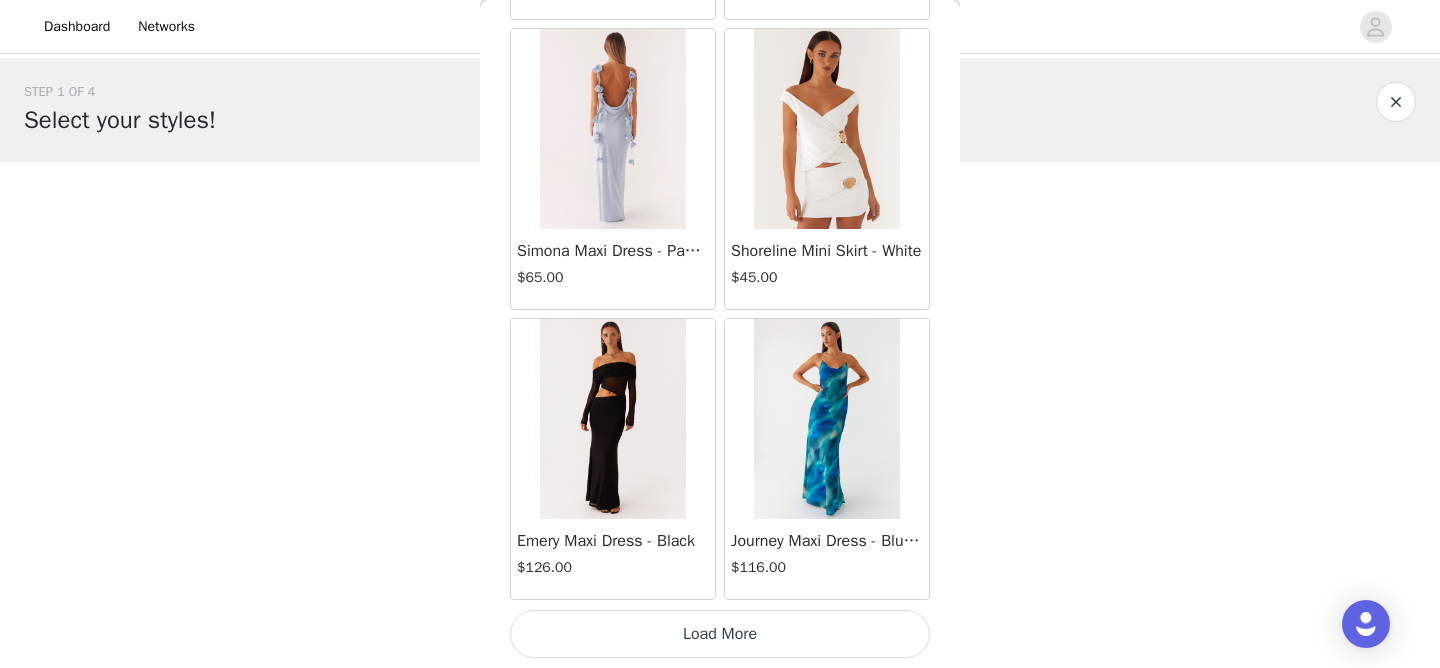 click on "Load More" at bounding box center (720, 634) 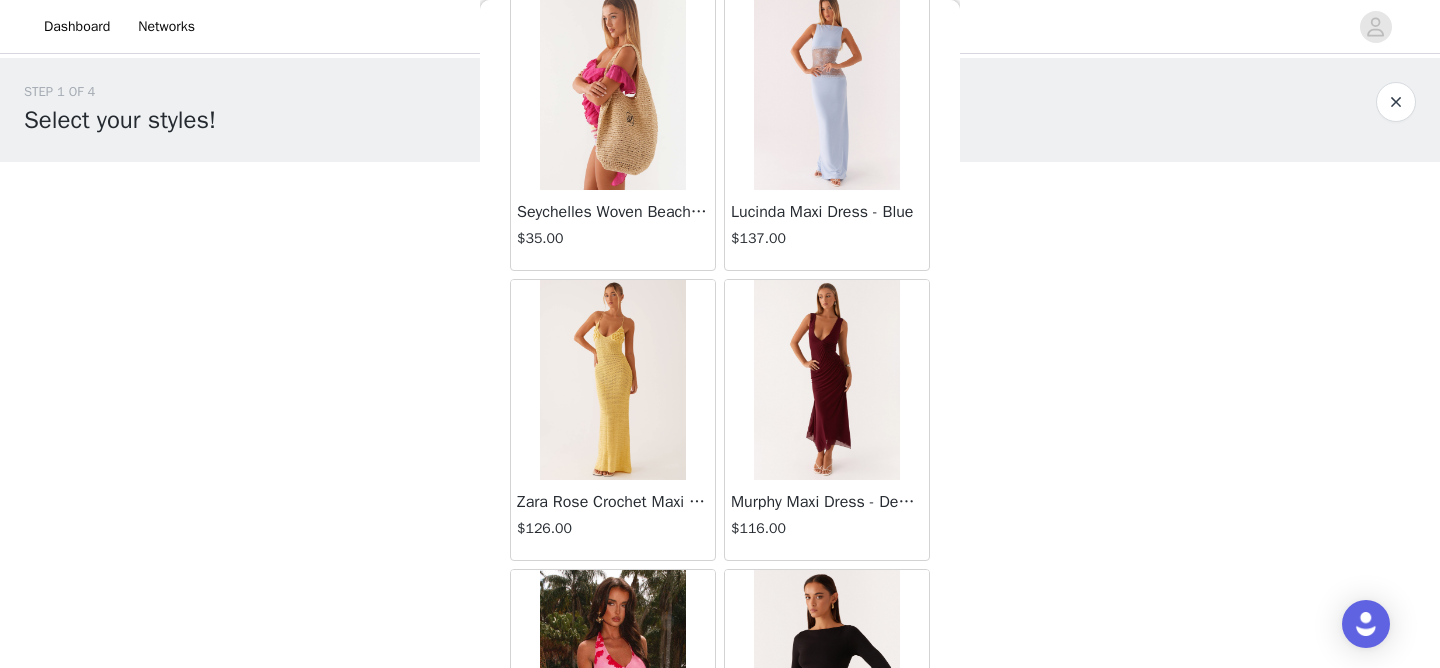 scroll, scrollTop: 32019, scrollLeft: 0, axis: vertical 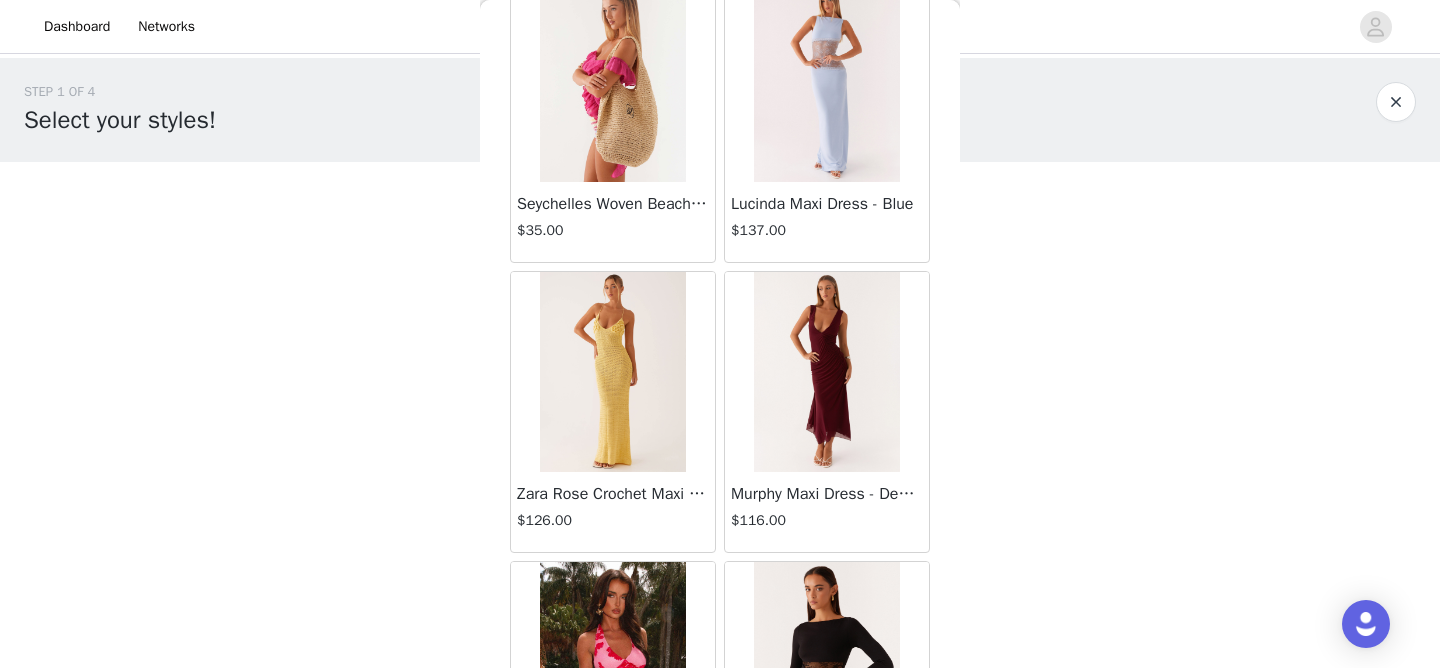 click at bounding box center [826, 372] 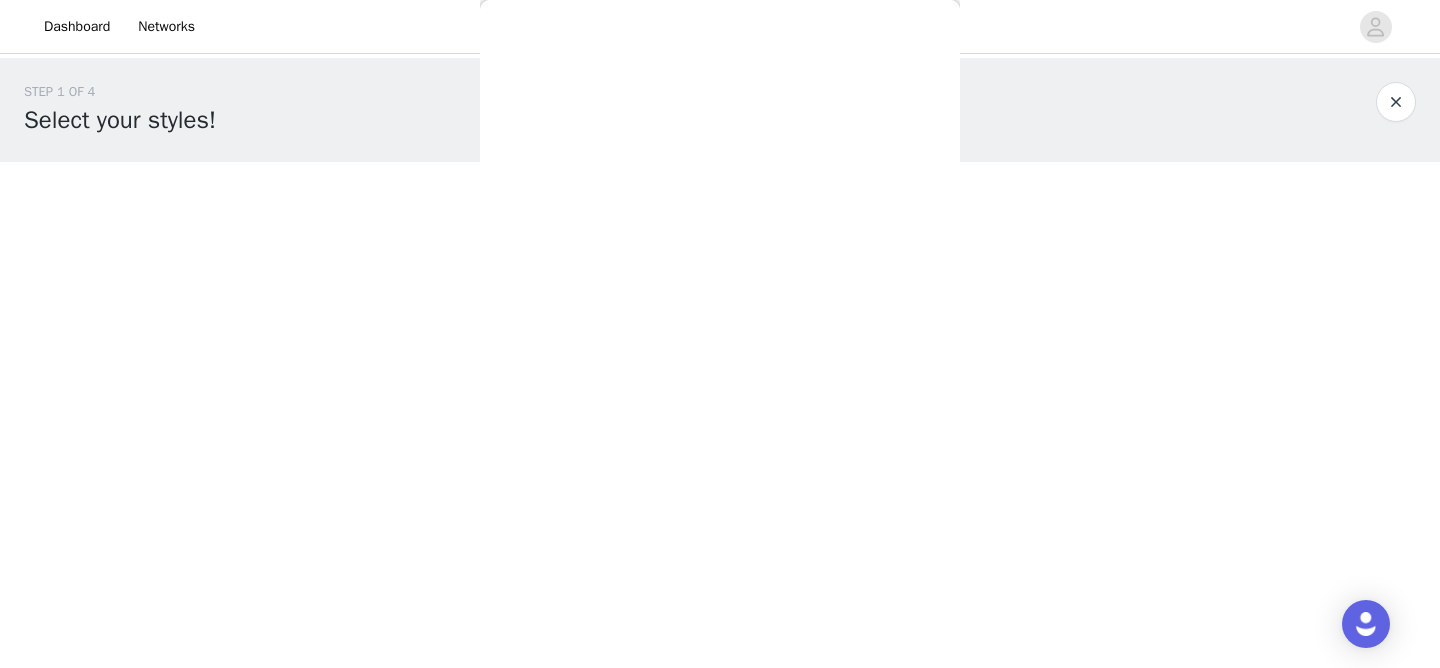 scroll, scrollTop: 410, scrollLeft: 0, axis: vertical 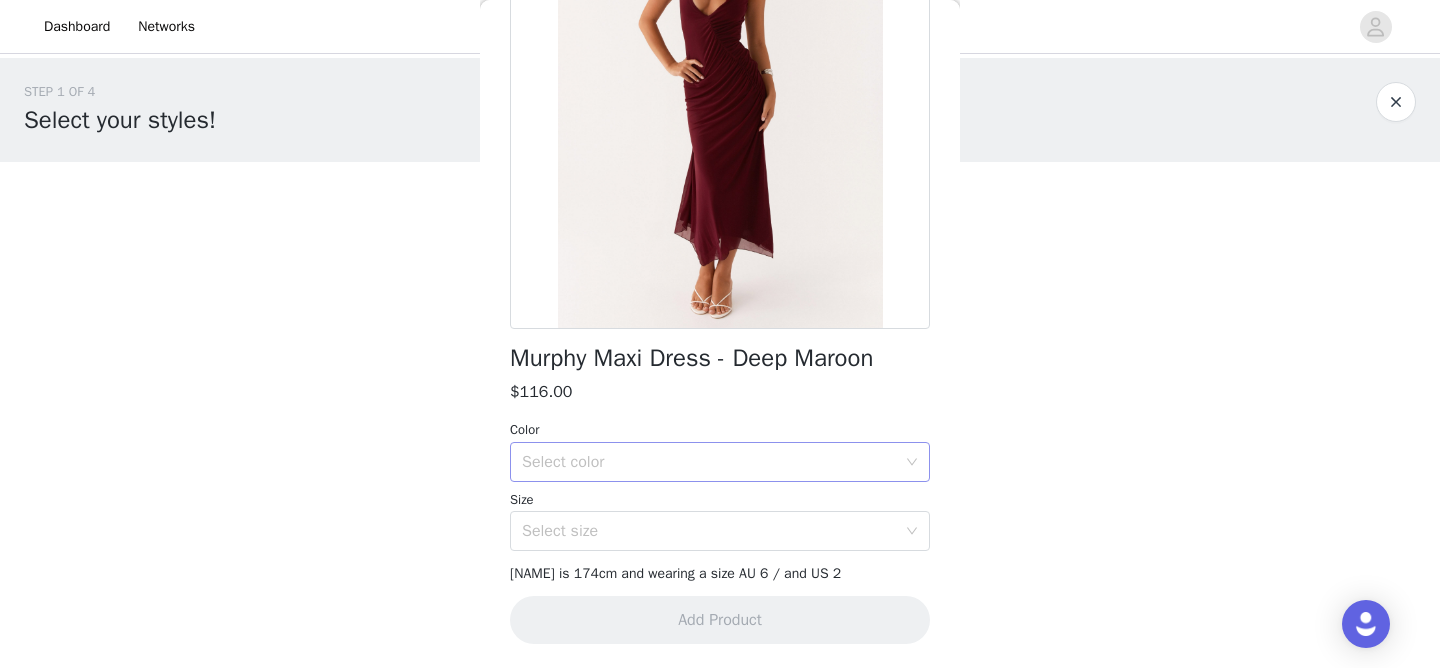 click on "Select color" at bounding box center [709, 462] 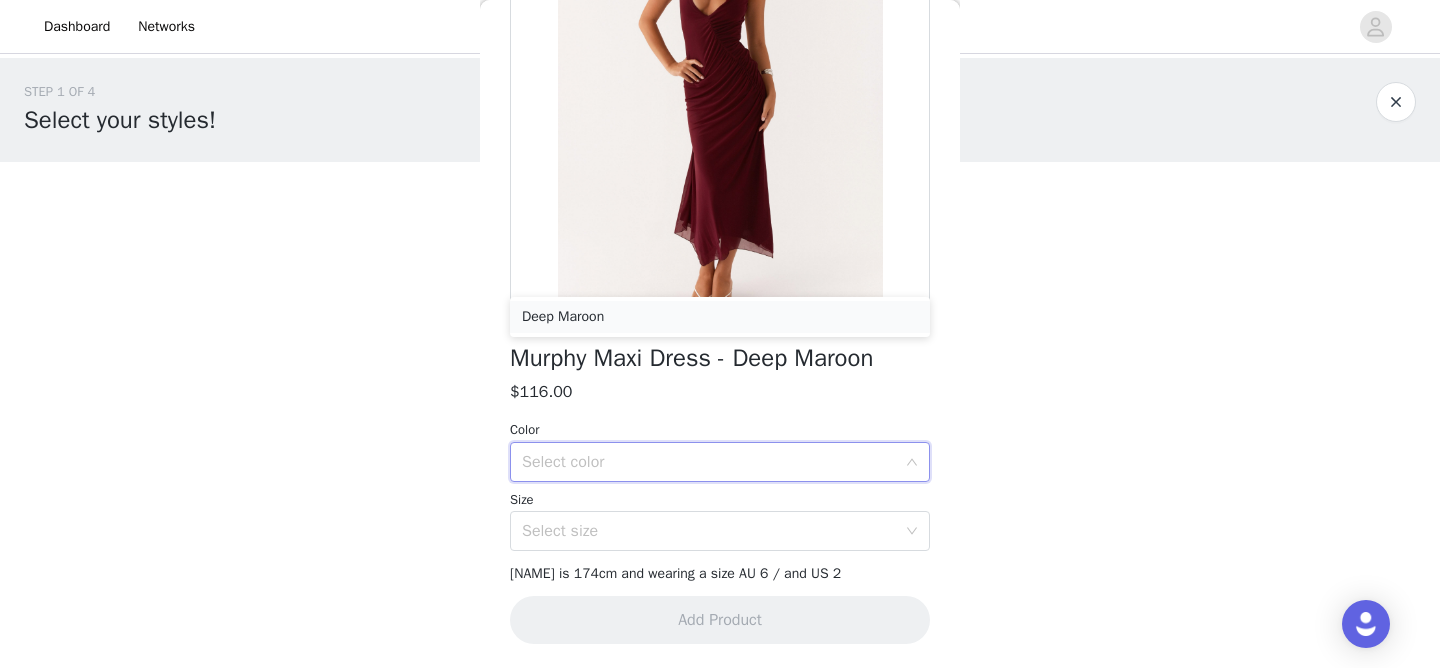 click on "Deep Maroon" at bounding box center [720, 317] 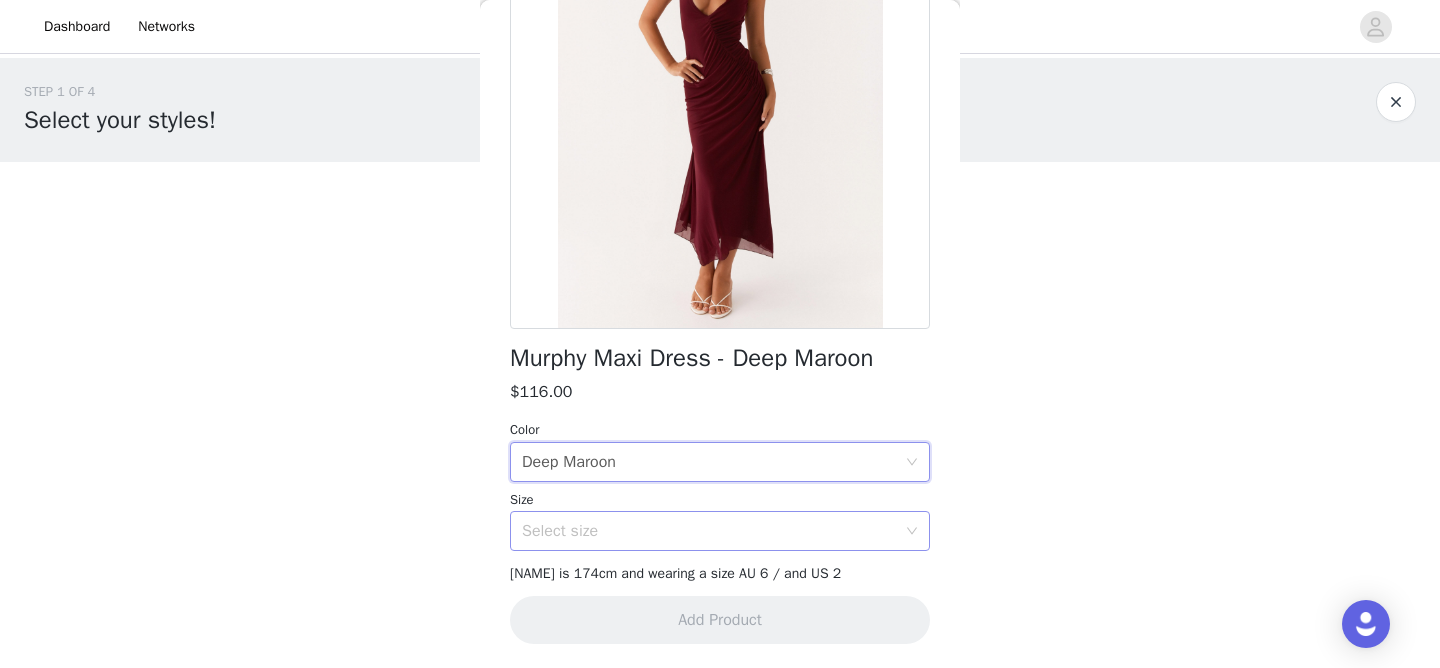 click on "Select size" at bounding box center (709, 531) 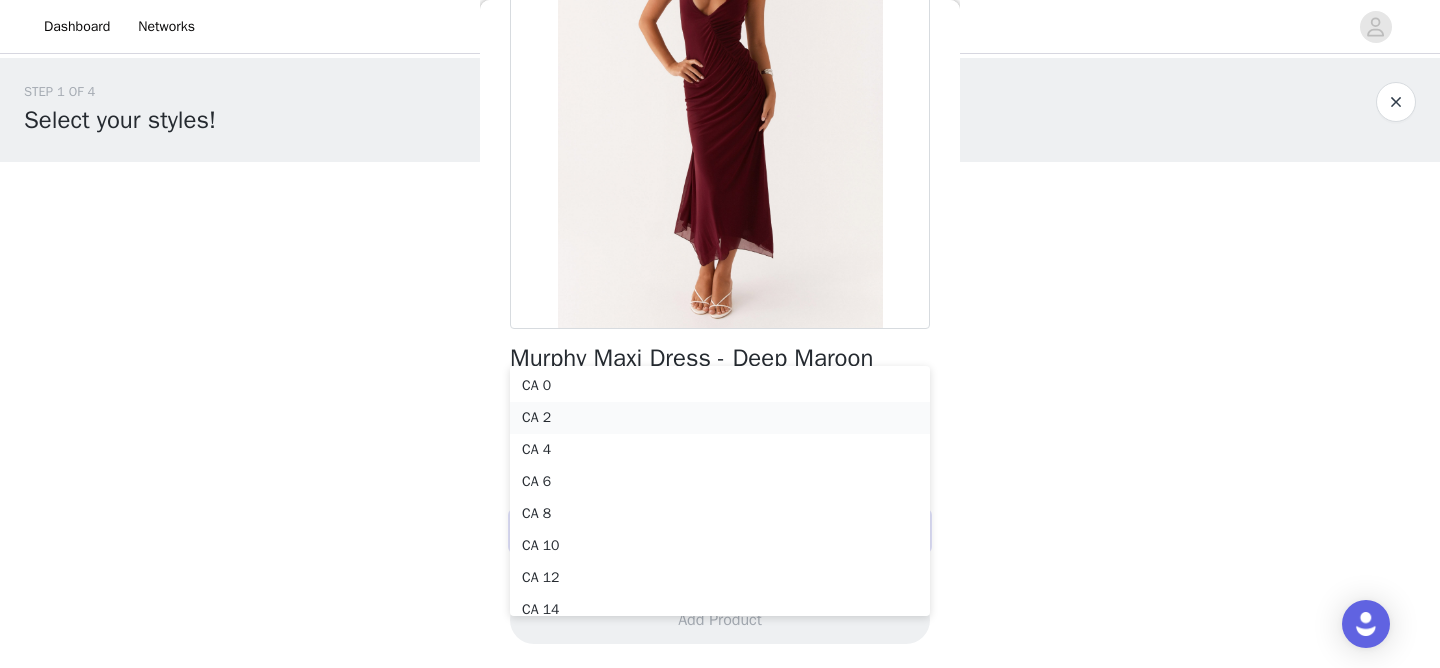 click on "CA 2" at bounding box center [720, 418] 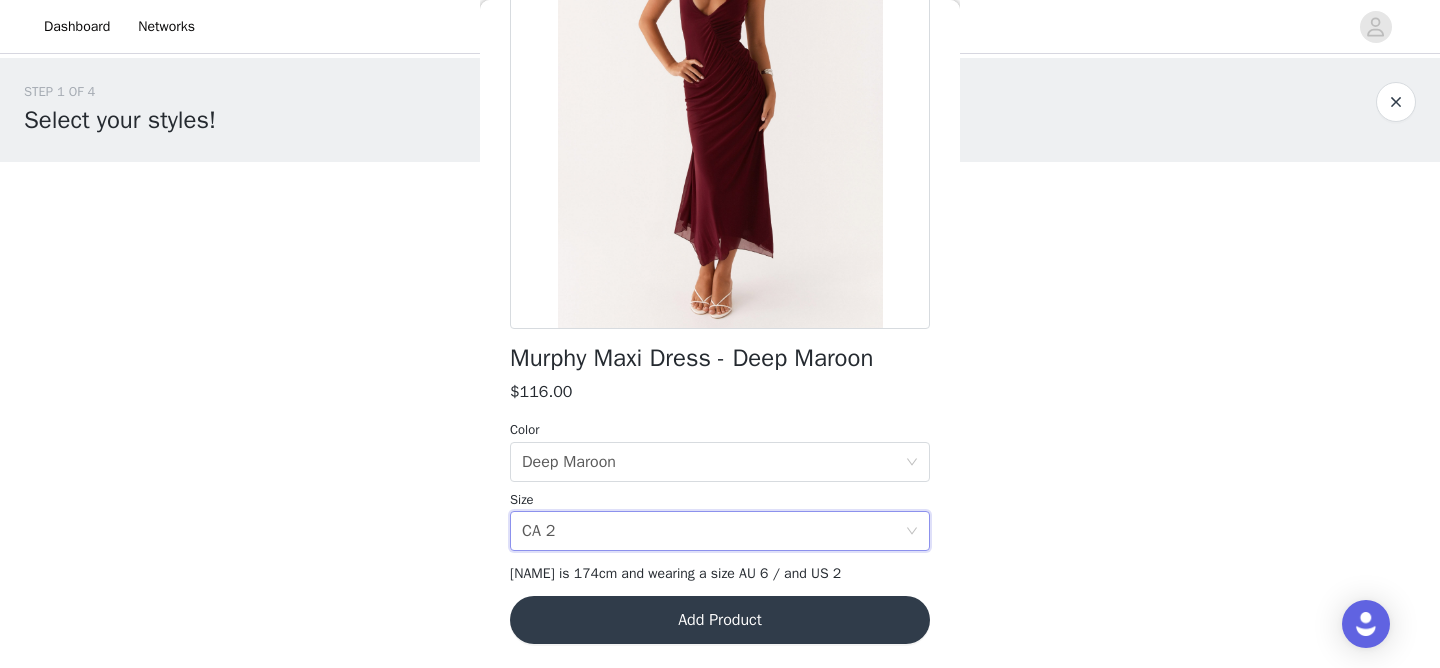 click on "Add Product" at bounding box center [720, 620] 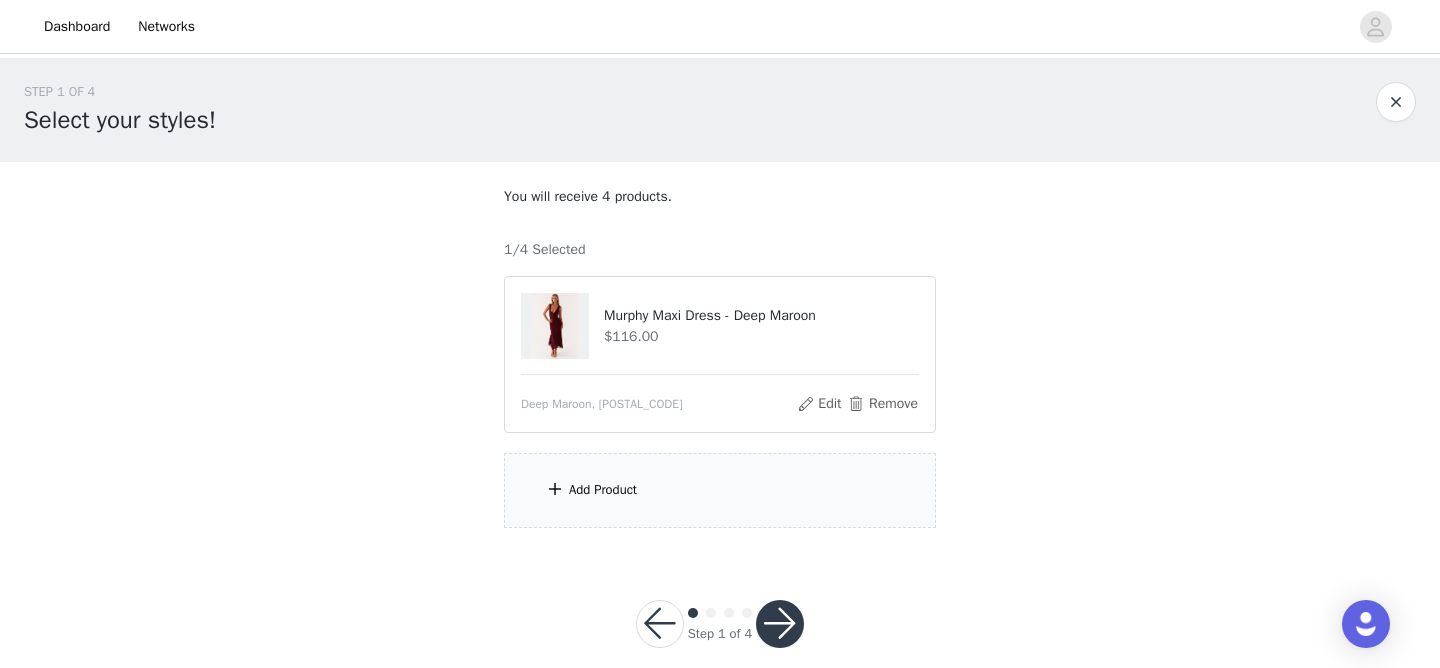 click on "Add Product" at bounding box center (720, 490) 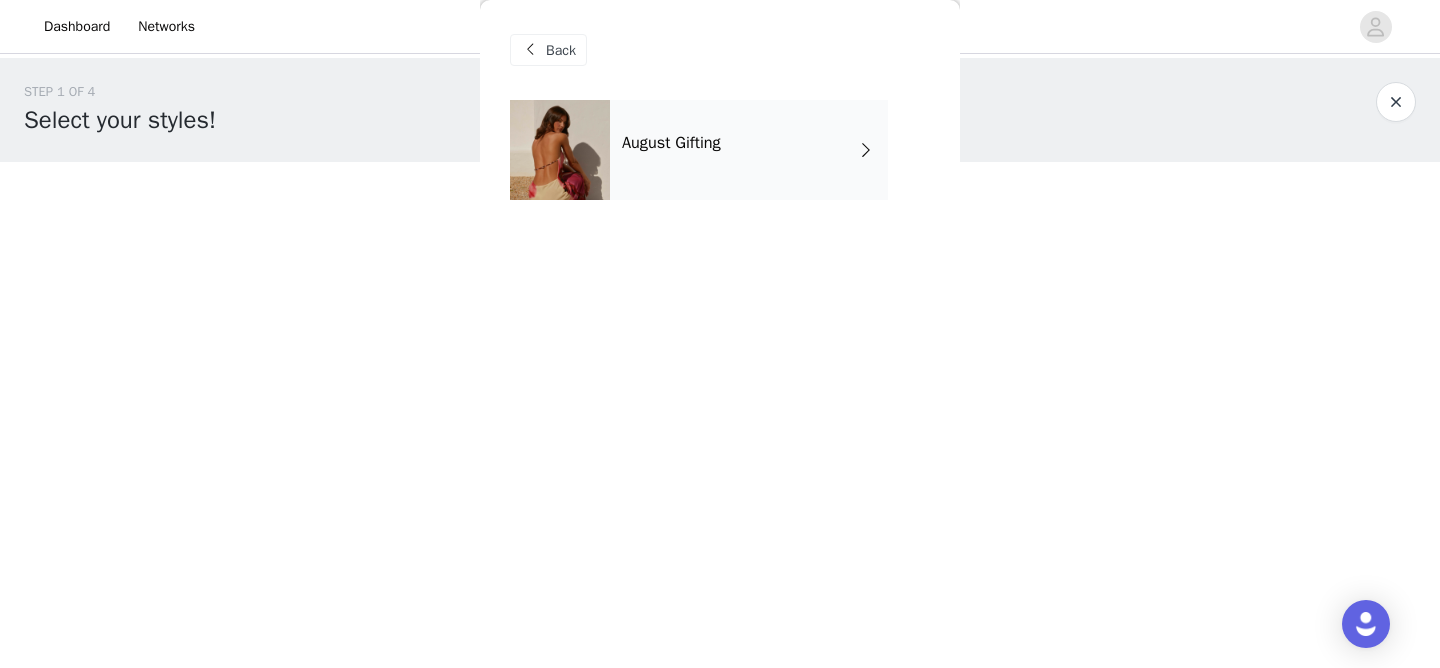 click on "August Gifting" at bounding box center [749, 150] 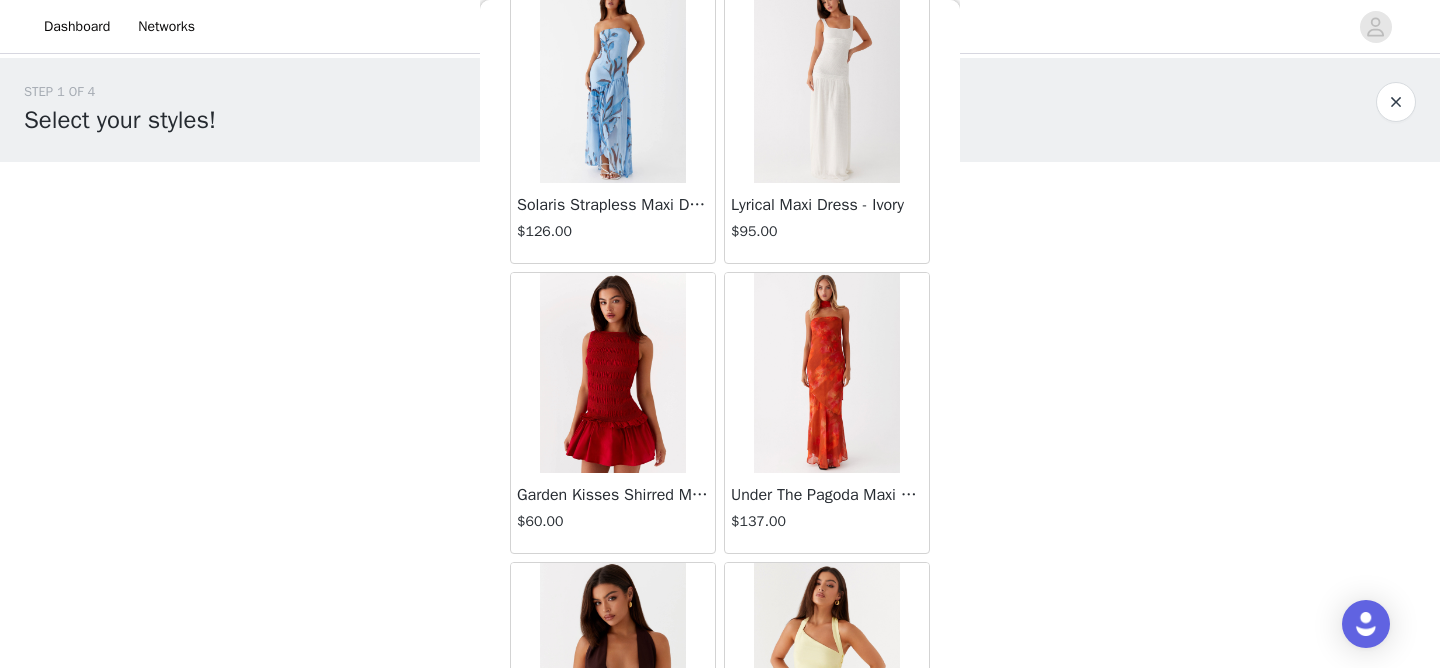 scroll, scrollTop: 2392, scrollLeft: 0, axis: vertical 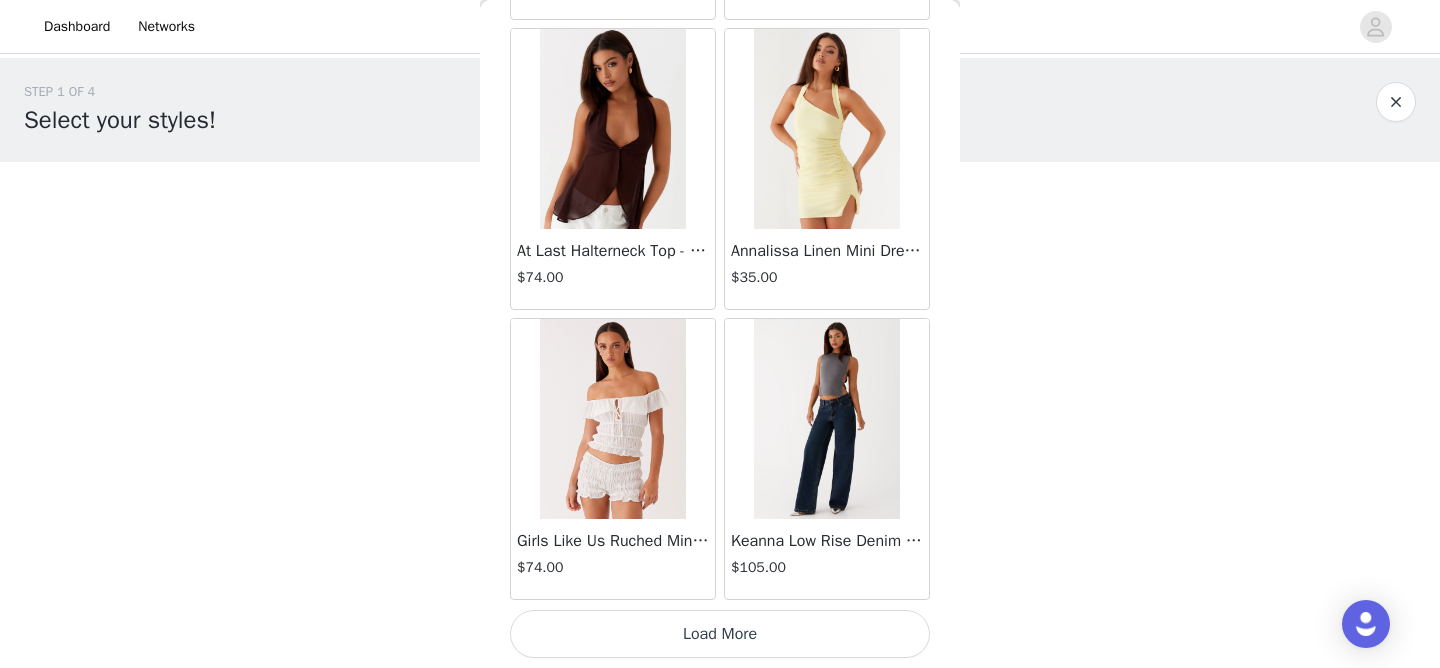 click on "Load More" at bounding box center (720, 634) 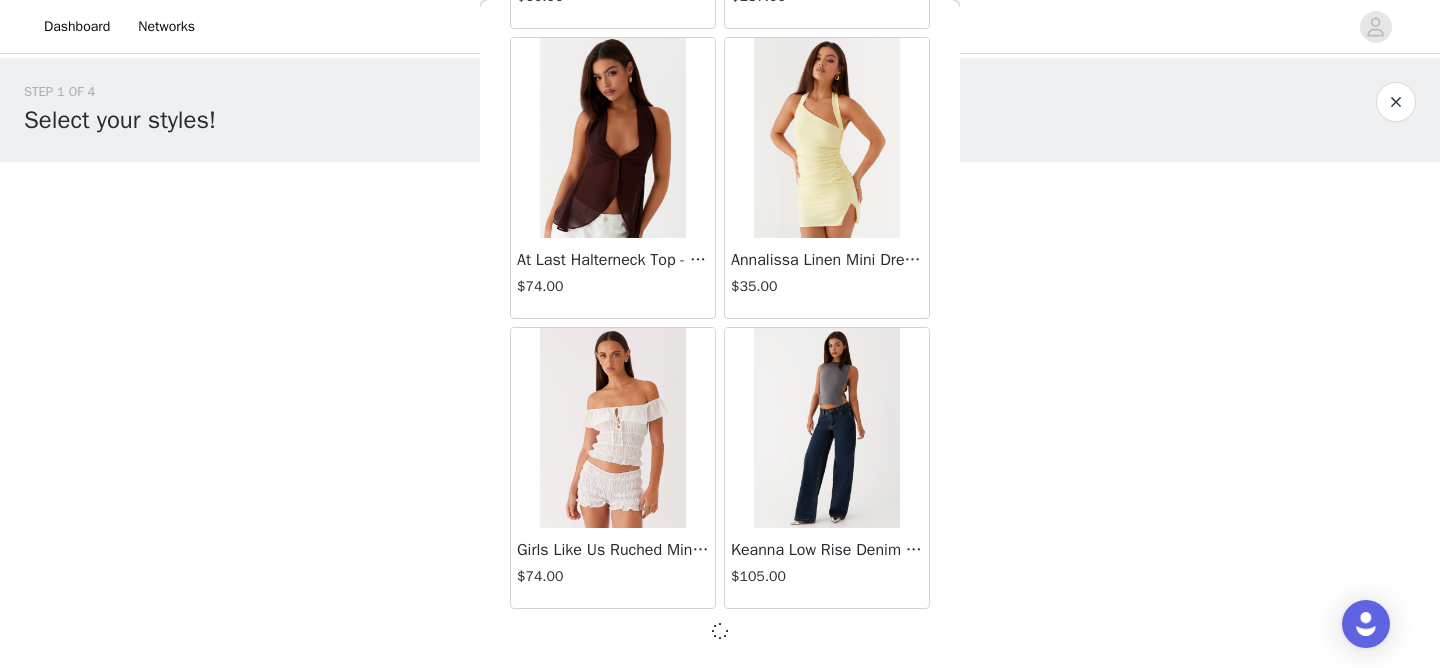 scroll, scrollTop: 2392, scrollLeft: 0, axis: vertical 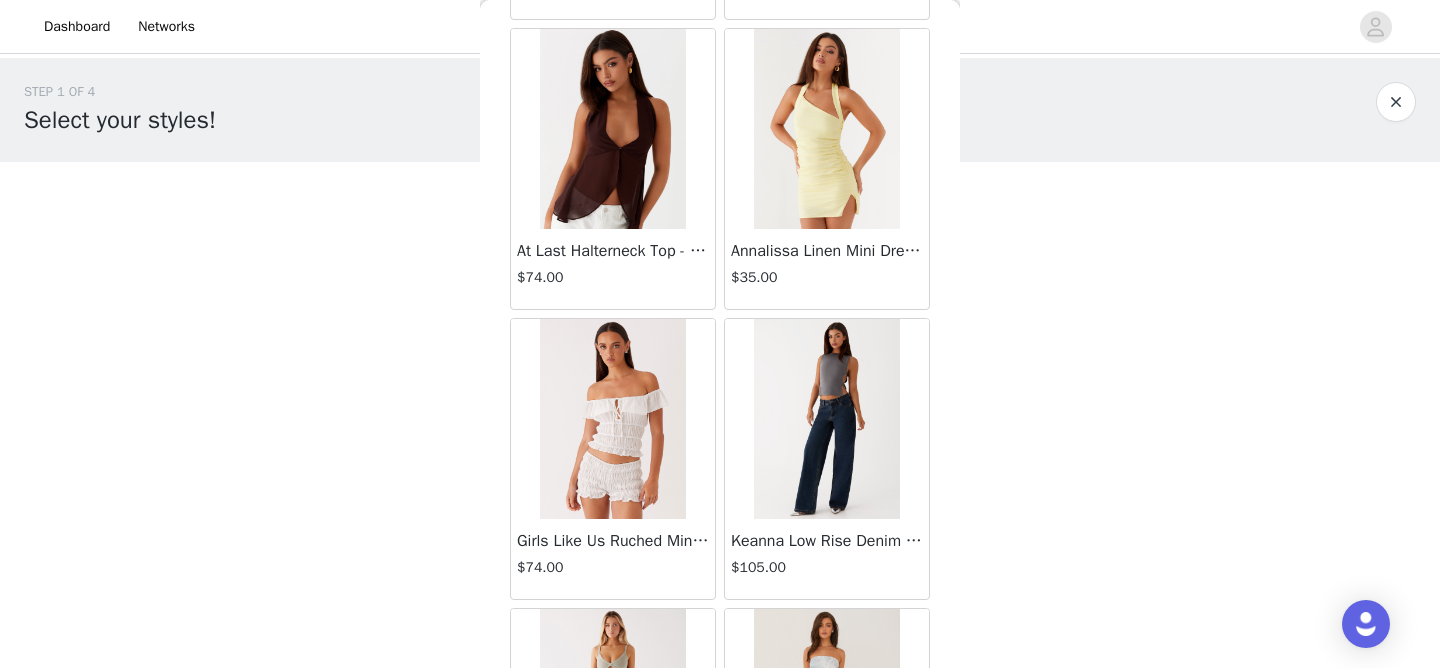 click at bounding box center (826, 419) 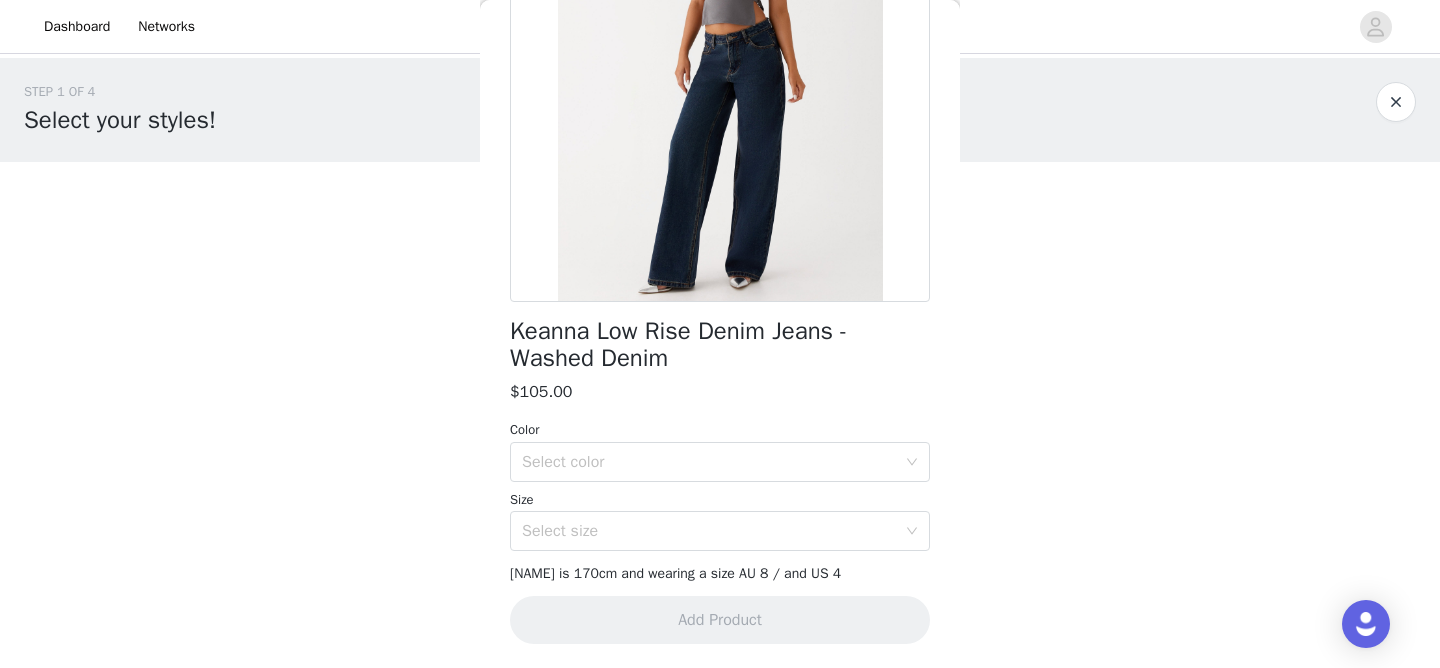 scroll, scrollTop: 437, scrollLeft: 0, axis: vertical 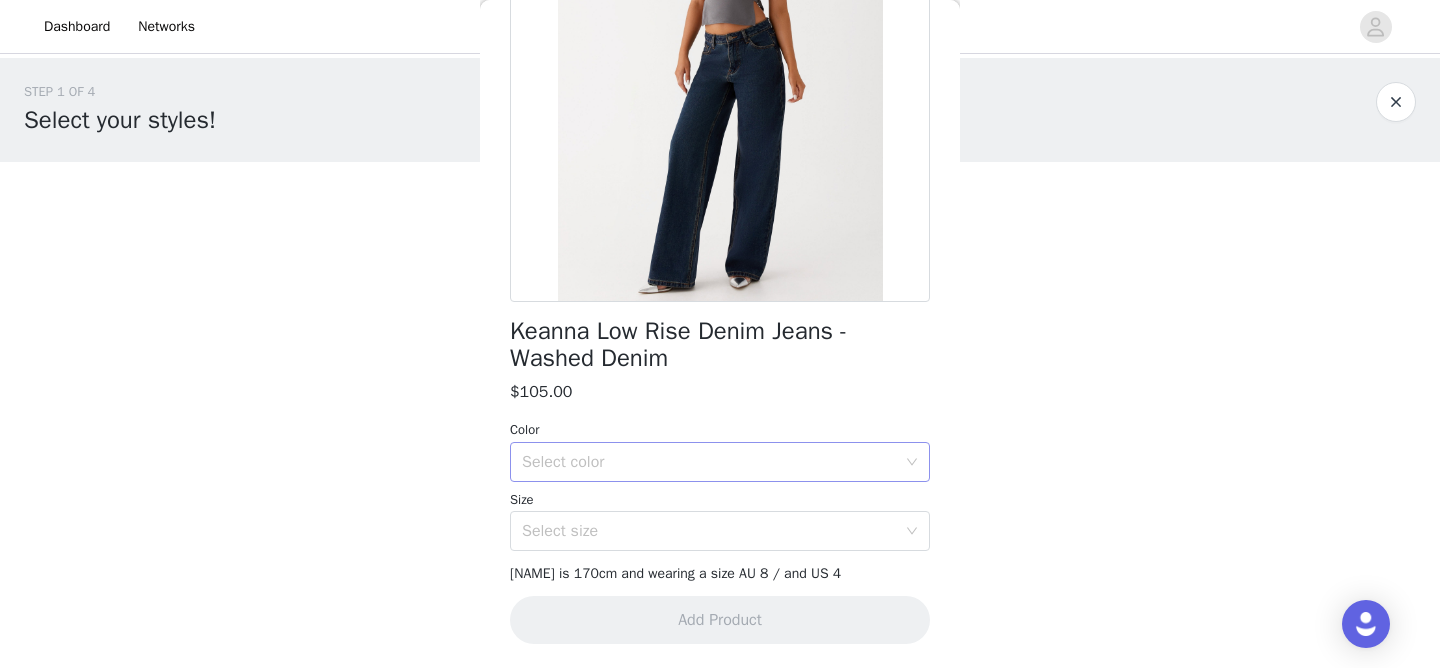 click on "Select color" at bounding box center [709, 462] 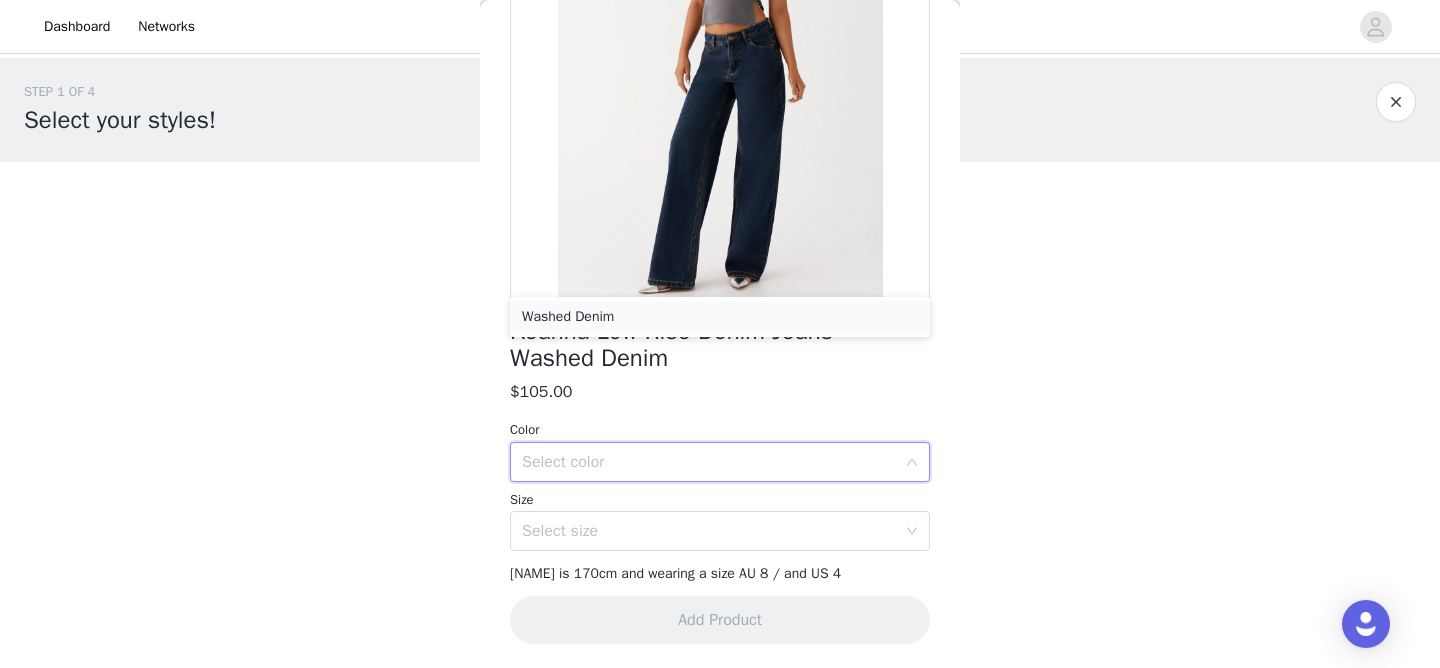 click on "Washed Denim" at bounding box center [720, 317] 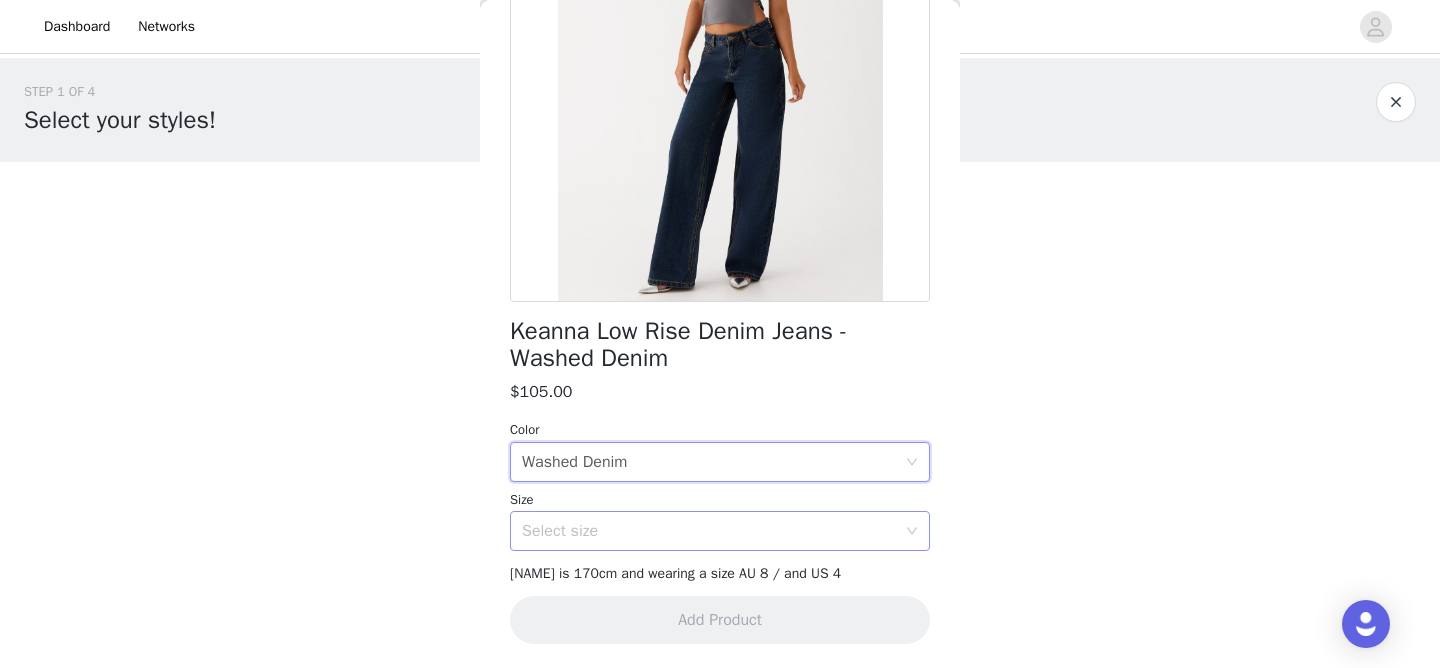 click on "Select size" at bounding box center (709, 531) 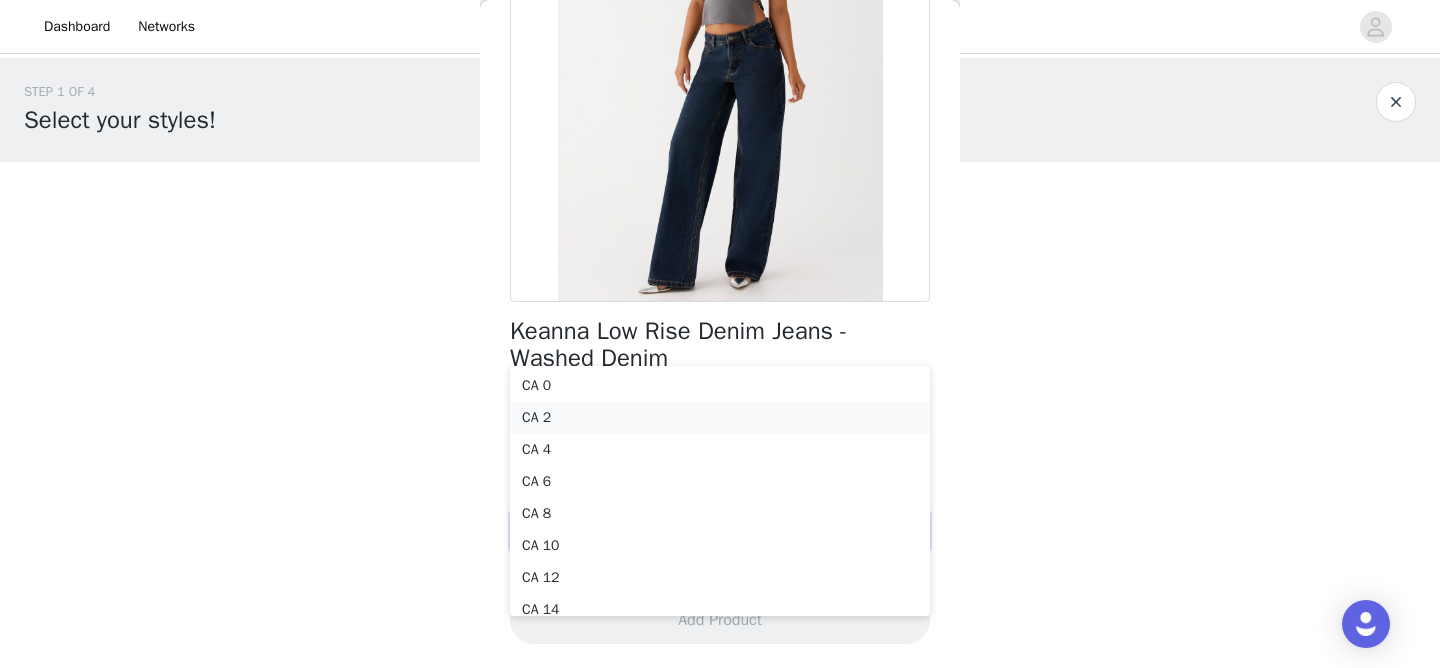 click on "CA 2" at bounding box center (720, 418) 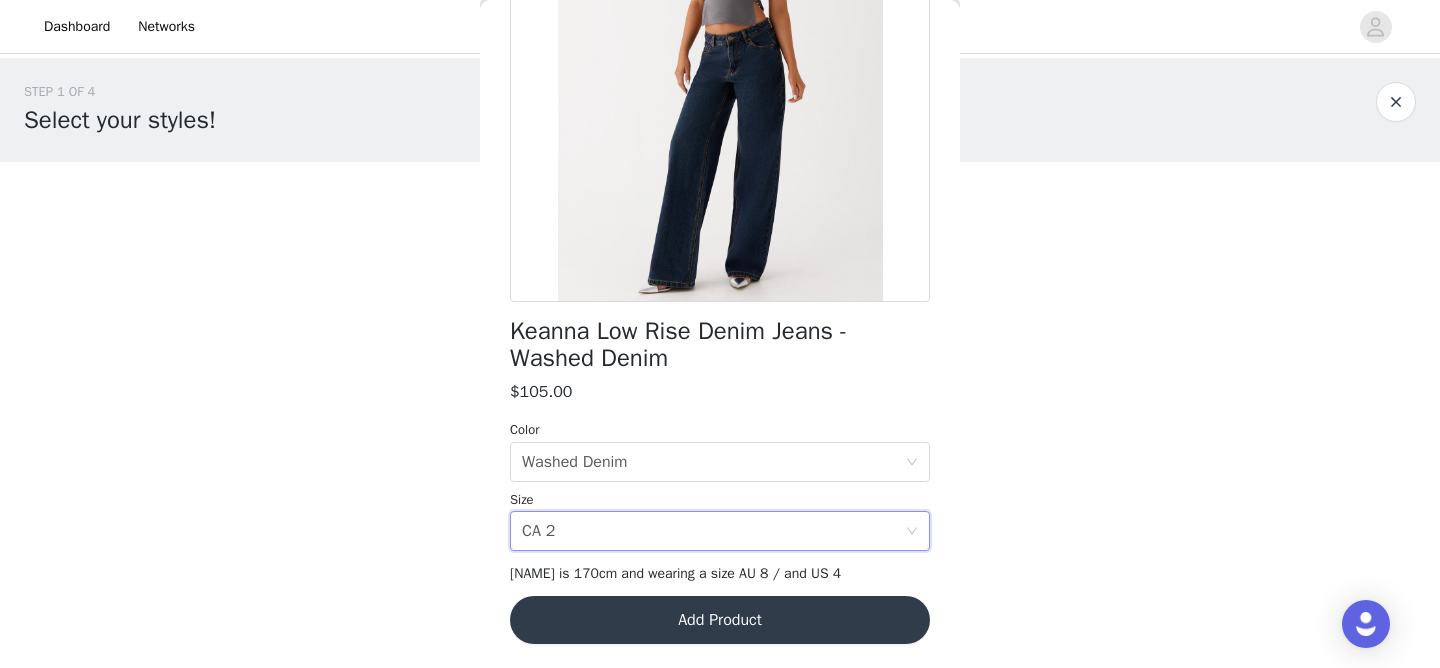 click on "Add Product" at bounding box center [720, 620] 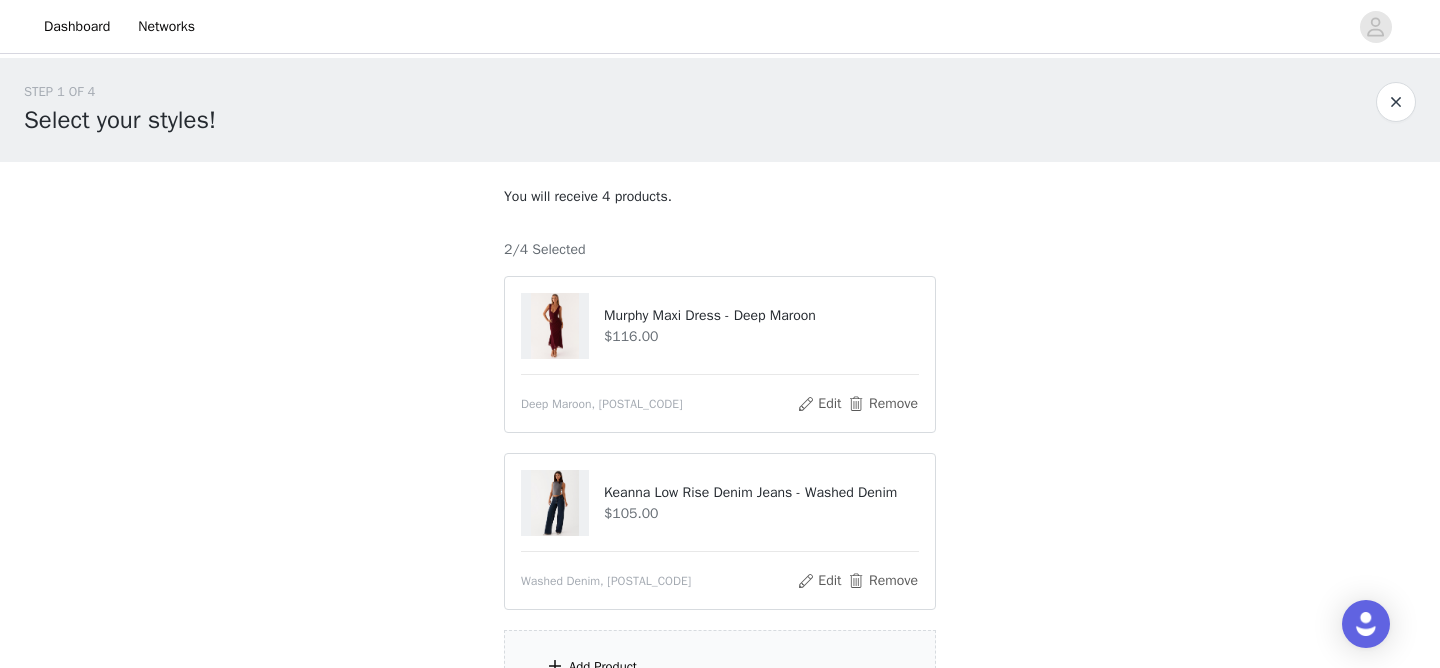 scroll, scrollTop: 204, scrollLeft: 0, axis: vertical 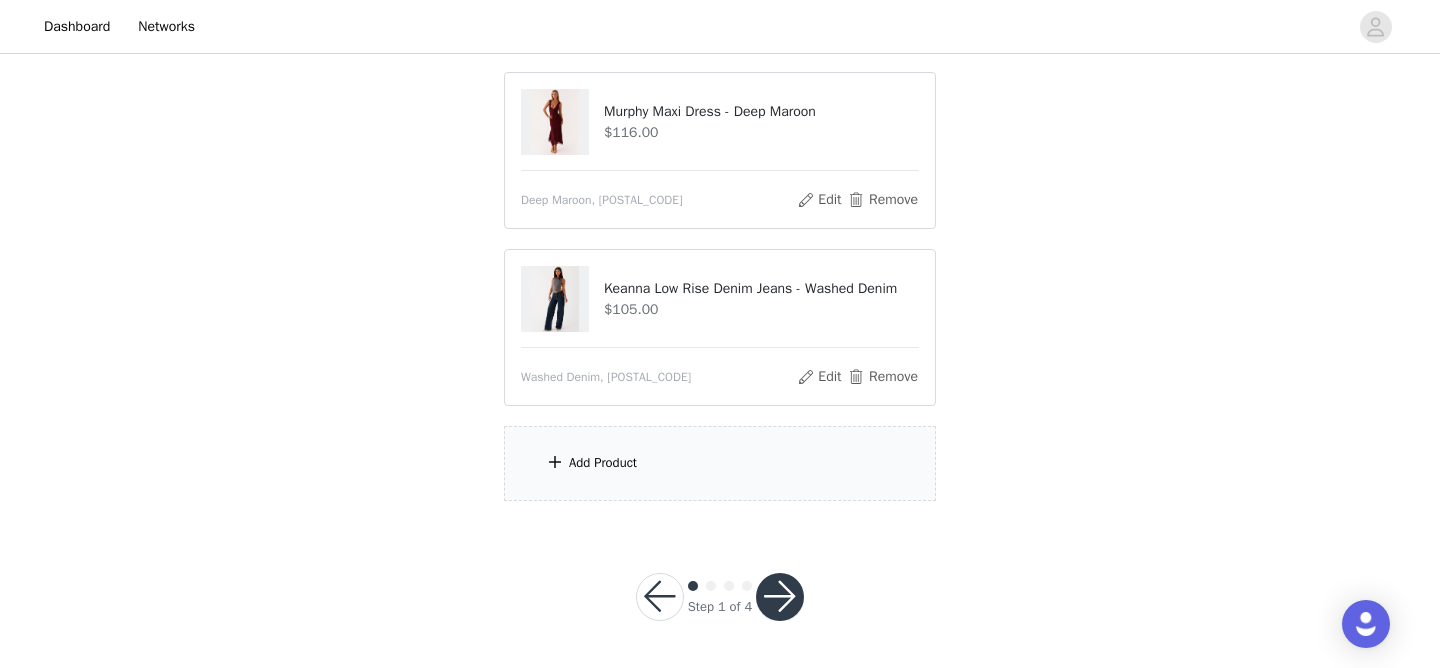 click on "Add Product" at bounding box center [720, 463] 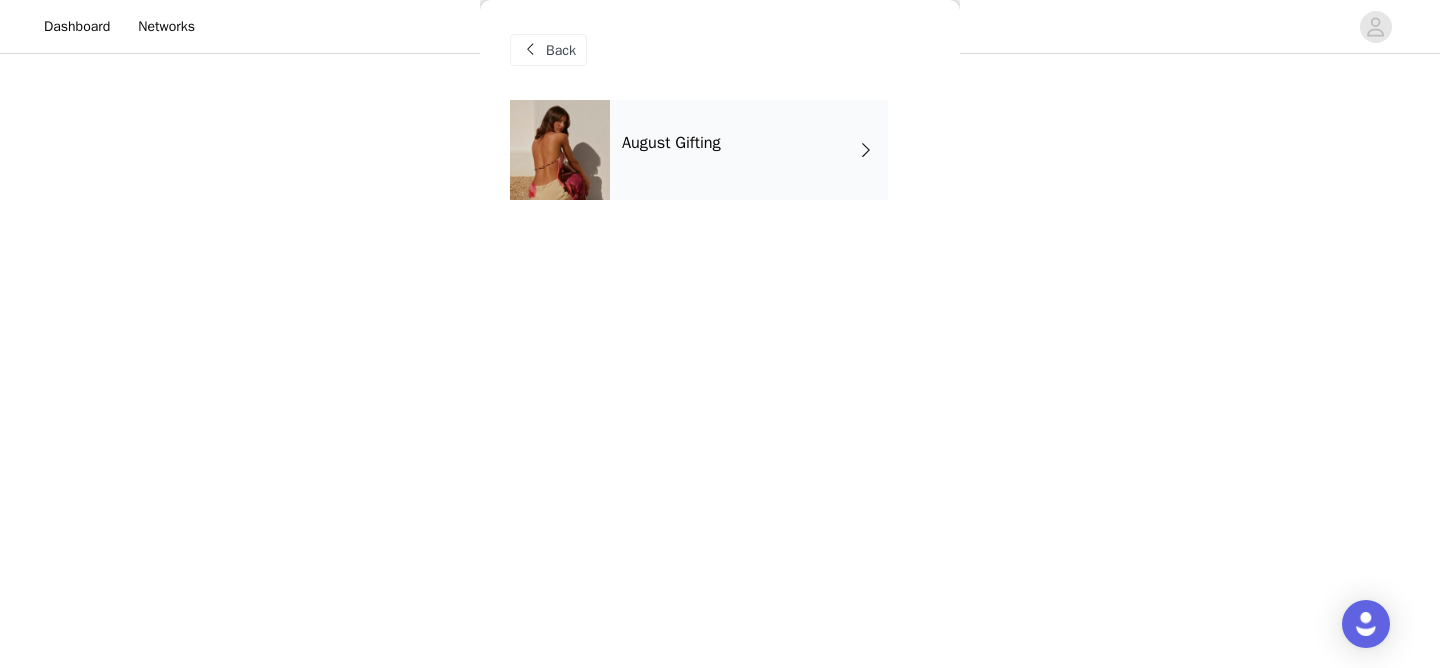 click on "August Gifting" at bounding box center [749, 150] 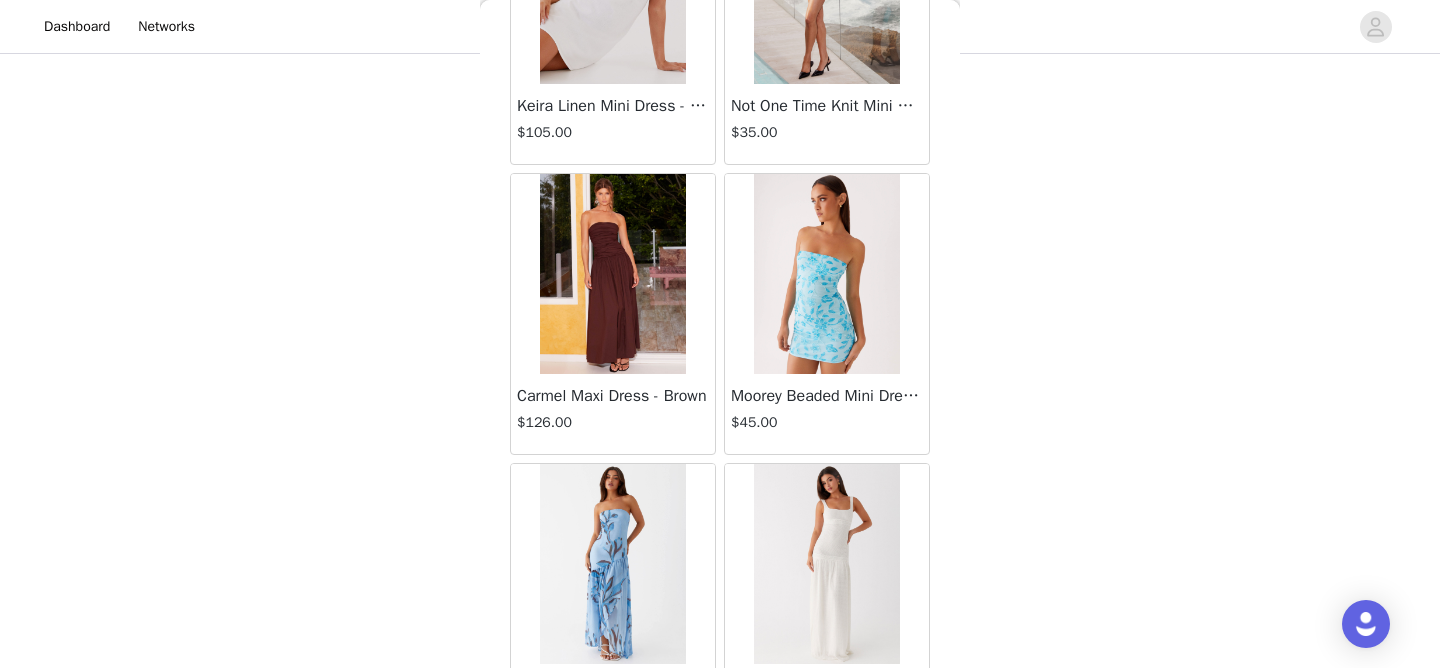 scroll, scrollTop: 2392, scrollLeft: 0, axis: vertical 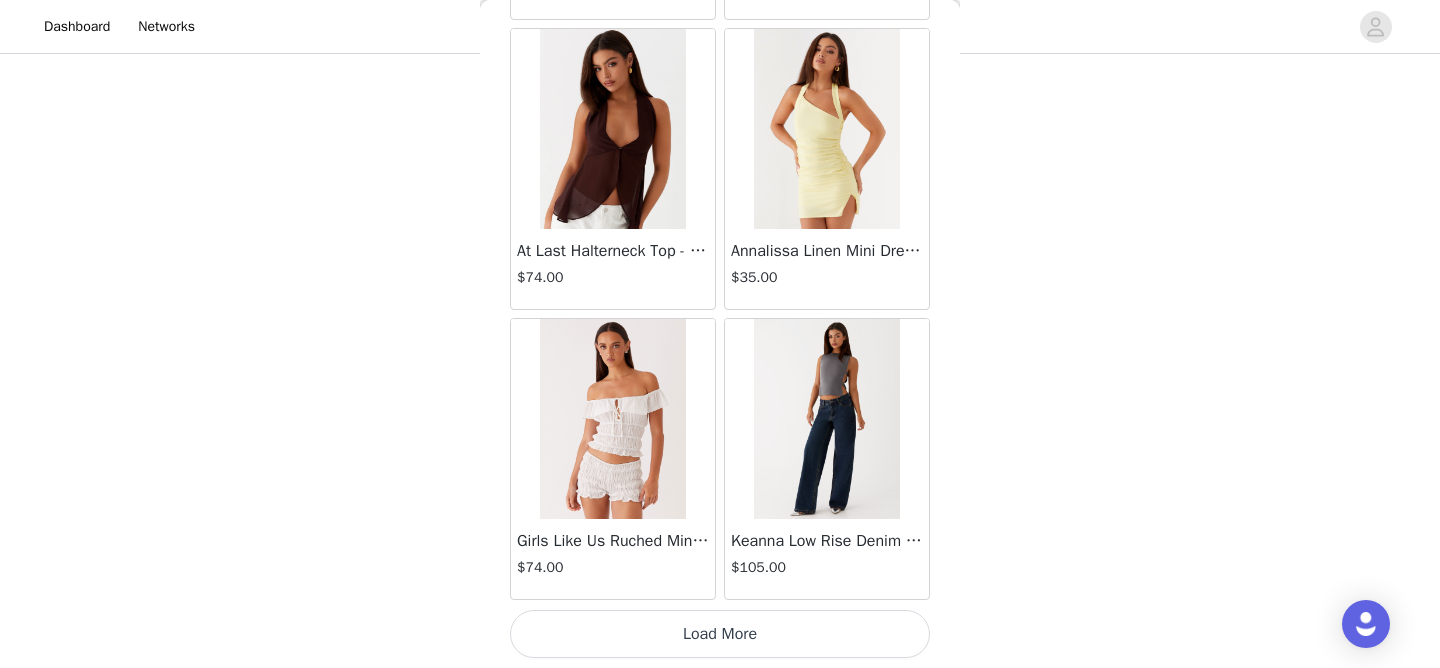 click on "Load More" at bounding box center [720, 634] 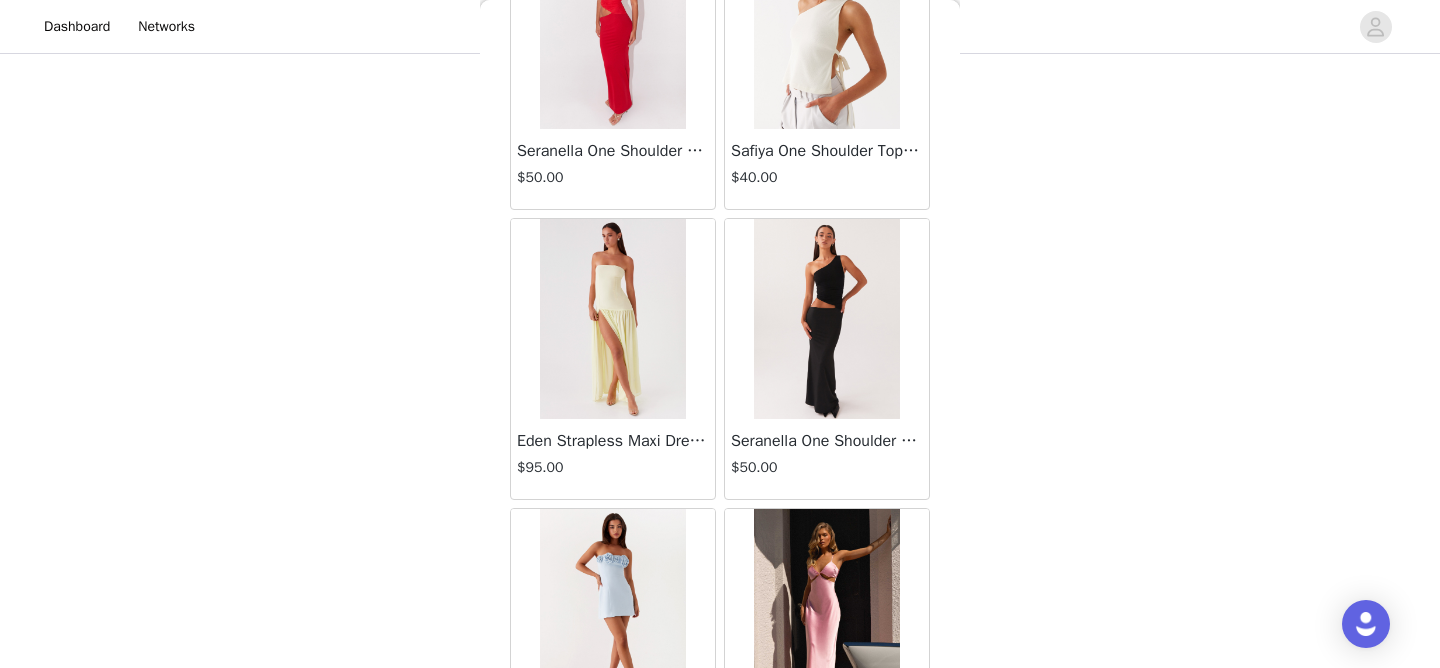 scroll, scrollTop: 5292, scrollLeft: 0, axis: vertical 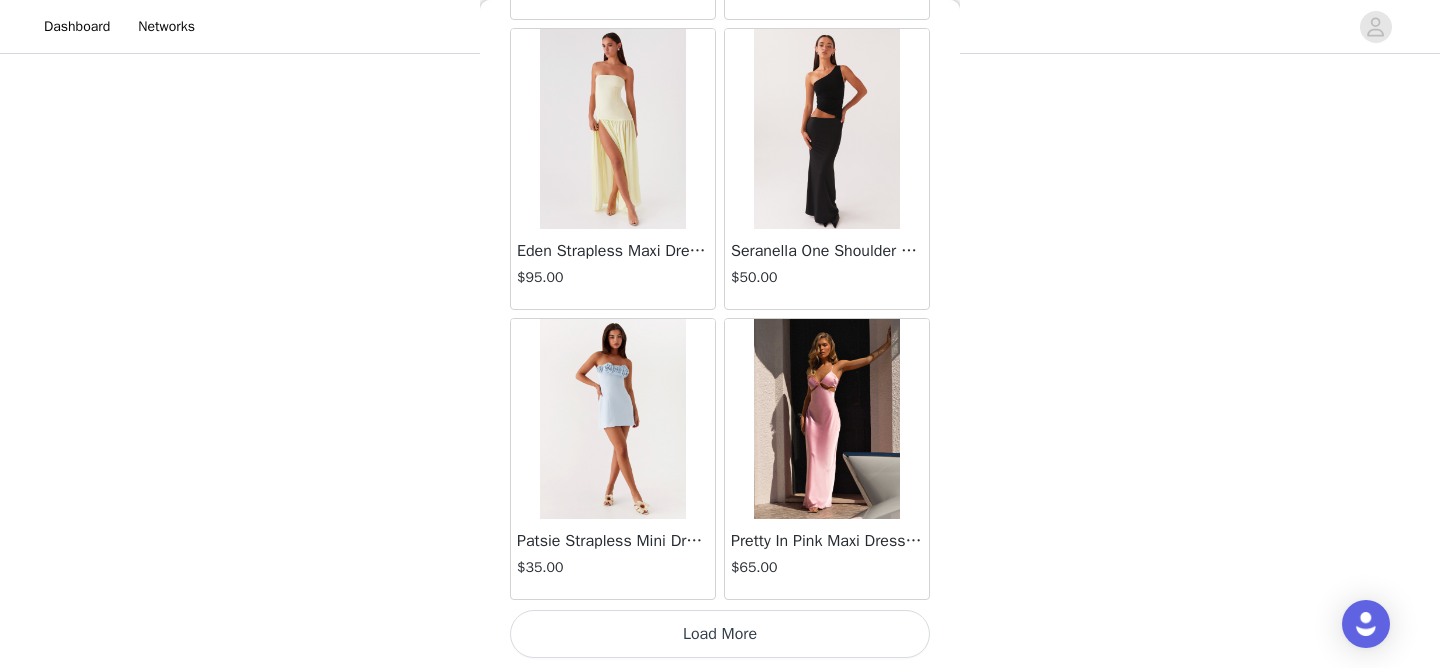 click on "Load More" at bounding box center [720, 634] 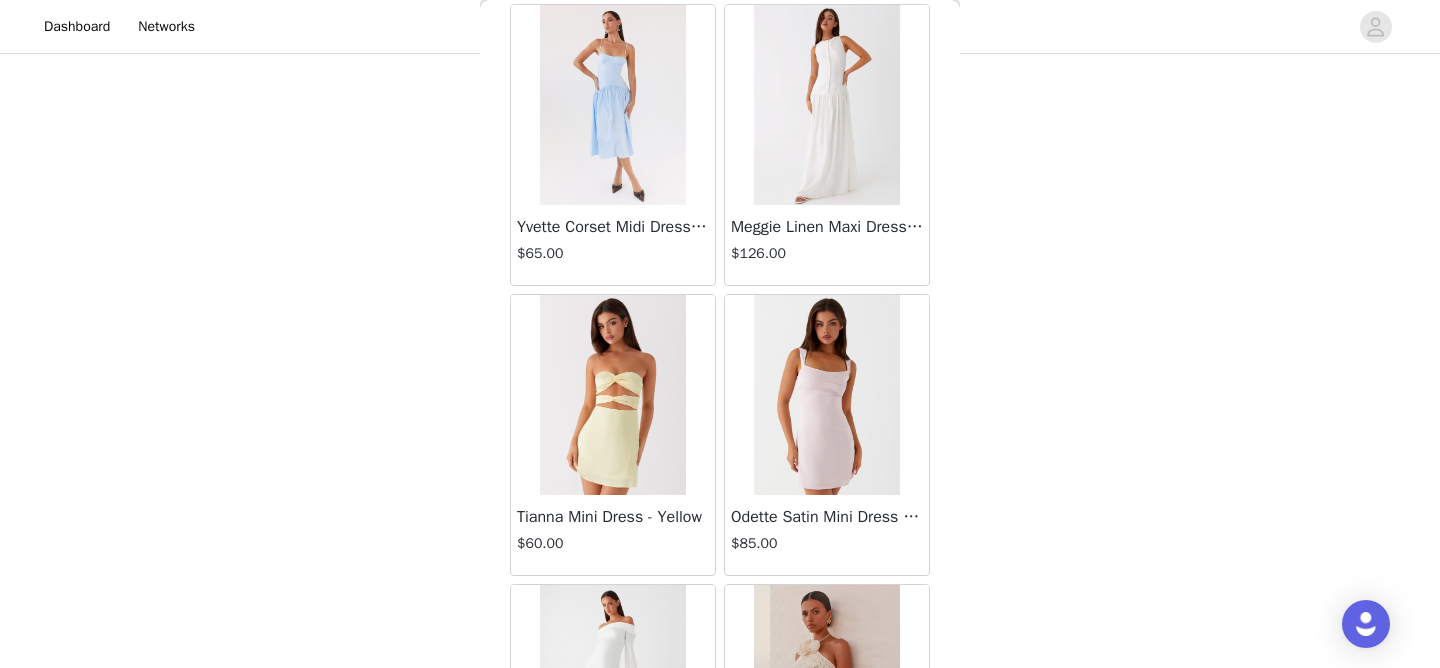 scroll, scrollTop: 8192, scrollLeft: 0, axis: vertical 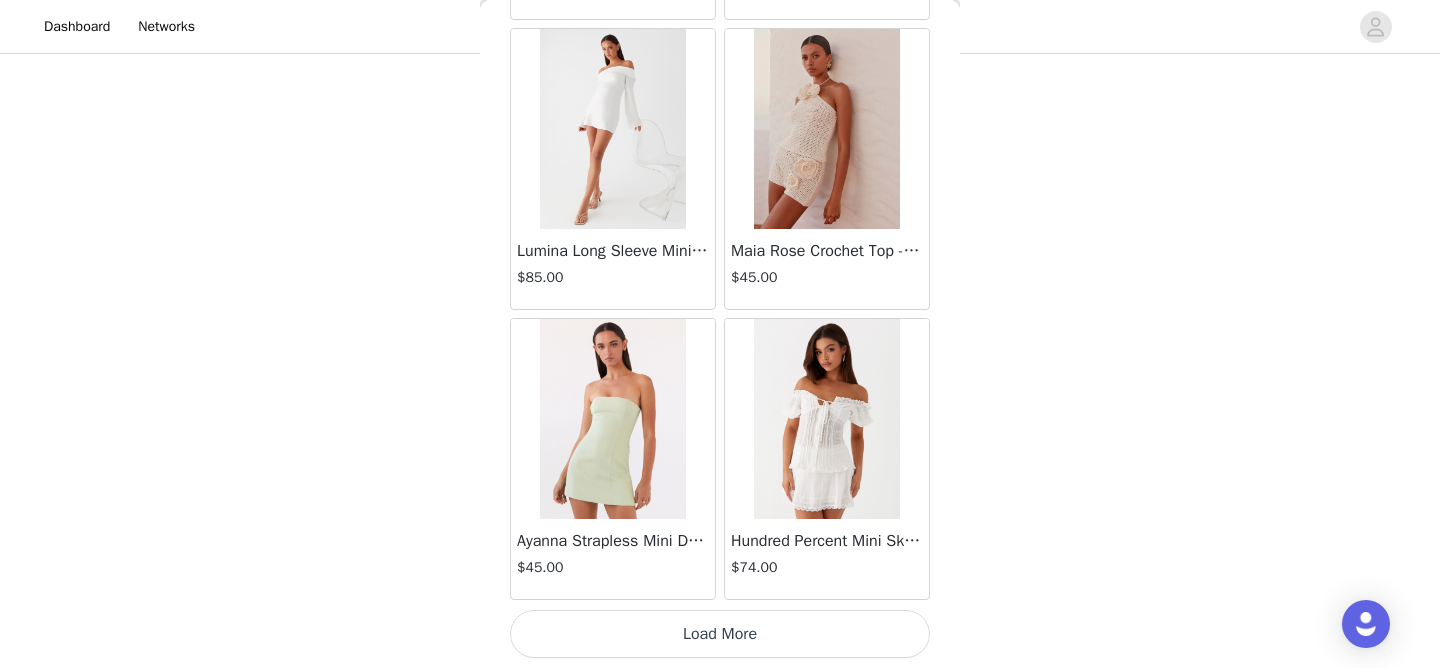 click on "Load More" at bounding box center [720, 634] 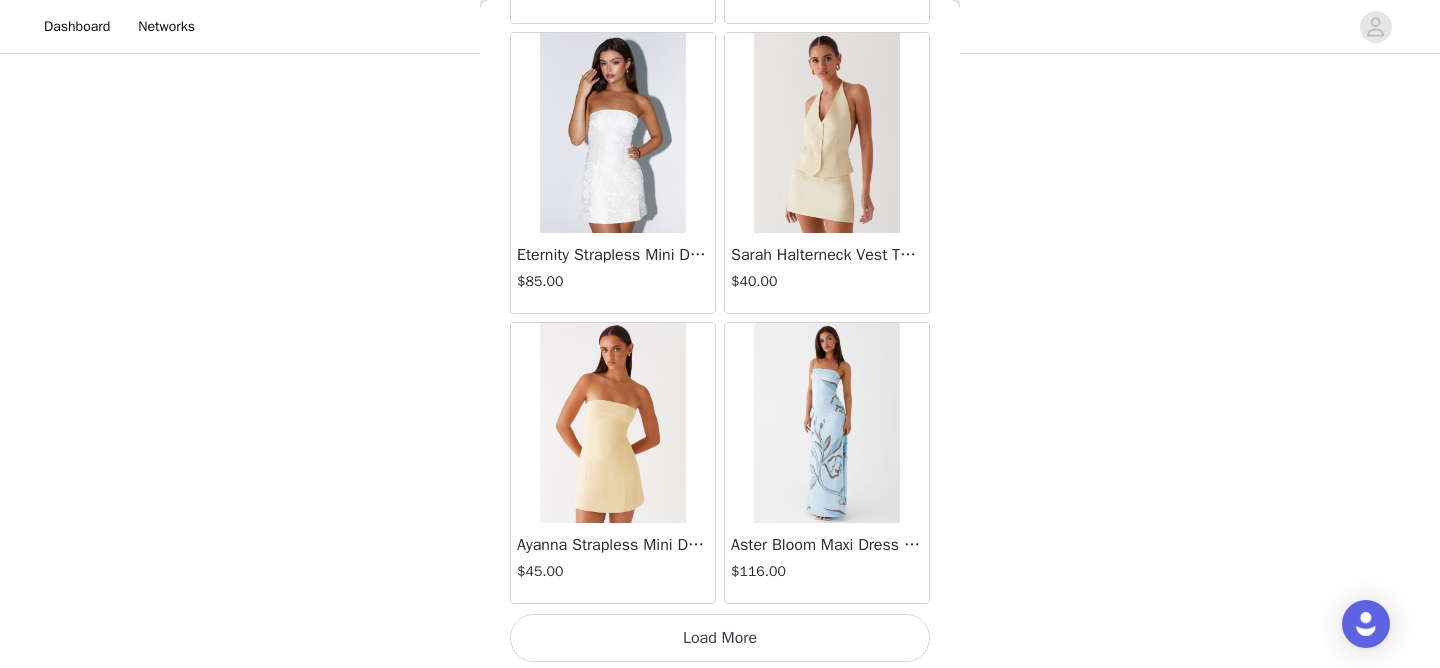 scroll, scrollTop: 11092, scrollLeft: 0, axis: vertical 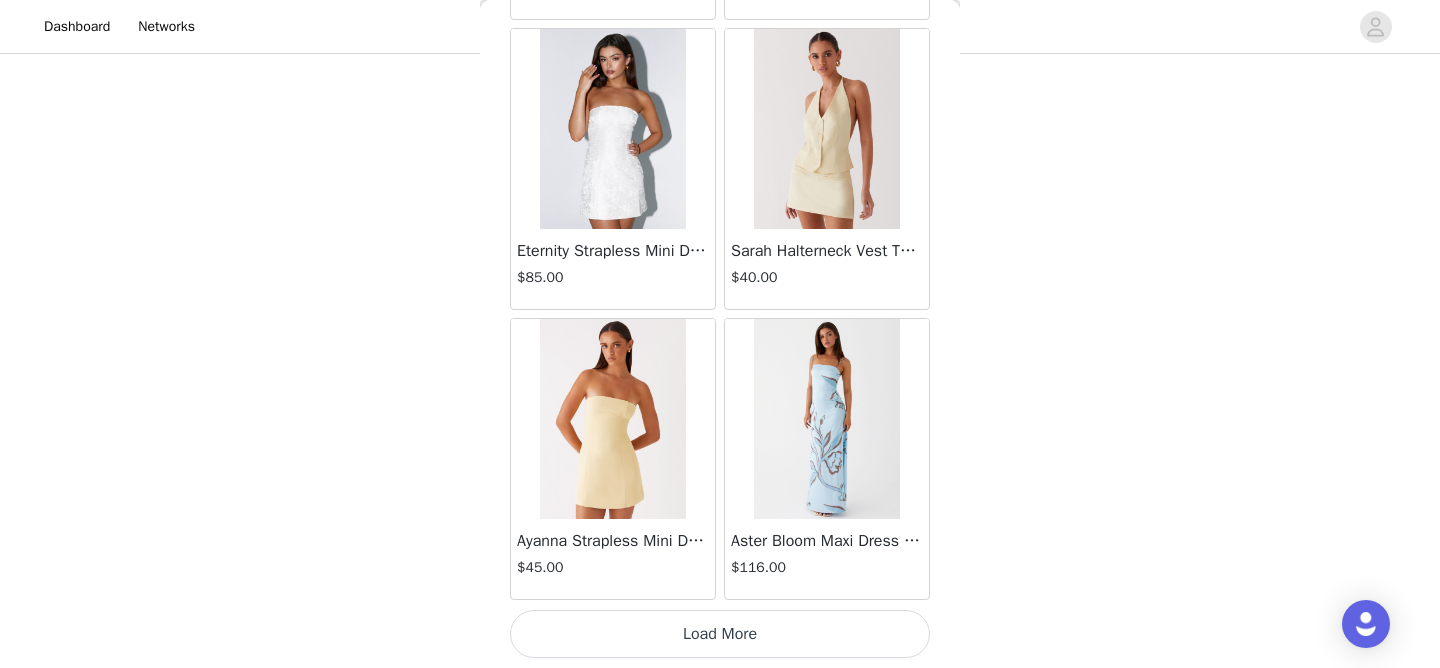 click on "Load More" at bounding box center [720, 634] 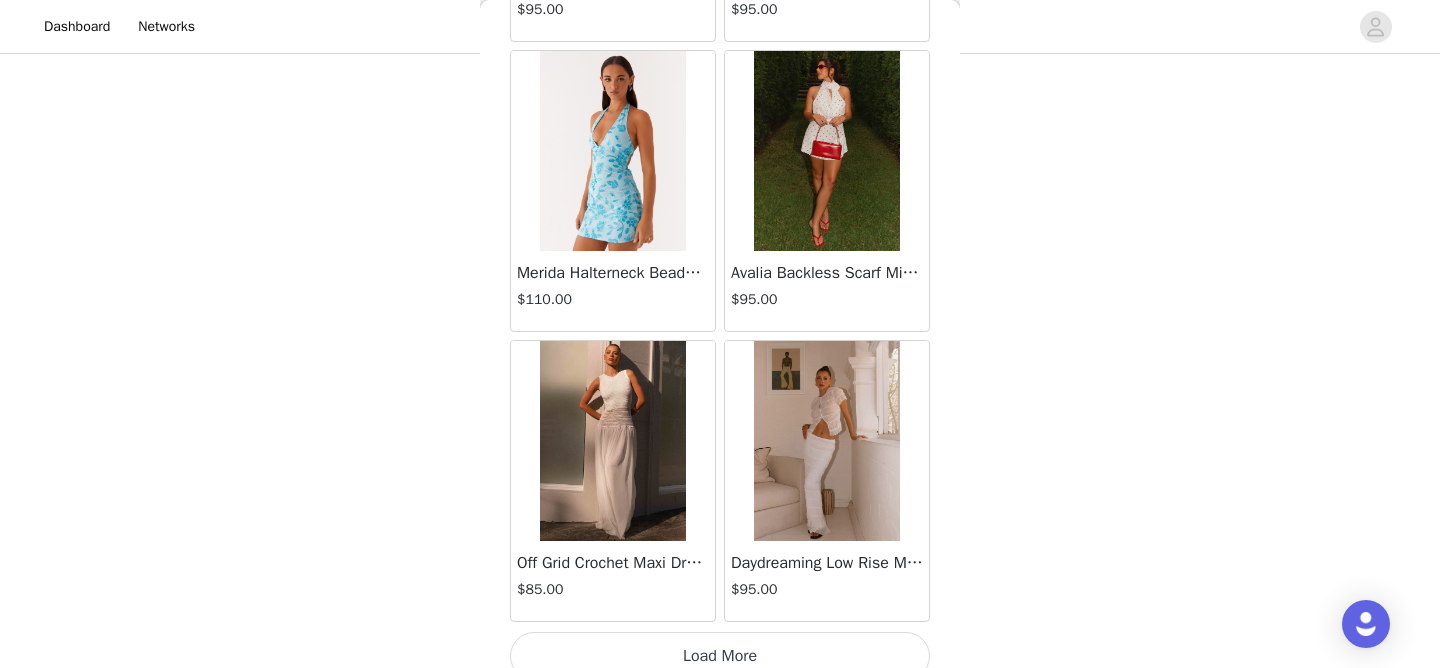 scroll, scrollTop: 13992, scrollLeft: 0, axis: vertical 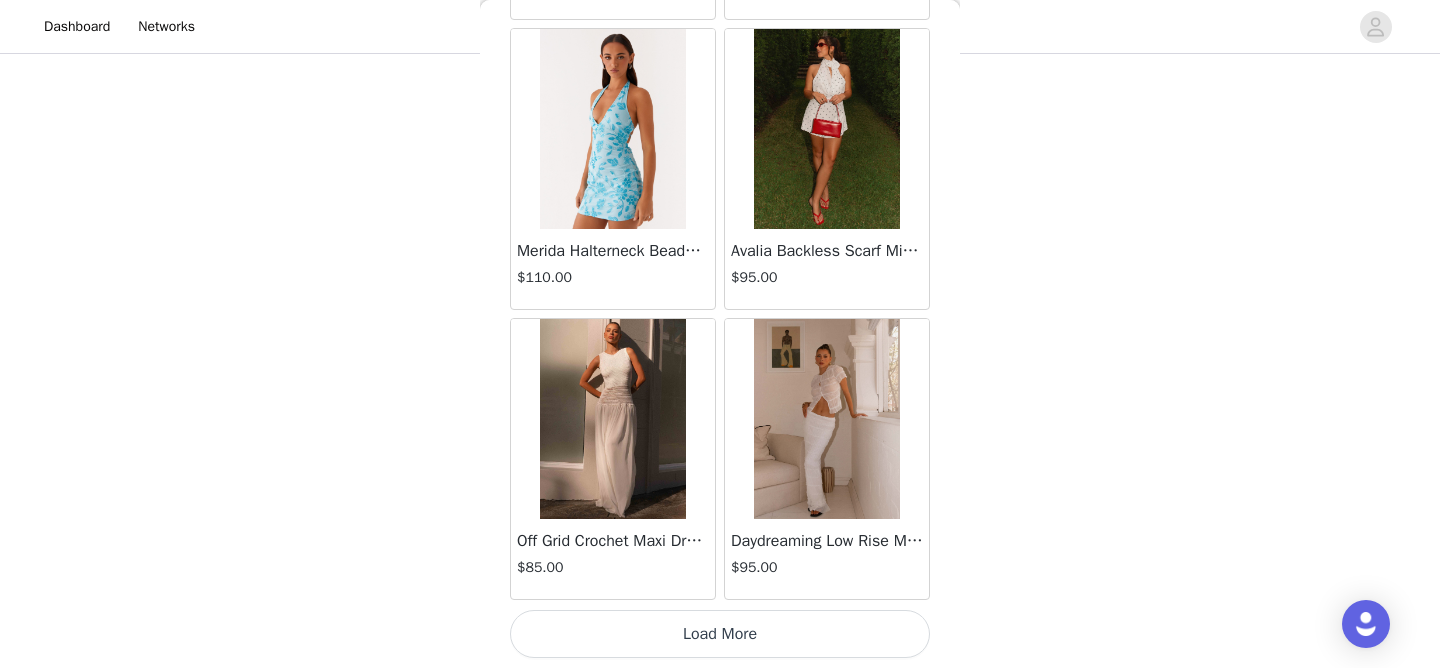 click on "Load More" at bounding box center (720, 634) 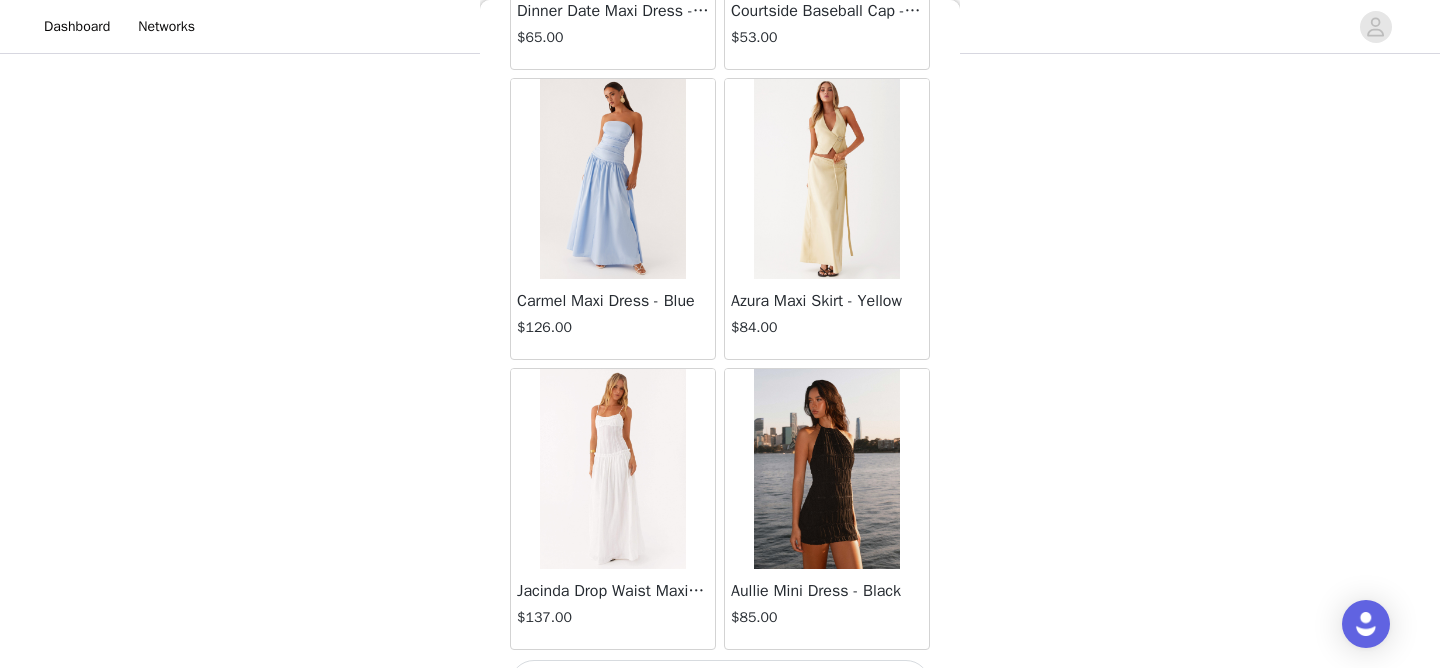 scroll, scrollTop: 16892, scrollLeft: 0, axis: vertical 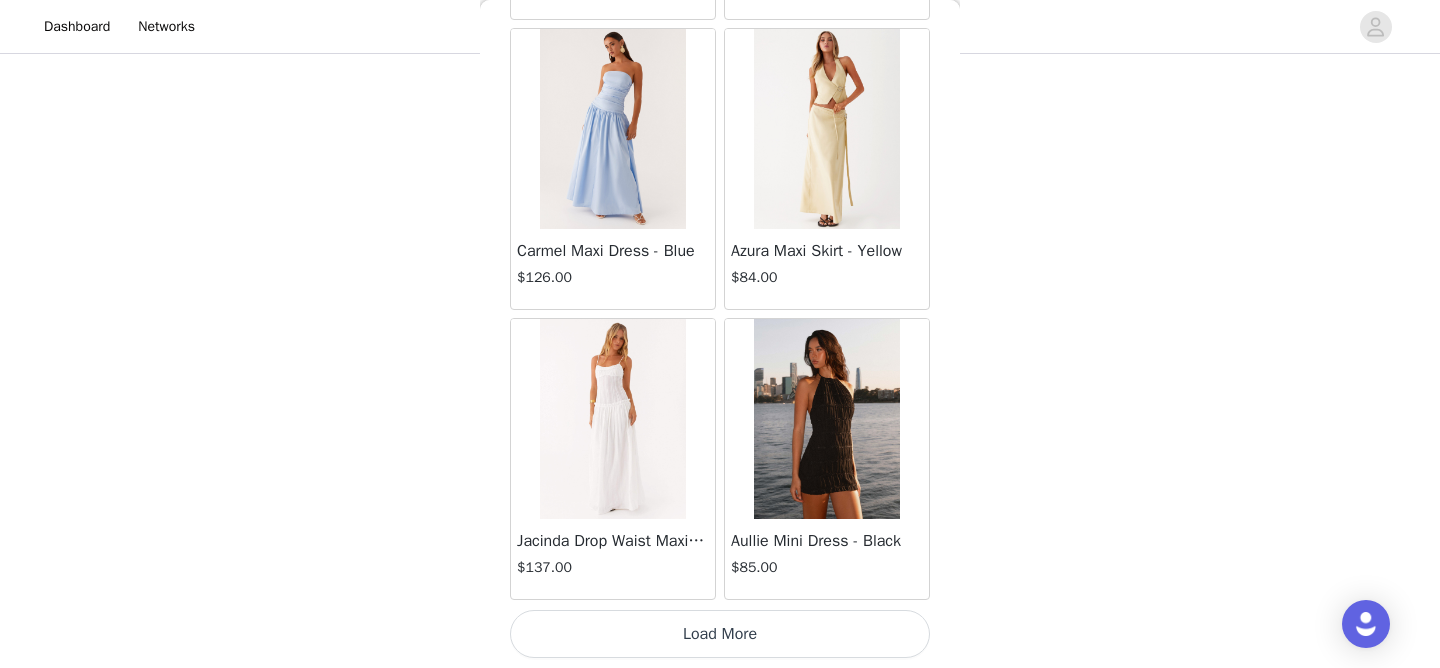 click on "Load More" at bounding box center [720, 634] 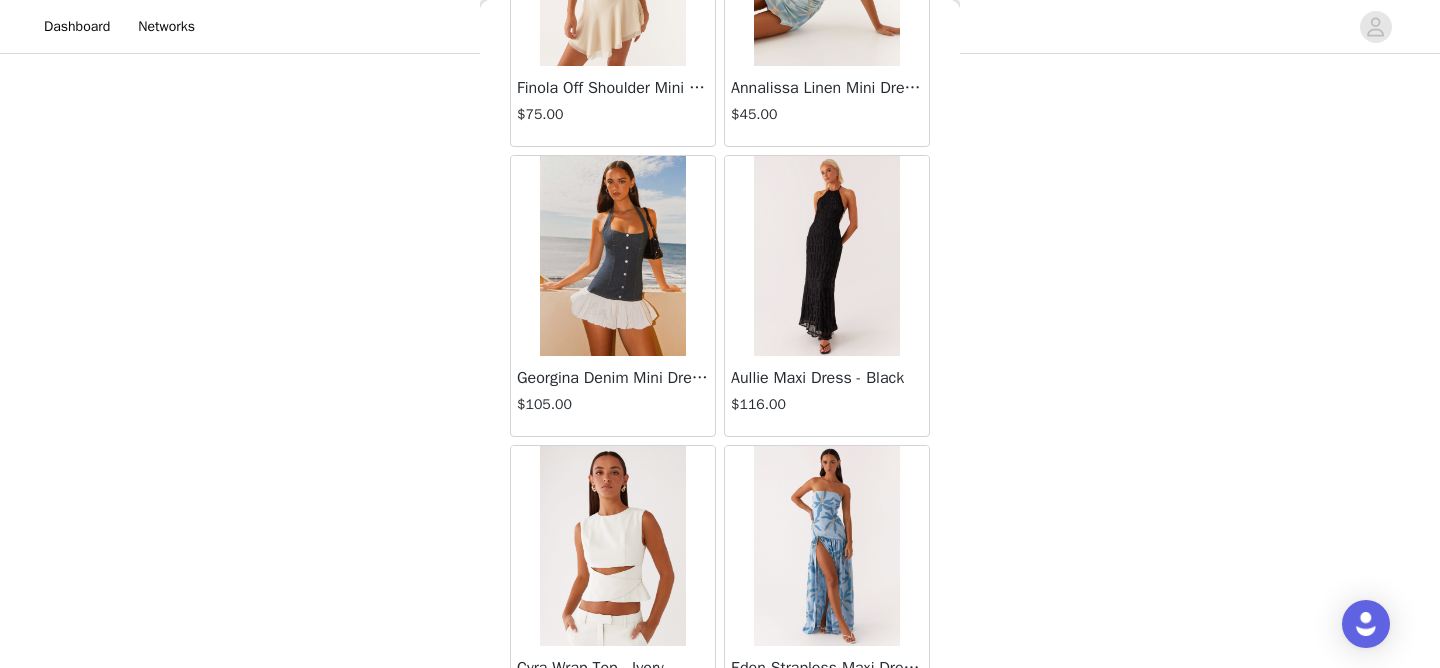 scroll, scrollTop: 19792, scrollLeft: 0, axis: vertical 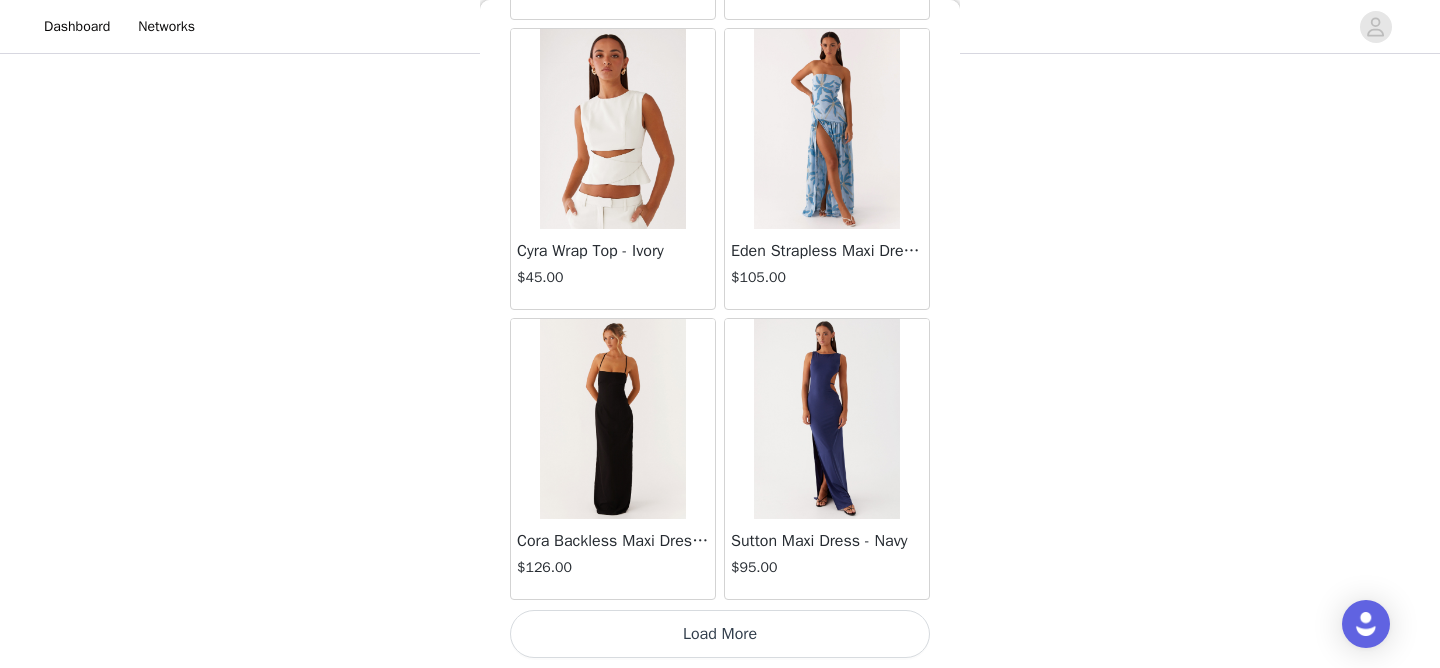 click on "Load More" at bounding box center [720, 634] 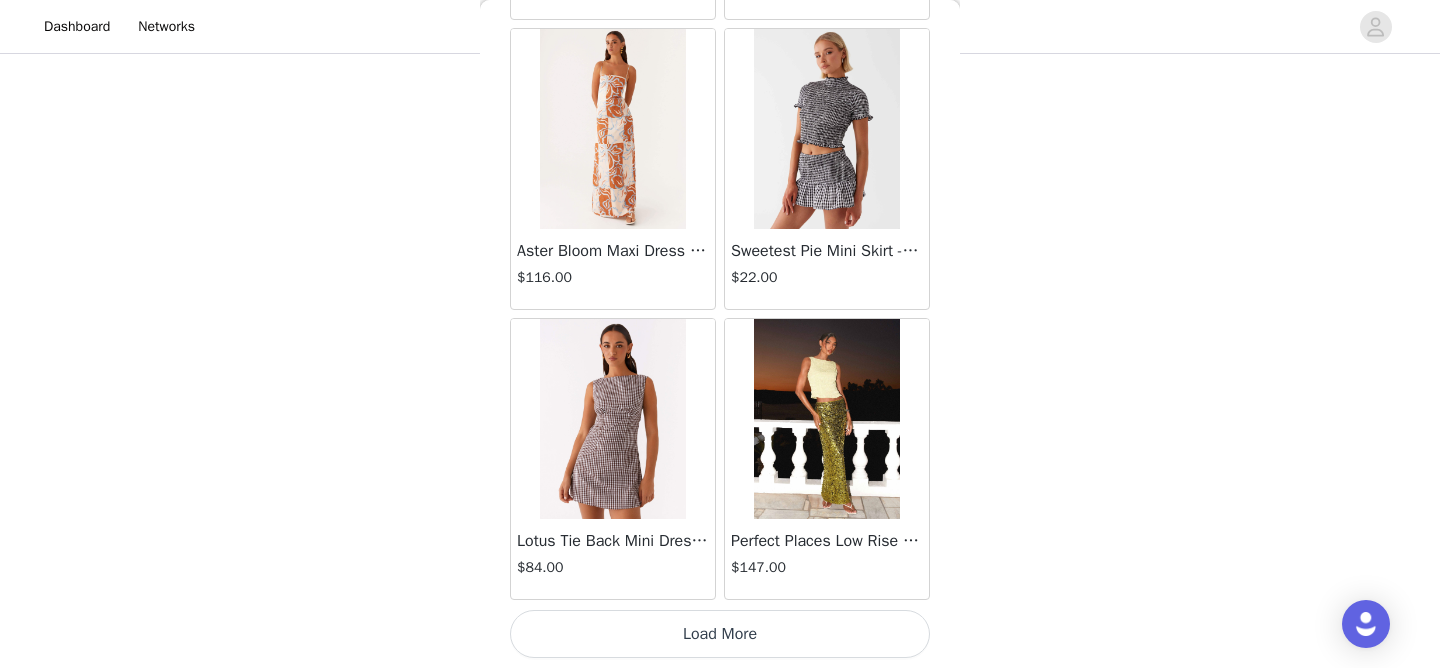 click on "Load More" at bounding box center (720, 634) 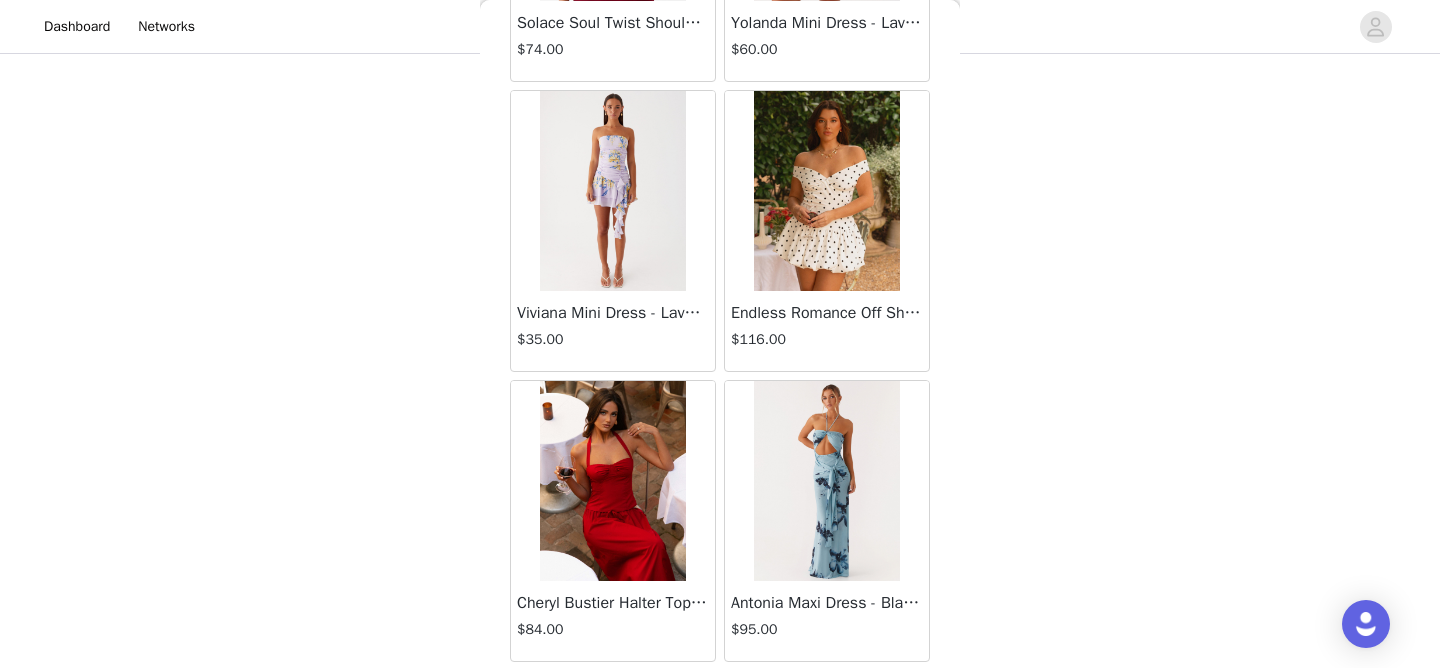 scroll, scrollTop: 25592, scrollLeft: 0, axis: vertical 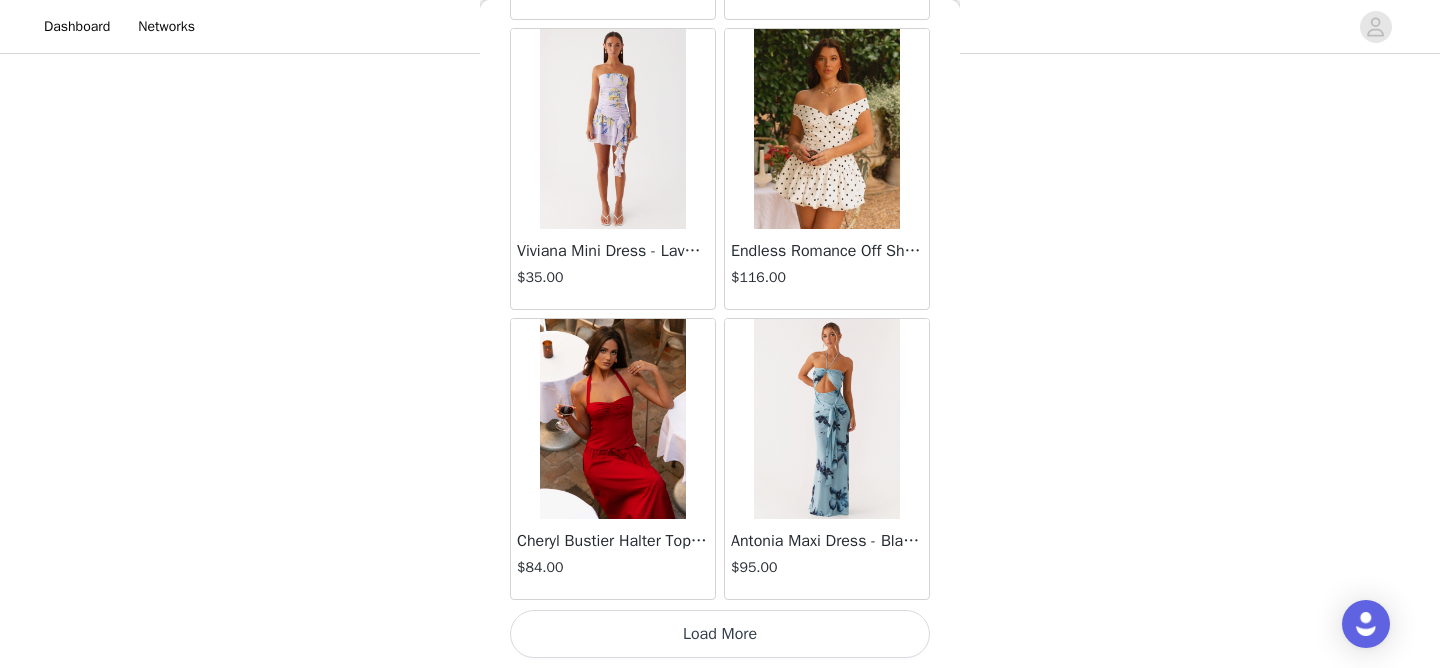 click on "Load More" at bounding box center (720, 634) 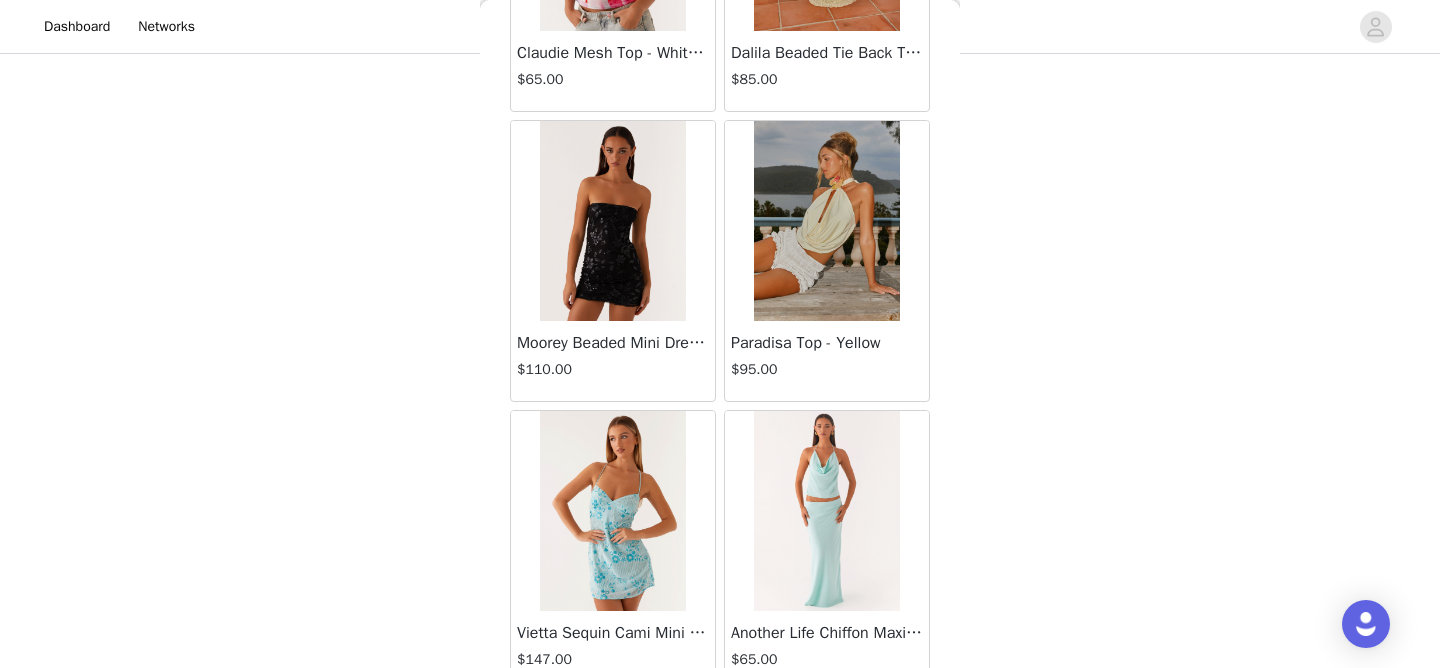 scroll, scrollTop: 28492, scrollLeft: 0, axis: vertical 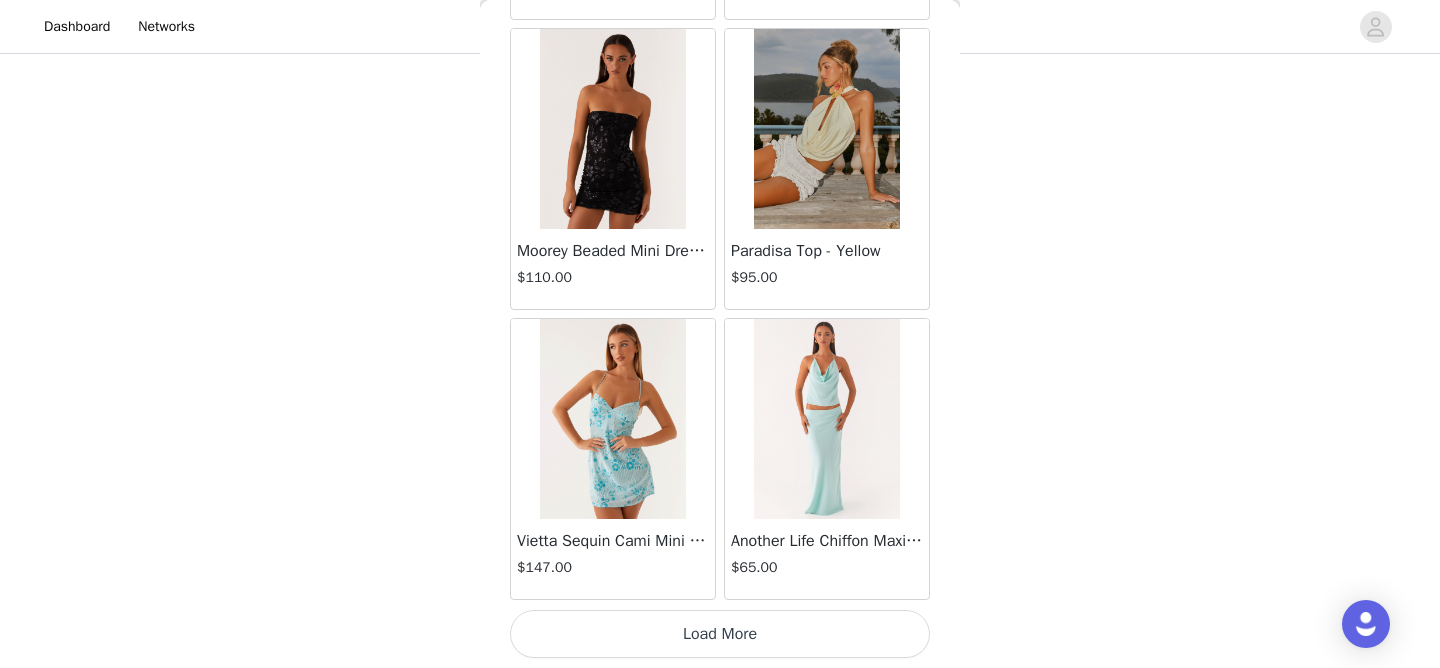 click on "Load More" at bounding box center (720, 634) 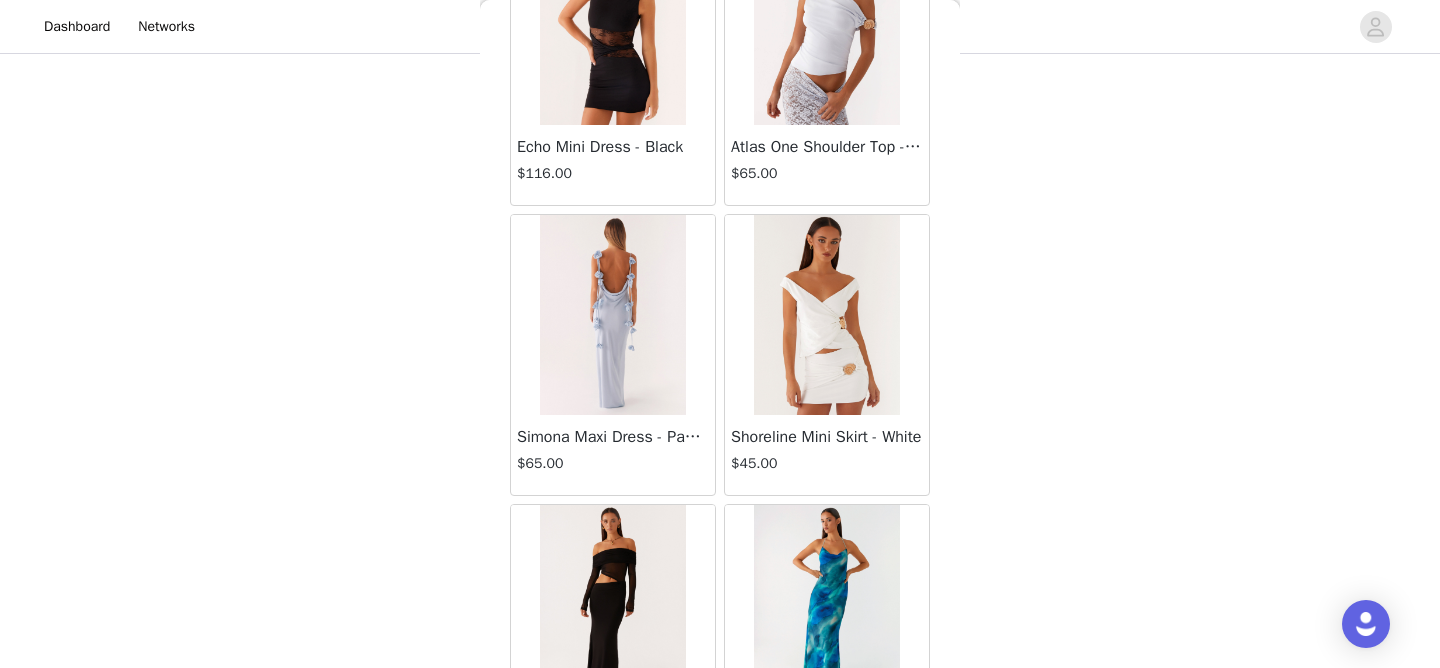 scroll, scrollTop: 31392, scrollLeft: 0, axis: vertical 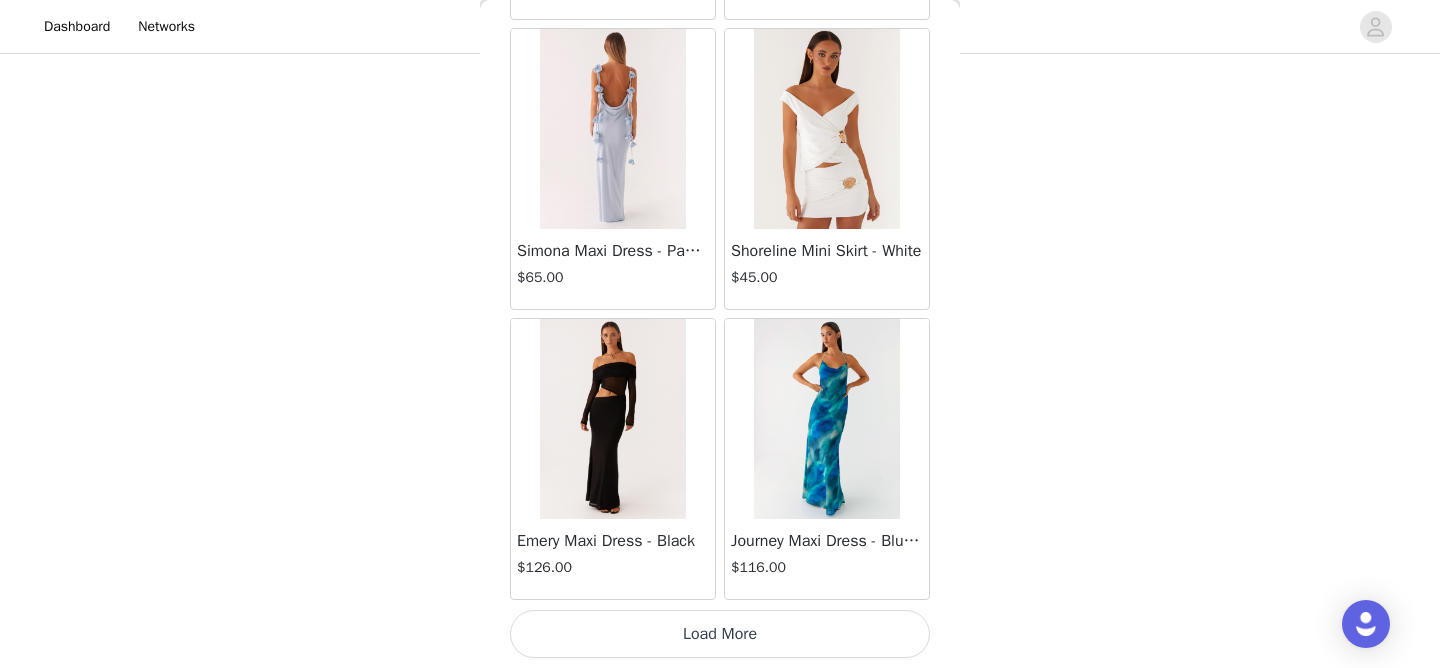 click on "Load More" at bounding box center (720, 634) 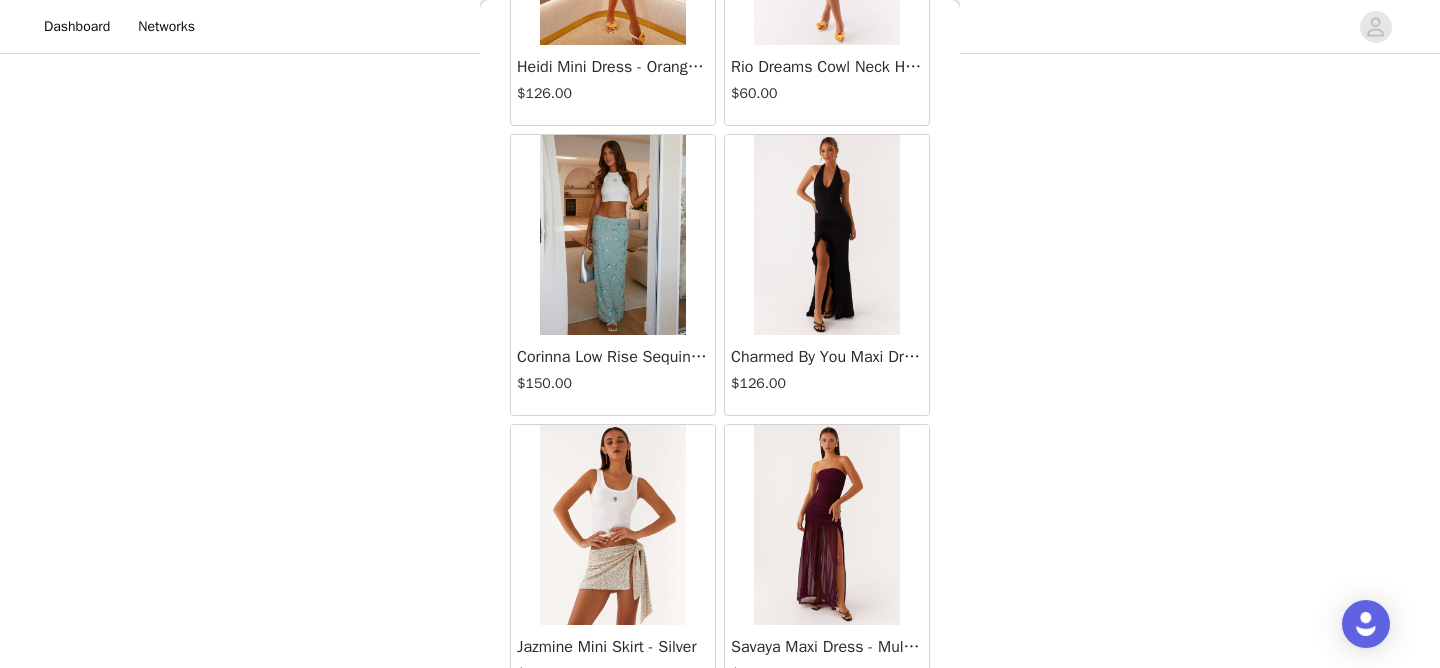 scroll, scrollTop: 34292, scrollLeft: 0, axis: vertical 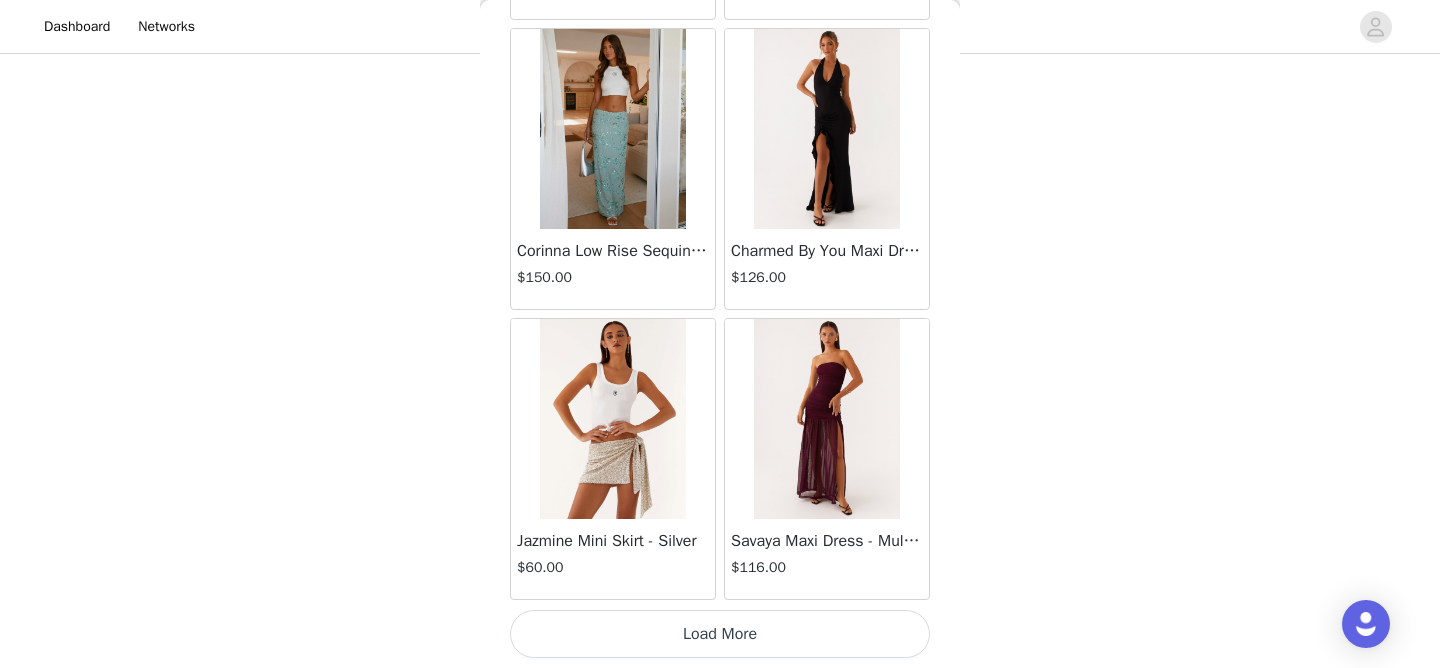 click on "Load More" at bounding box center (720, 634) 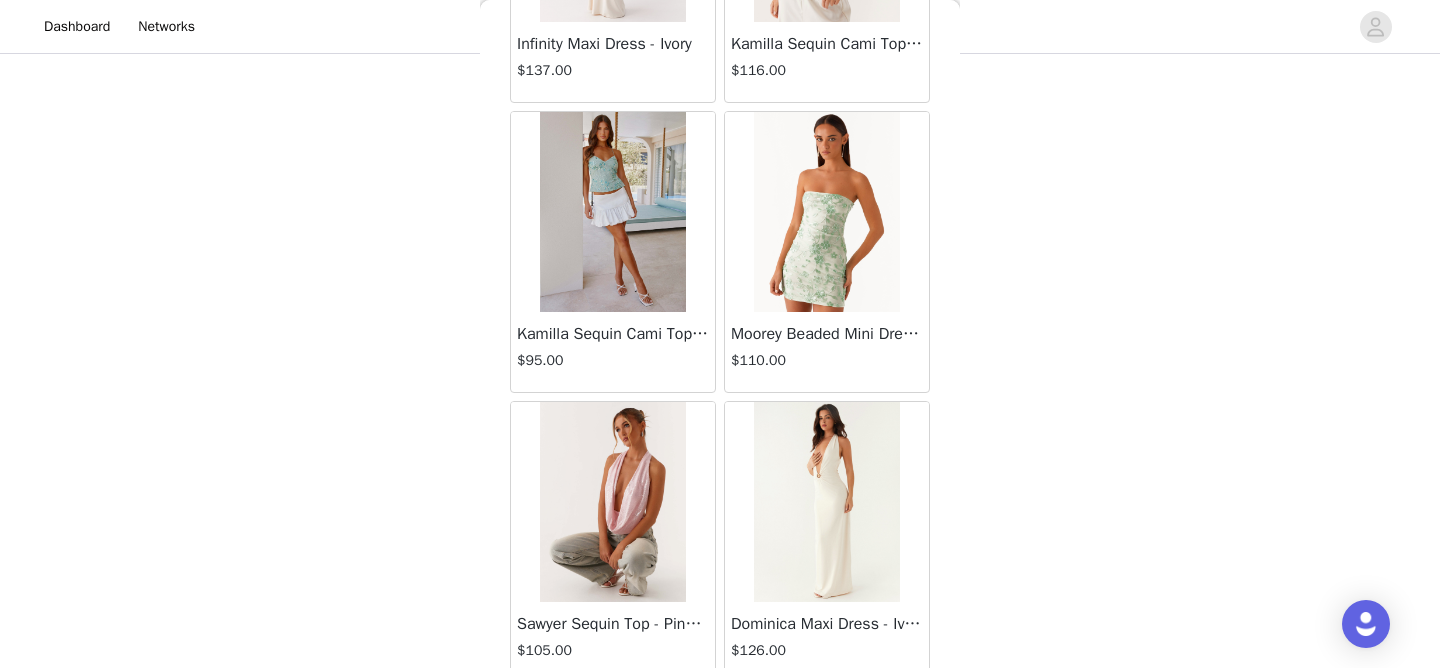 scroll, scrollTop: 37192, scrollLeft: 0, axis: vertical 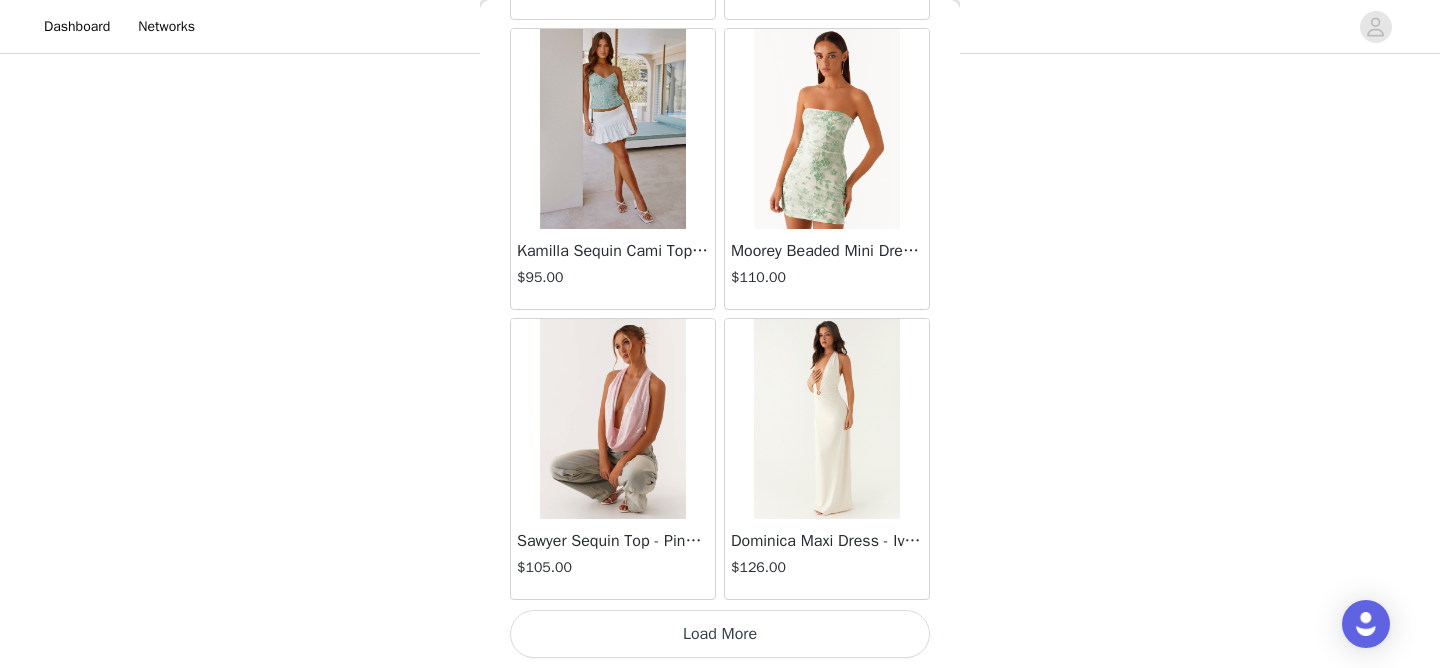 click on "Load More" at bounding box center [720, 634] 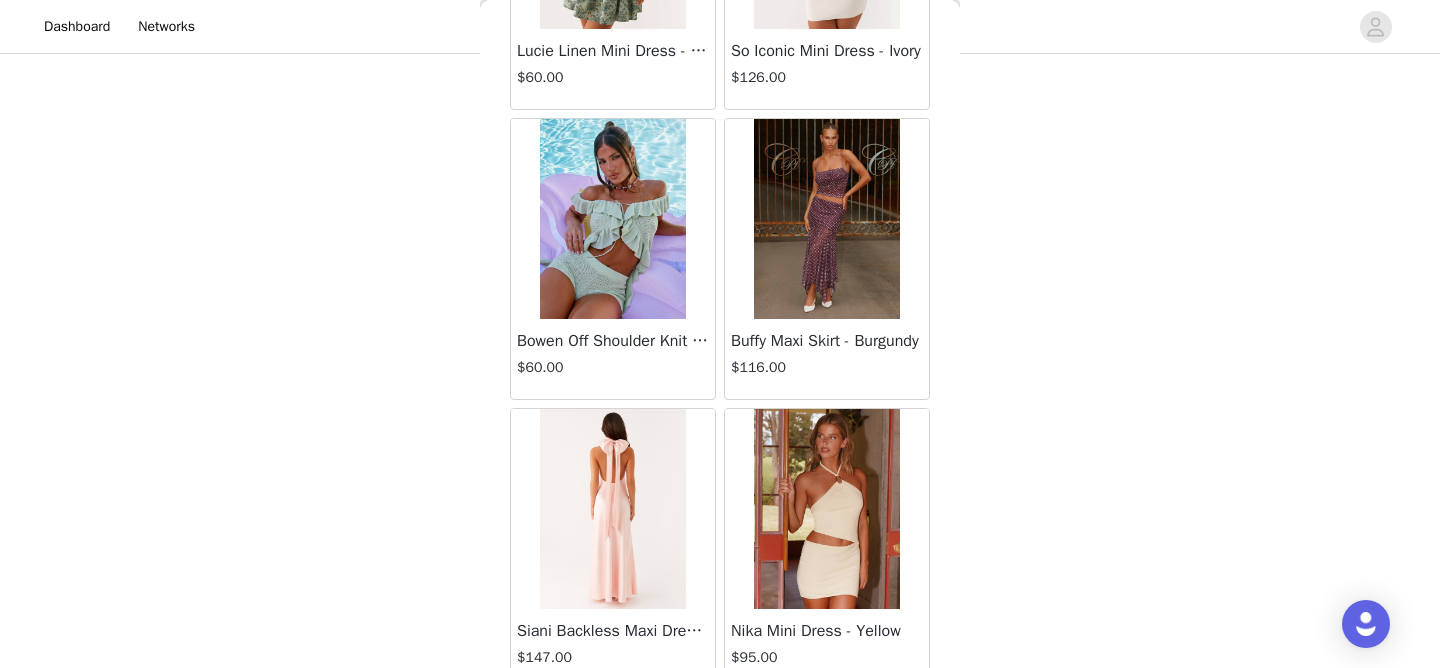scroll, scrollTop: 40092, scrollLeft: 0, axis: vertical 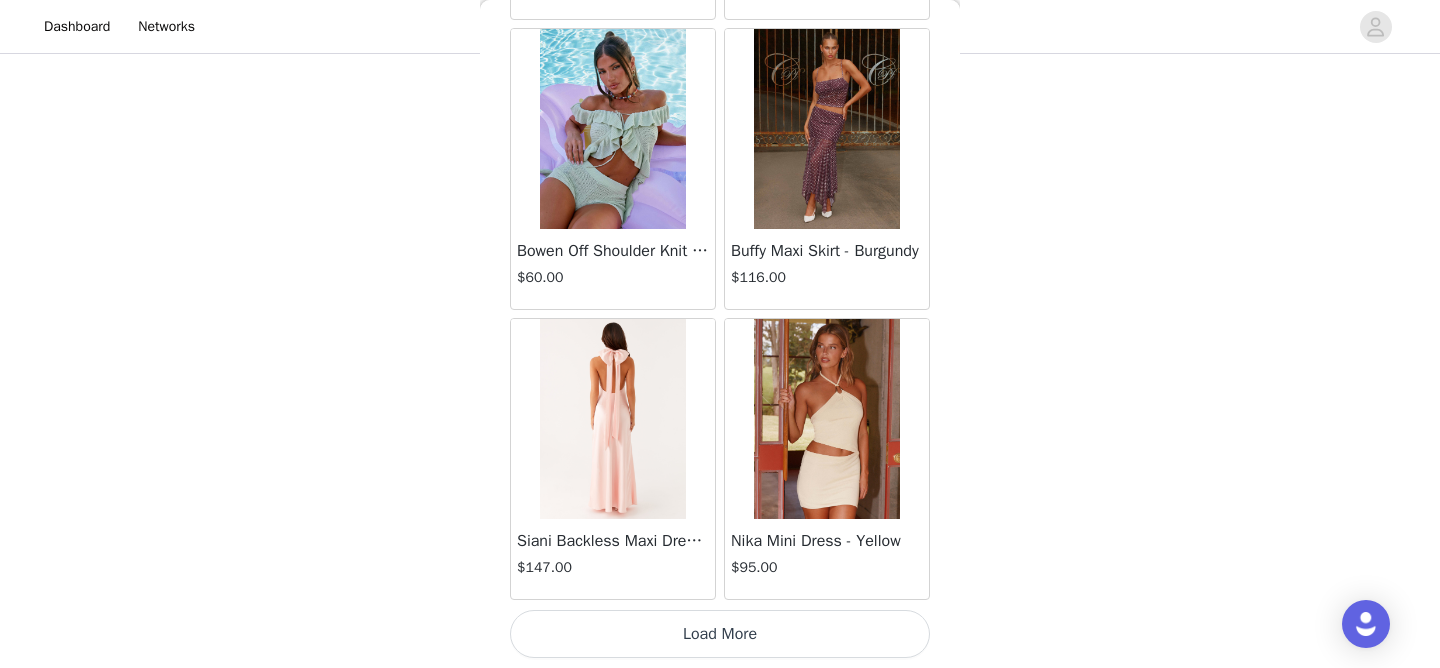 click on "Load More" at bounding box center (720, 634) 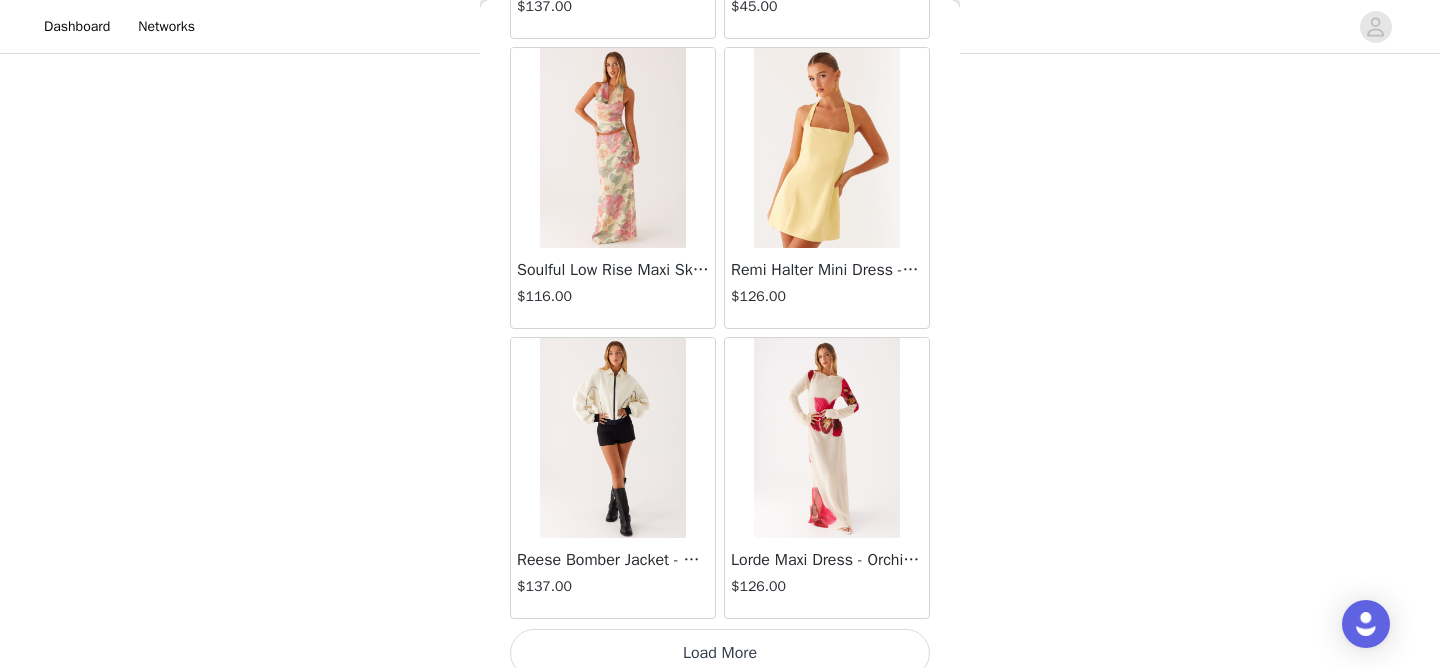scroll, scrollTop: 42992, scrollLeft: 0, axis: vertical 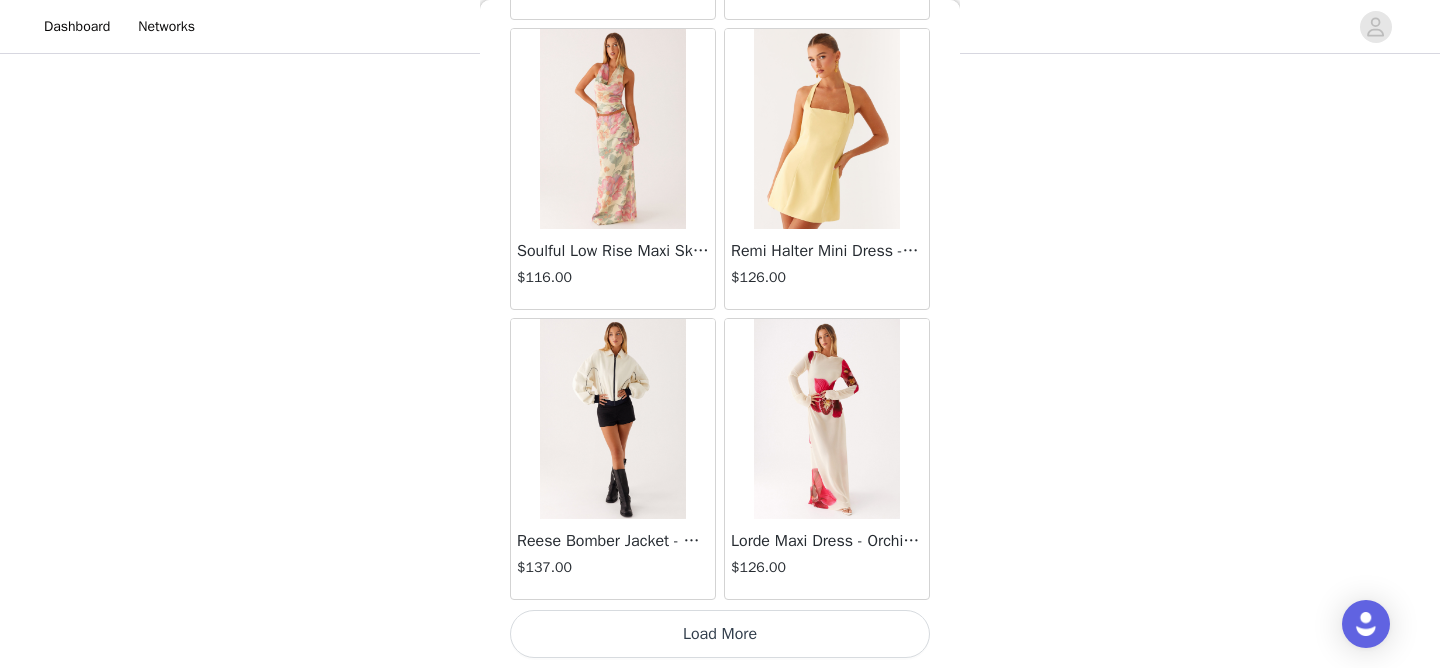 click on "Load More" at bounding box center (720, 634) 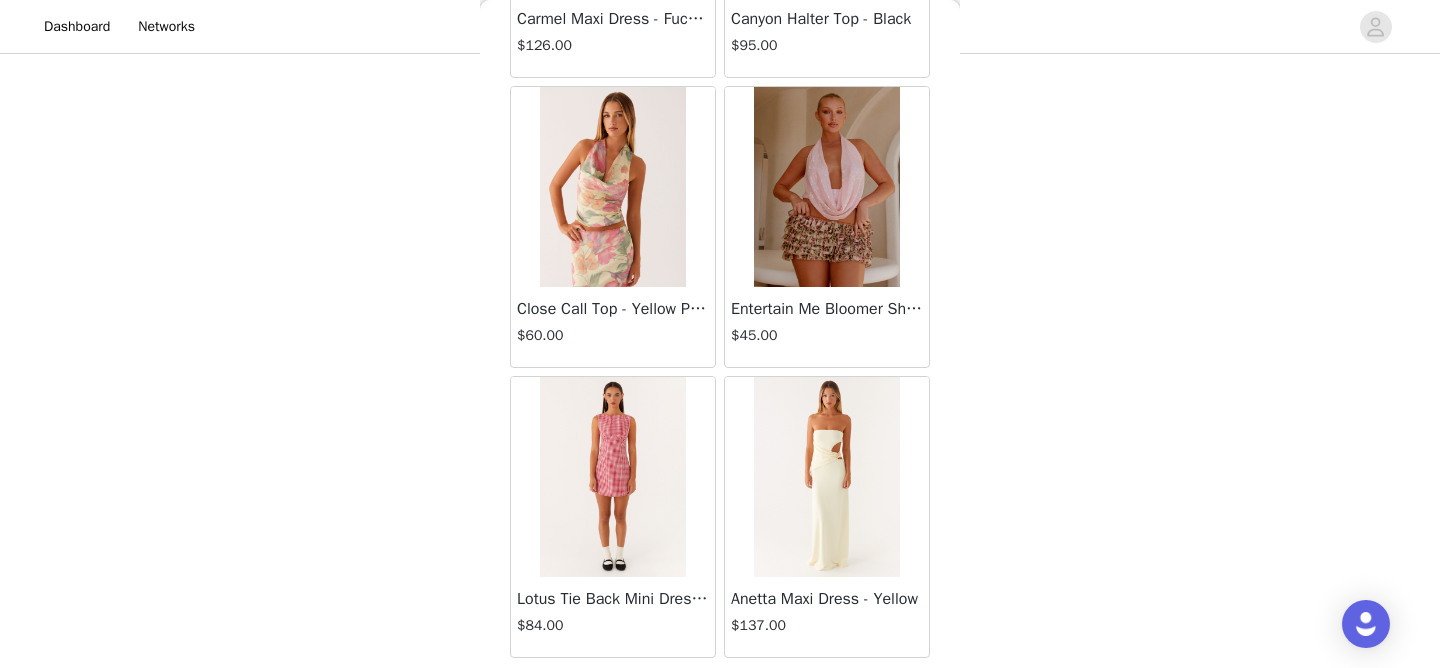 scroll, scrollTop: 45892, scrollLeft: 0, axis: vertical 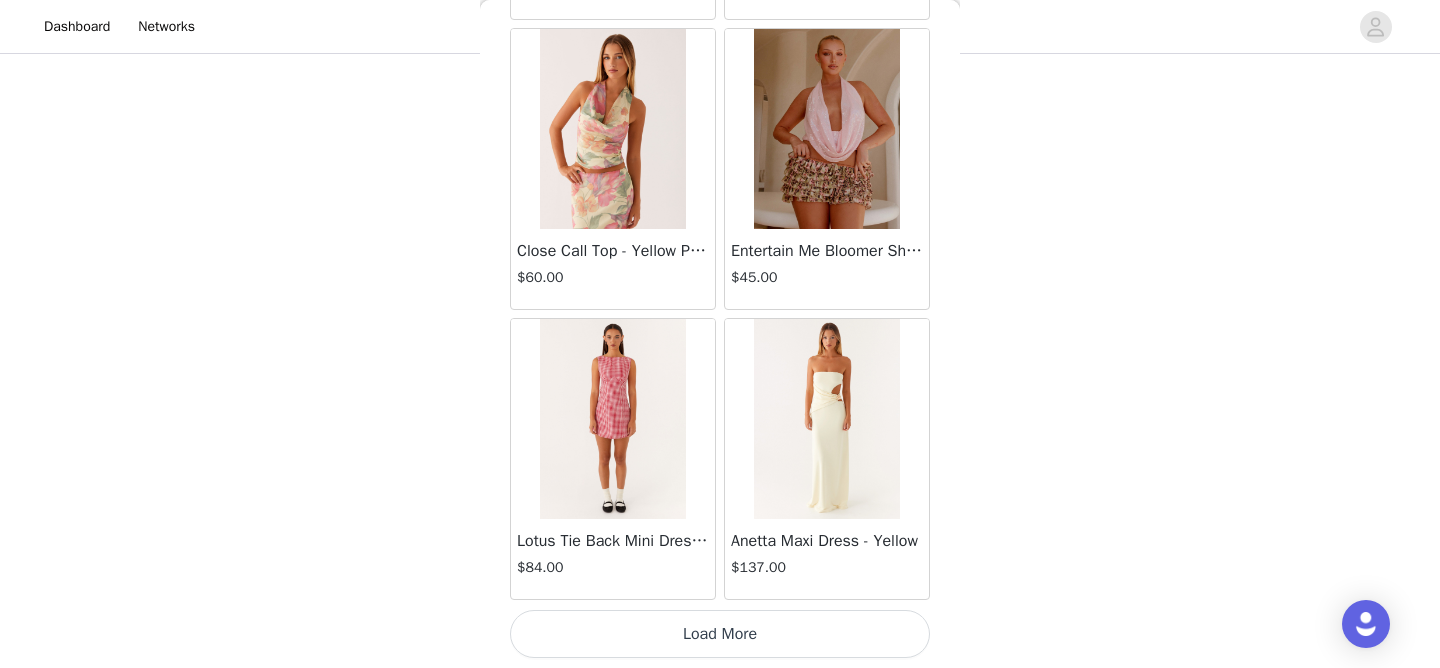 click on "Load More" at bounding box center (720, 634) 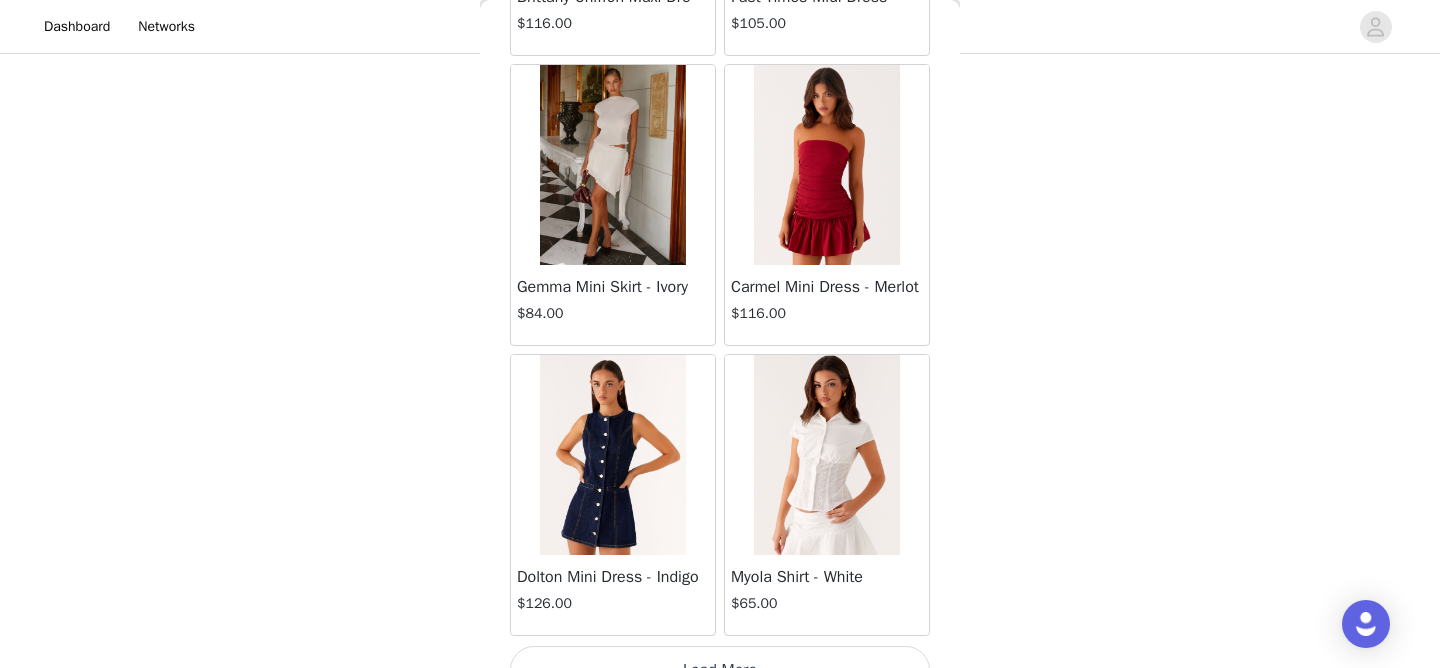 scroll, scrollTop: 48792, scrollLeft: 0, axis: vertical 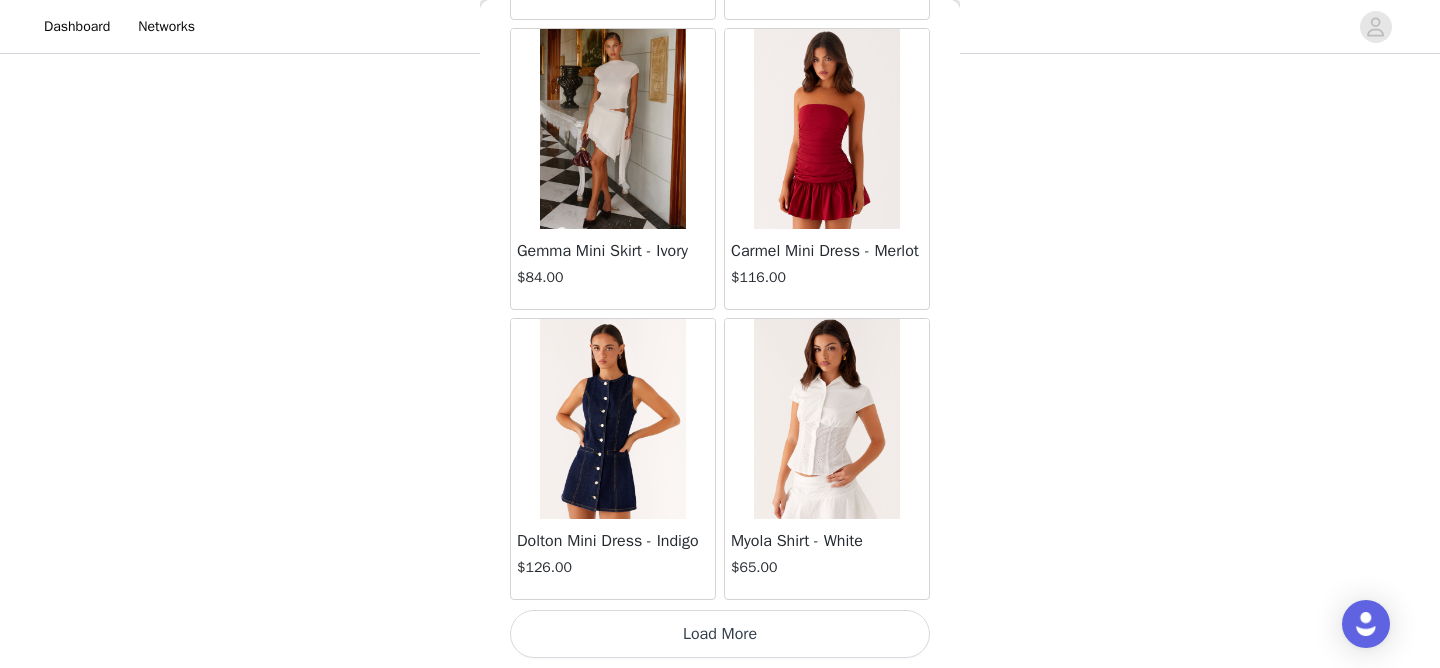 click on "Load More" at bounding box center [720, 634] 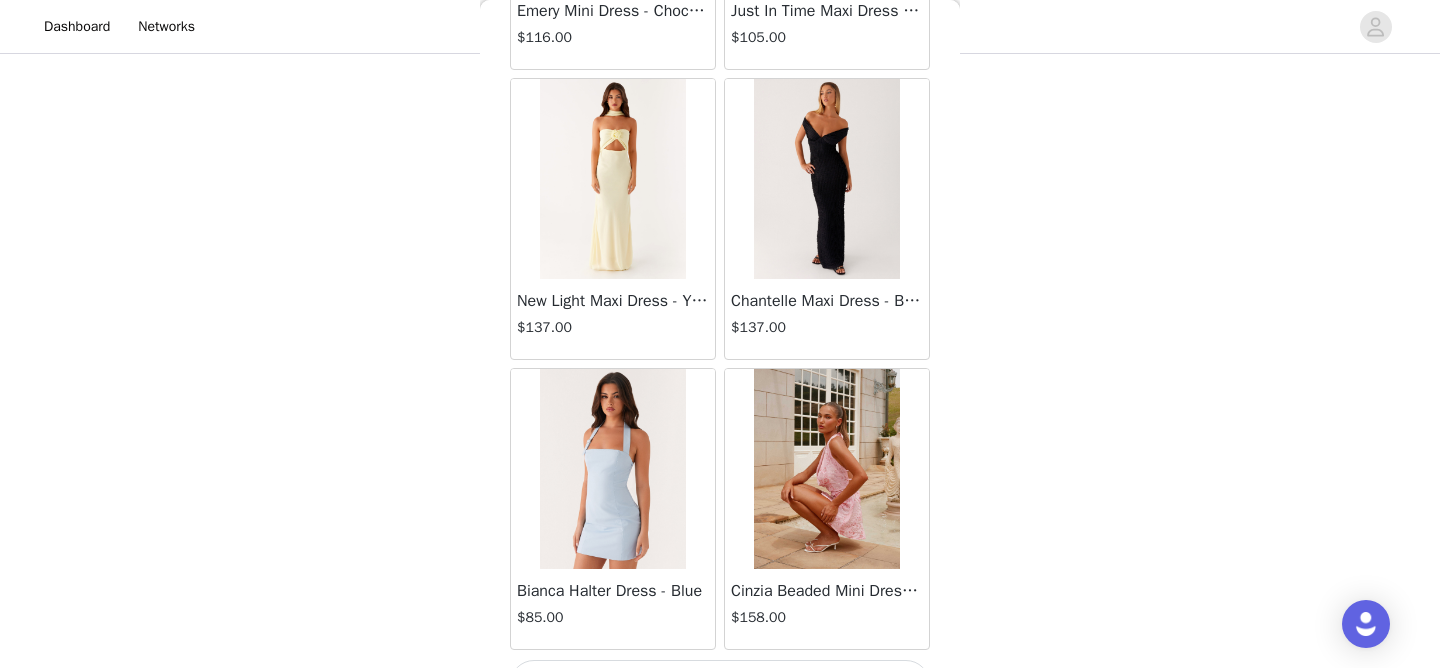 scroll, scrollTop: 51692, scrollLeft: 0, axis: vertical 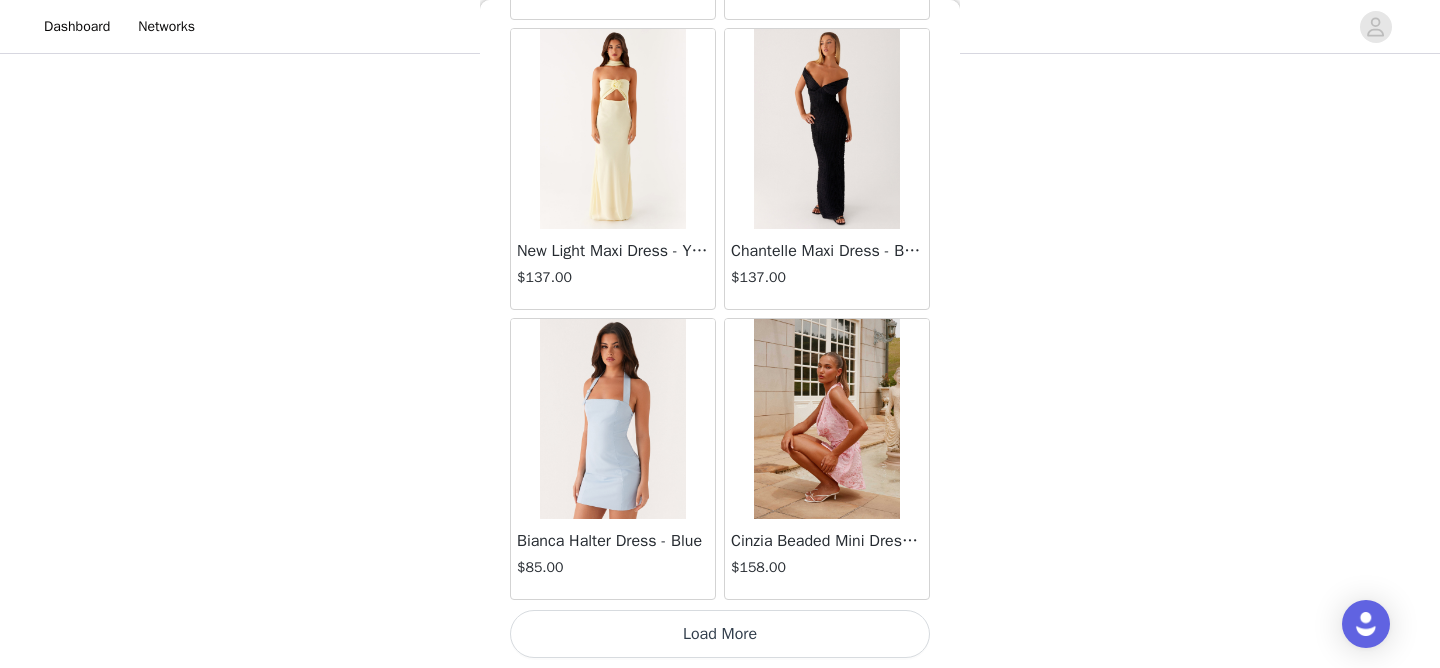 click on "Load More" at bounding box center [720, 634] 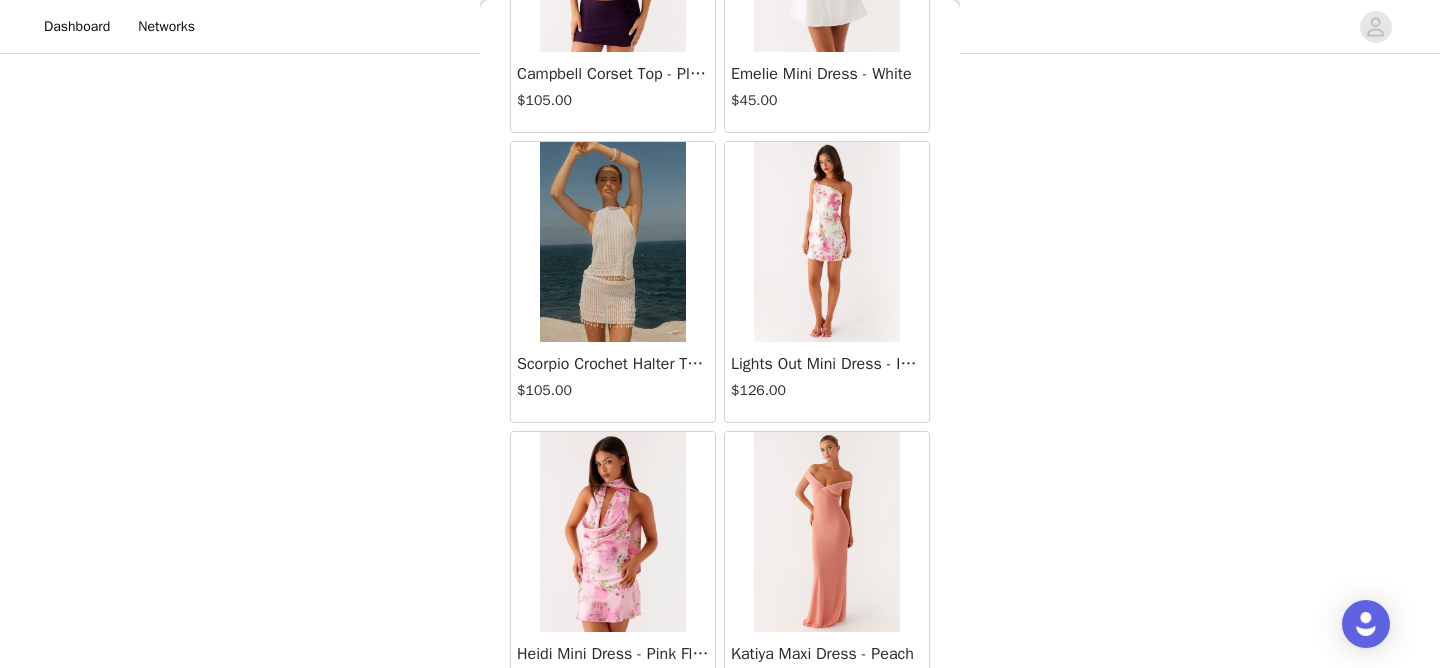 scroll, scrollTop: 54592, scrollLeft: 0, axis: vertical 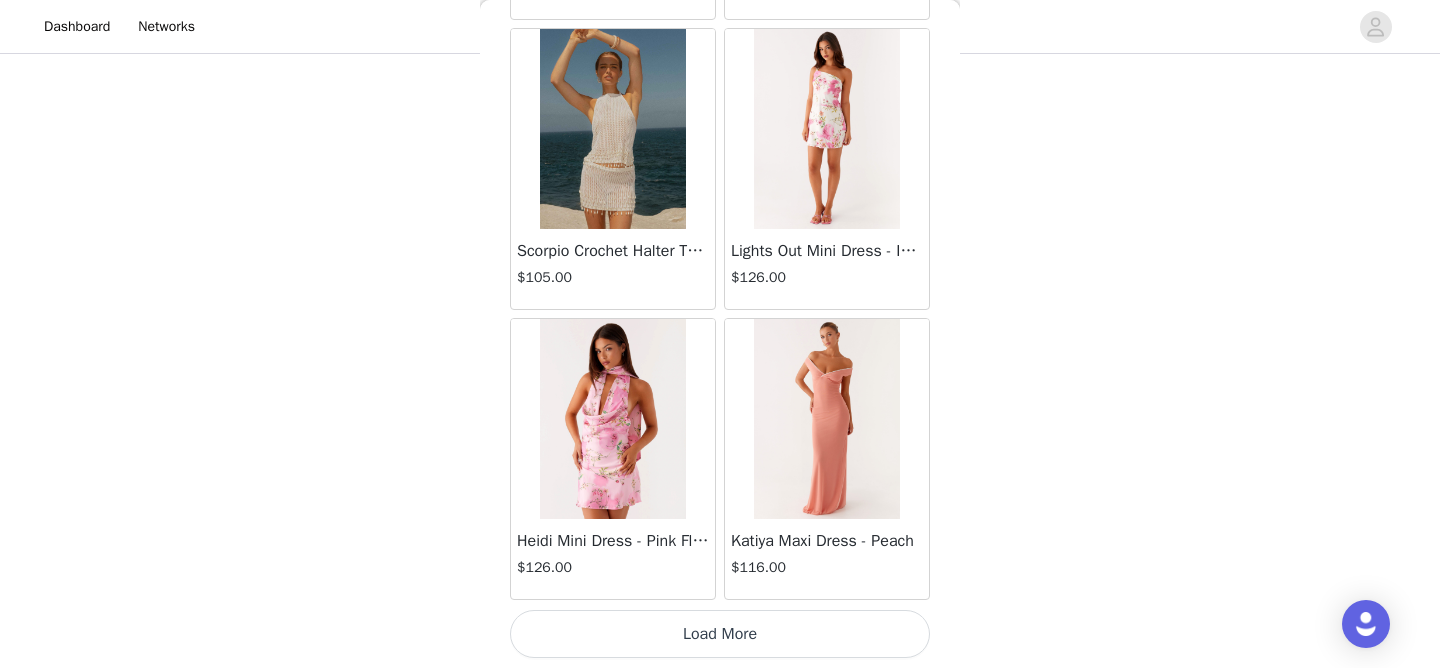 click on "Load More" at bounding box center [720, 634] 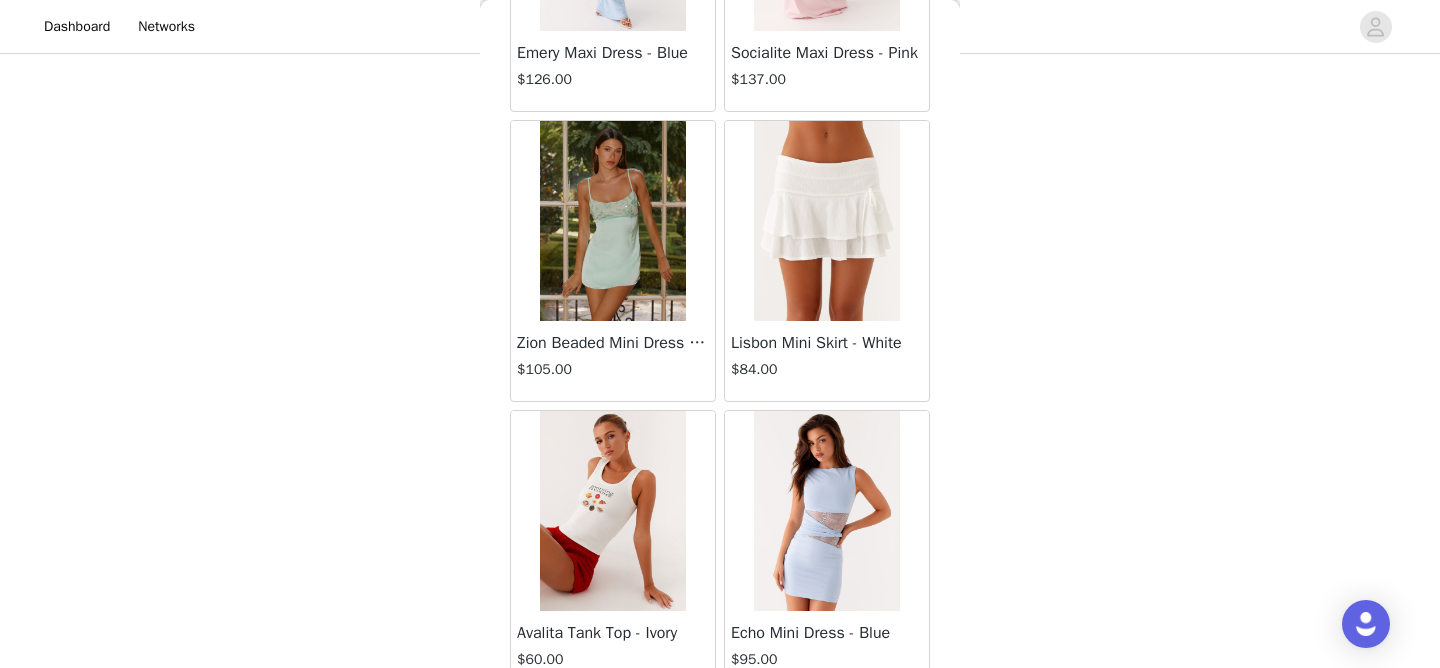 scroll, scrollTop: 57492, scrollLeft: 0, axis: vertical 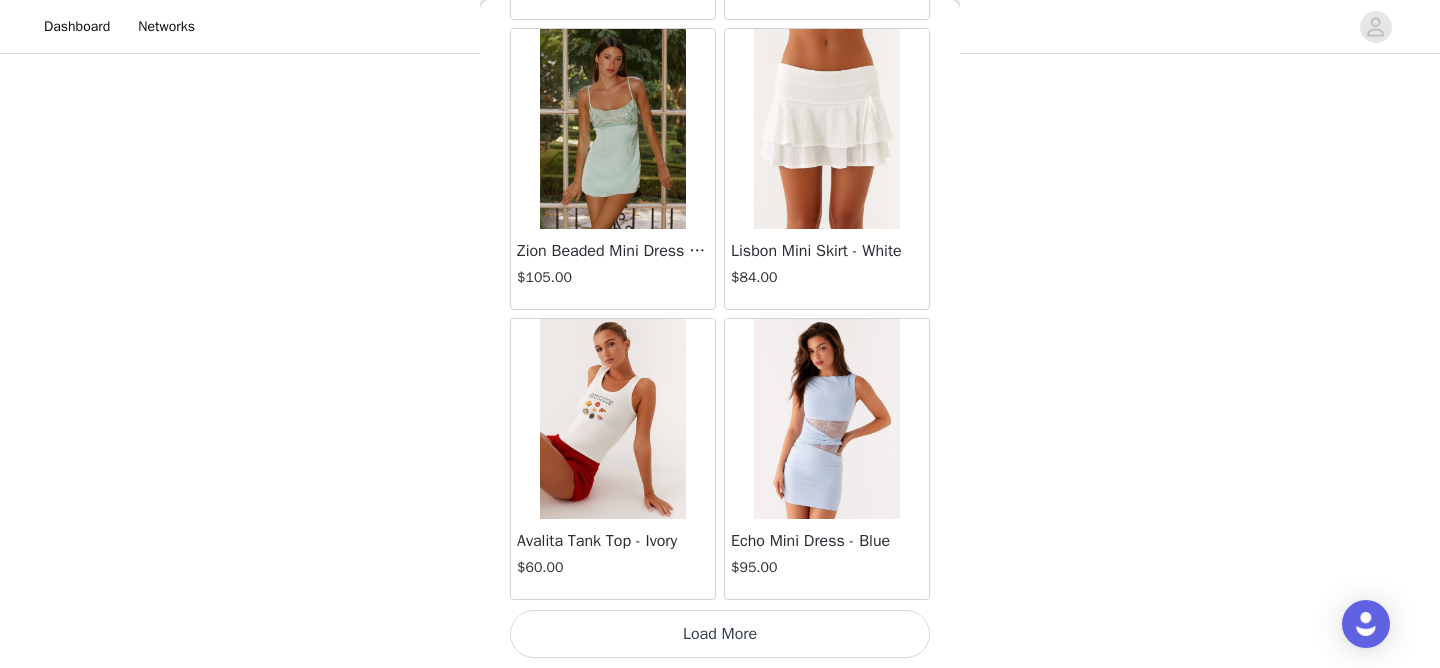 click on "Load More" at bounding box center (720, 634) 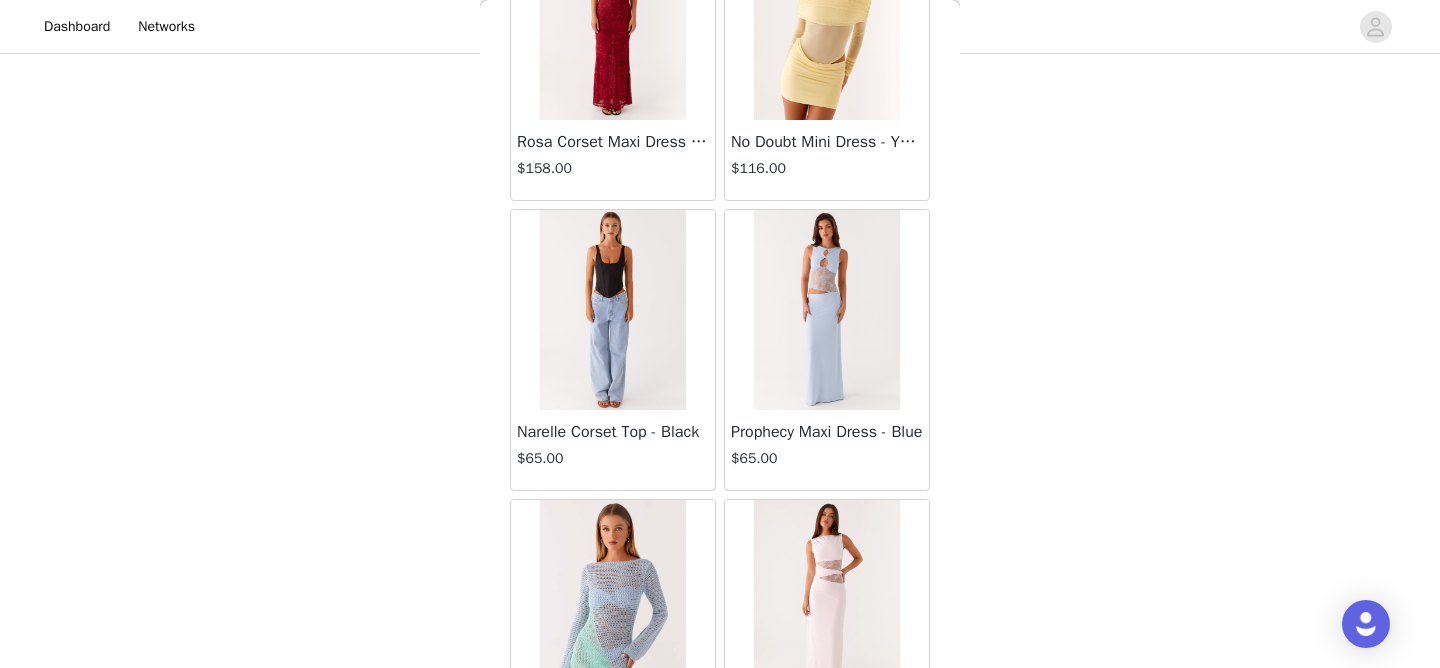 scroll, scrollTop: 60392, scrollLeft: 0, axis: vertical 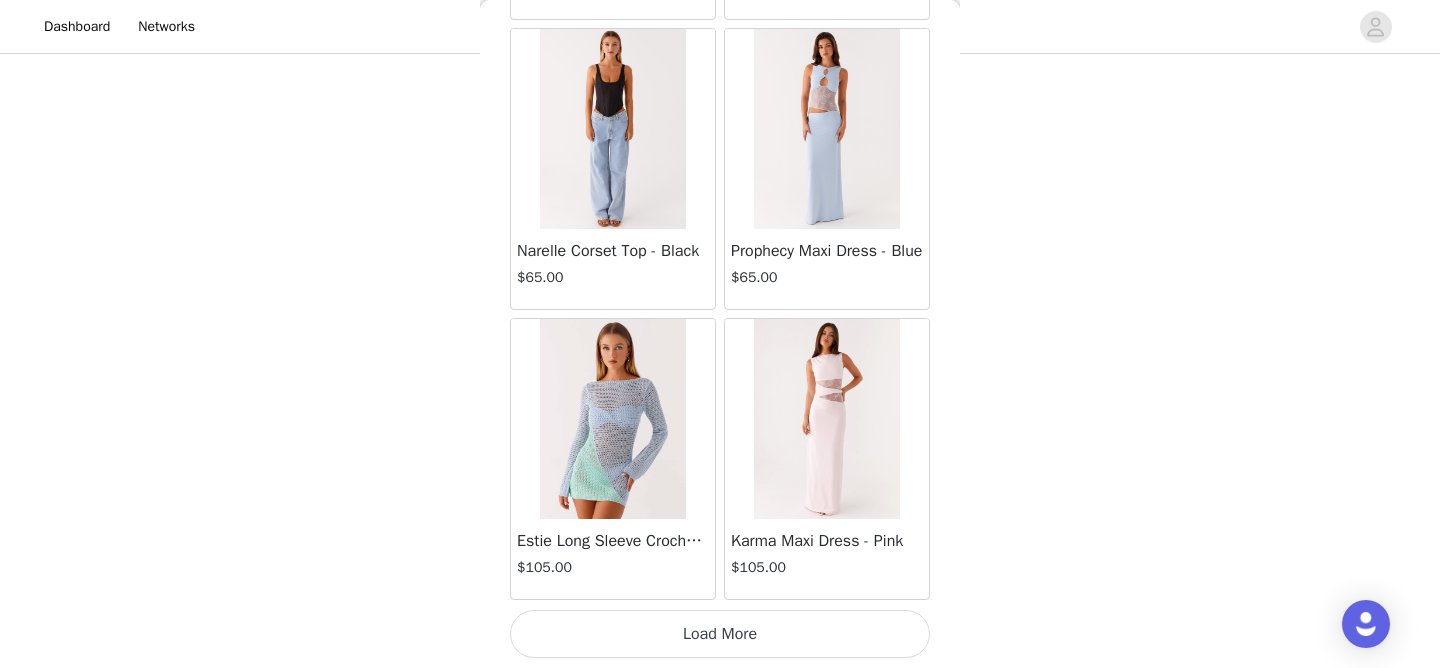click on "Load More" at bounding box center (720, 634) 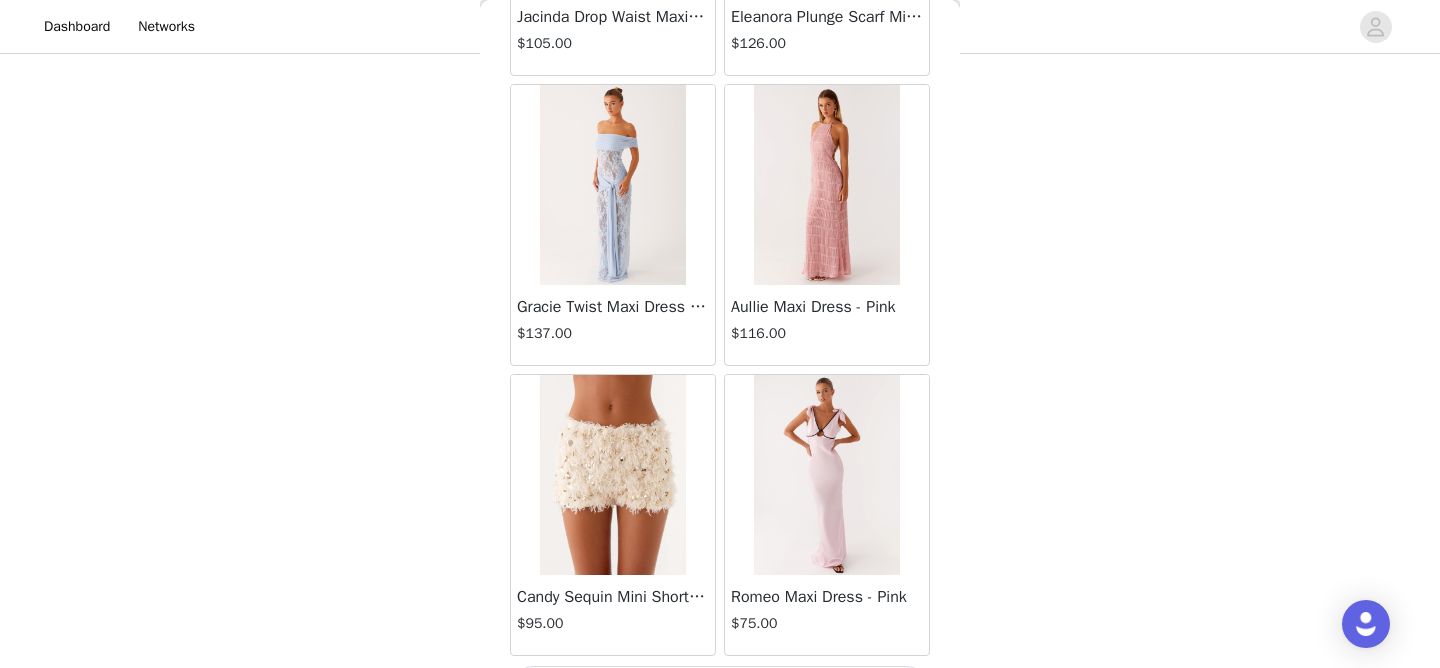 scroll, scrollTop: 63292, scrollLeft: 0, axis: vertical 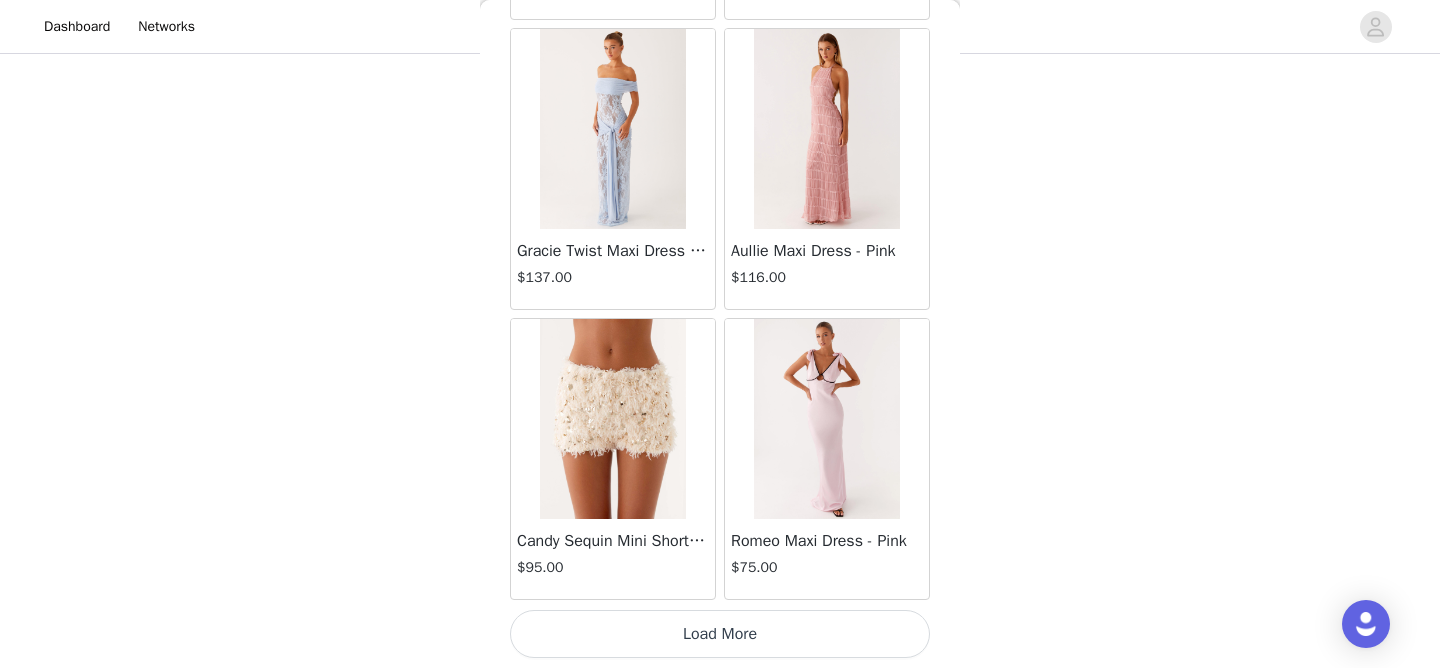 click on "Load More" at bounding box center (720, 634) 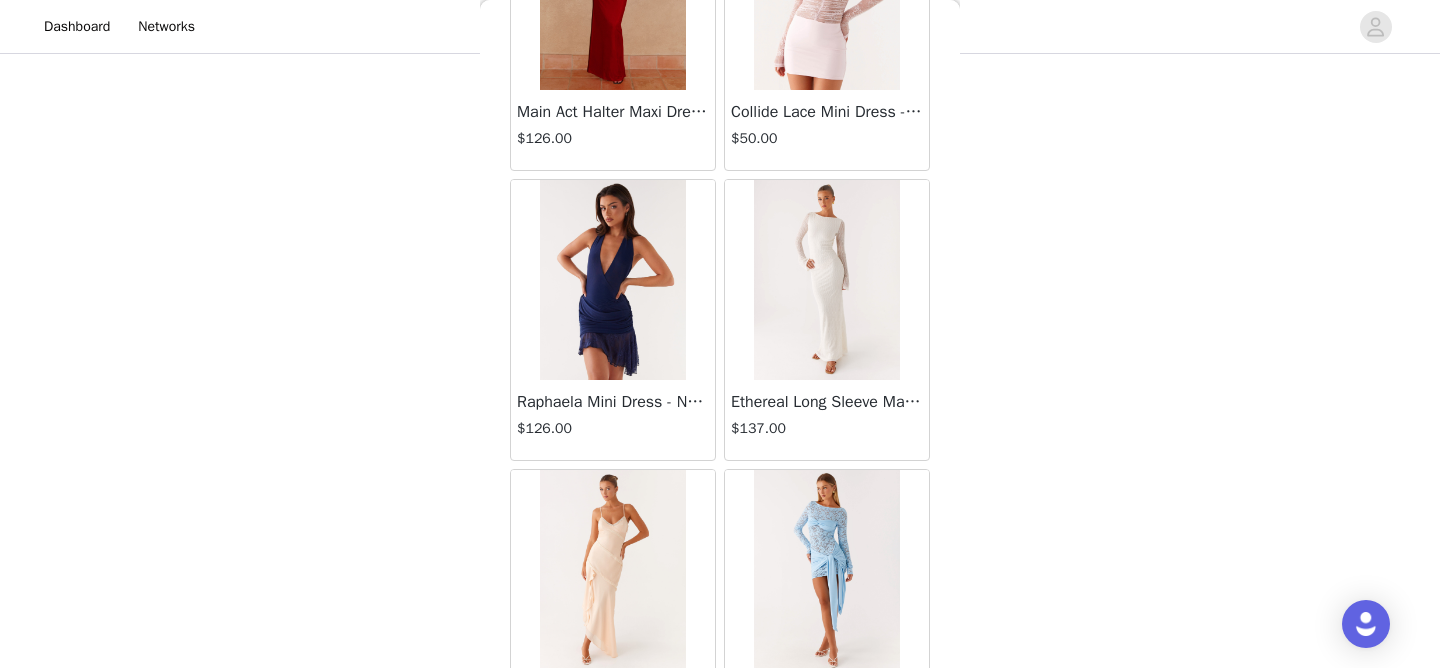scroll, scrollTop: 66192, scrollLeft: 0, axis: vertical 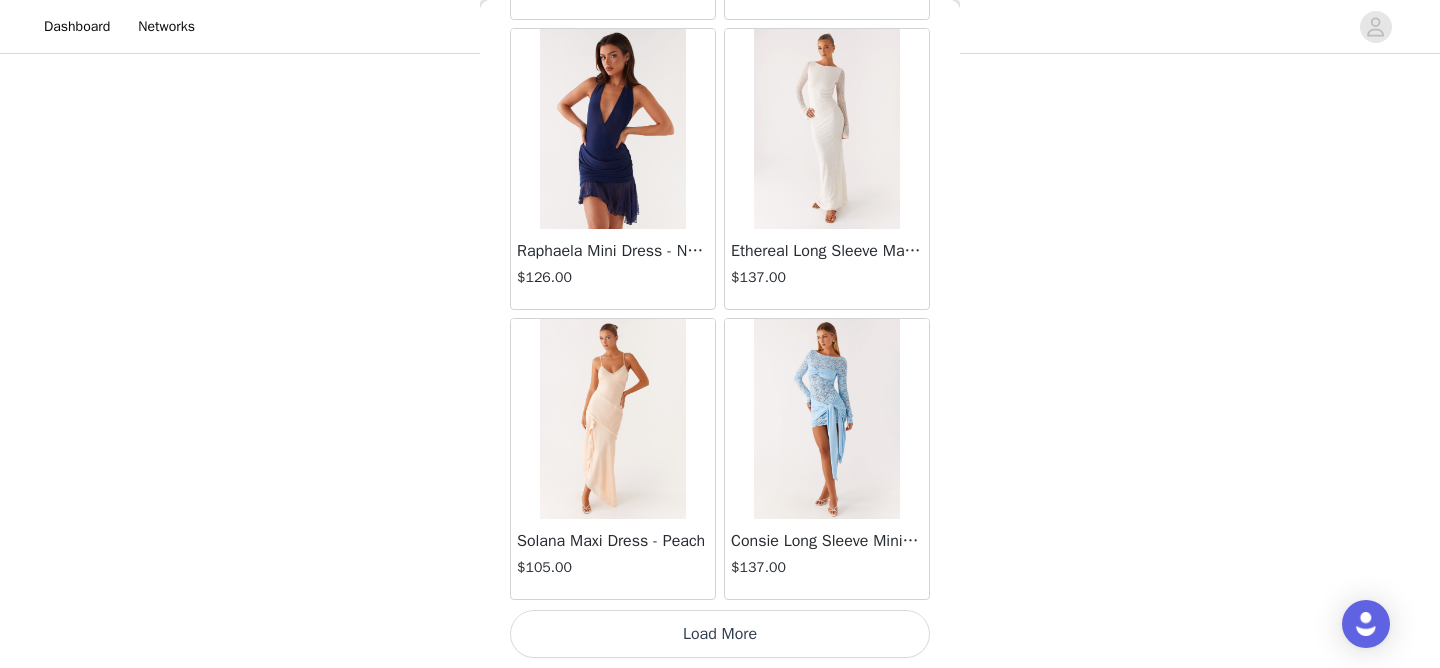 click on "Load More" at bounding box center (720, 634) 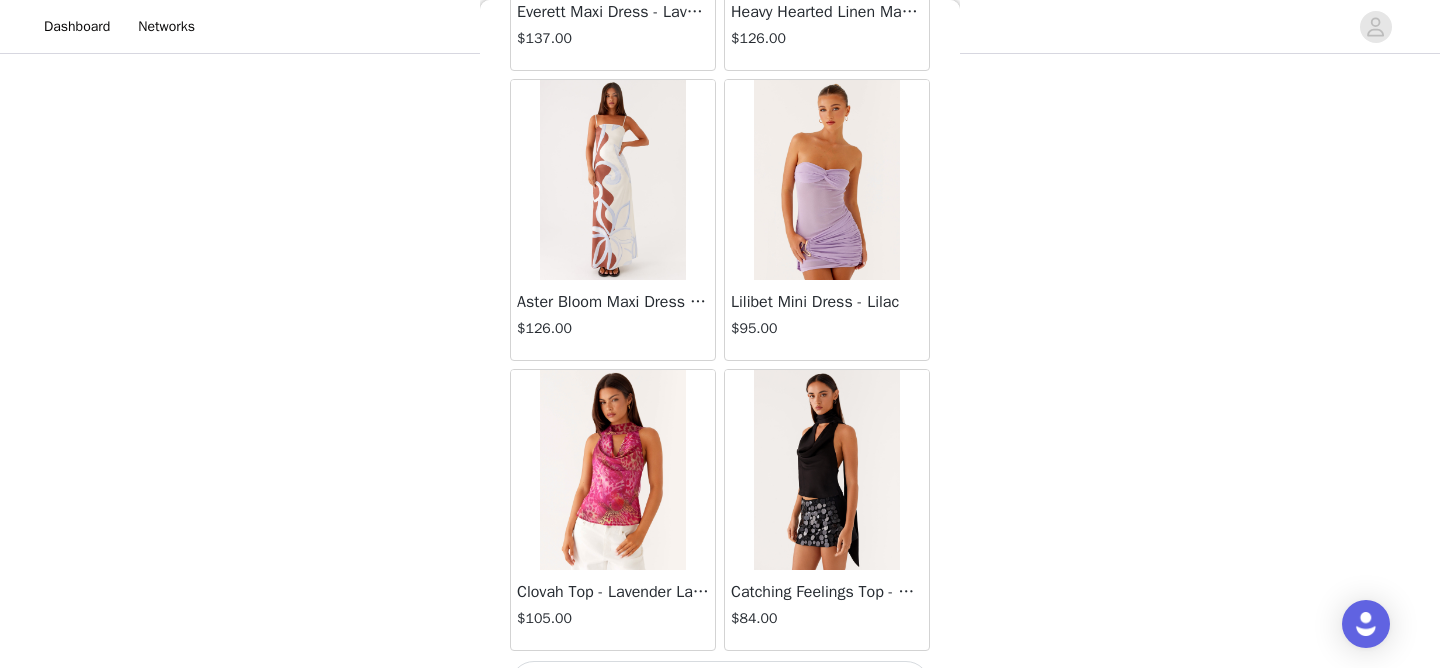 scroll, scrollTop: 69092, scrollLeft: 0, axis: vertical 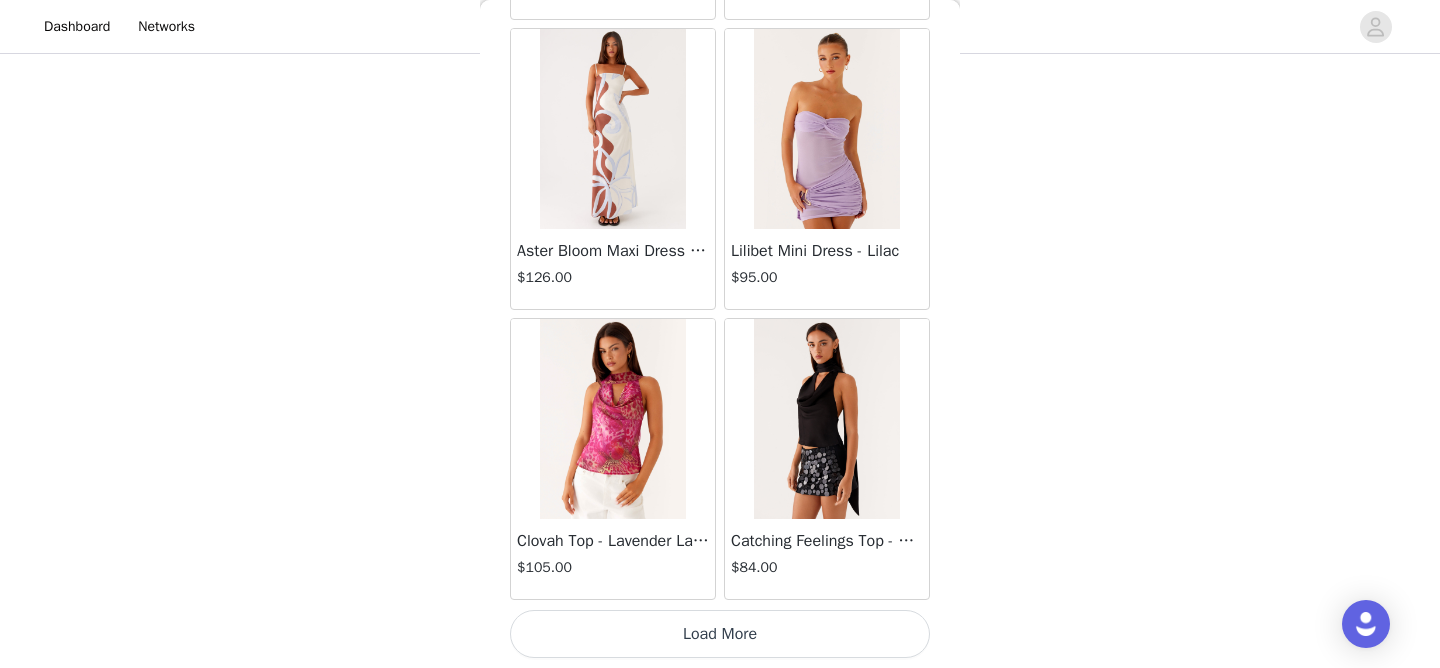 click on "Load More" at bounding box center (720, 634) 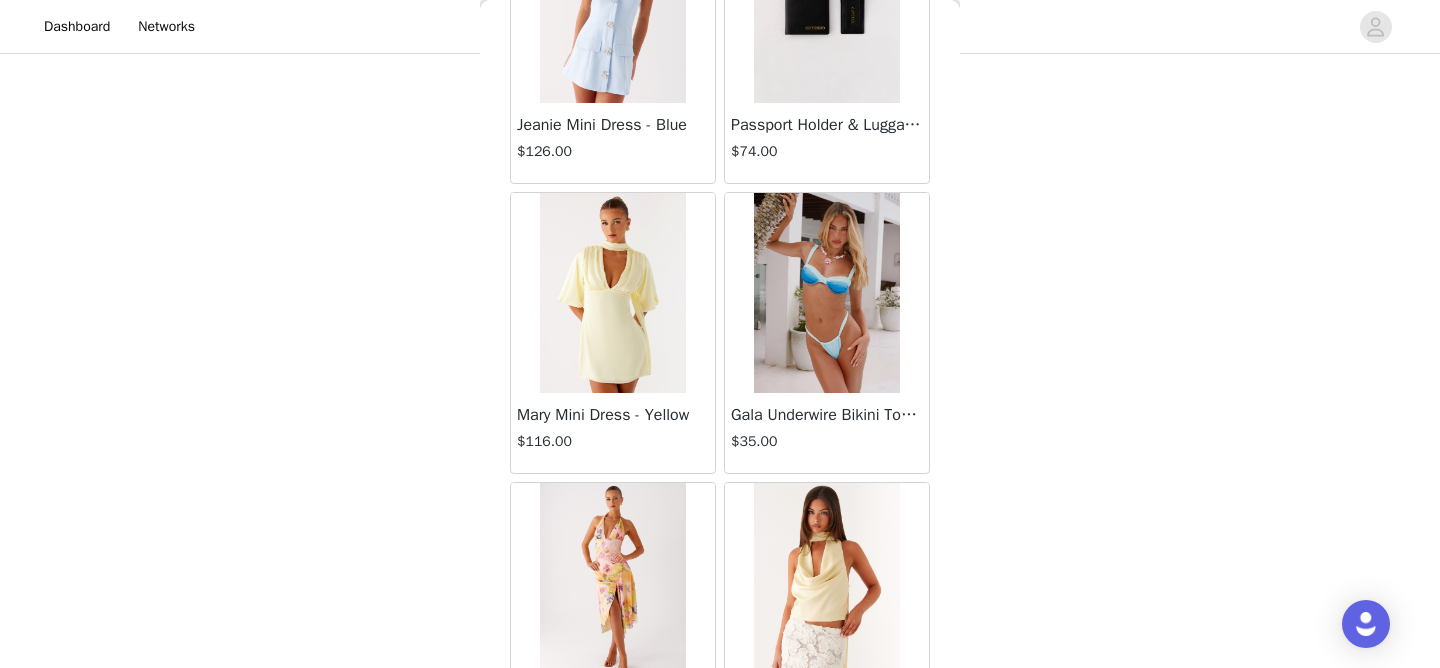 scroll, scrollTop: 71992, scrollLeft: 0, axis: vertical 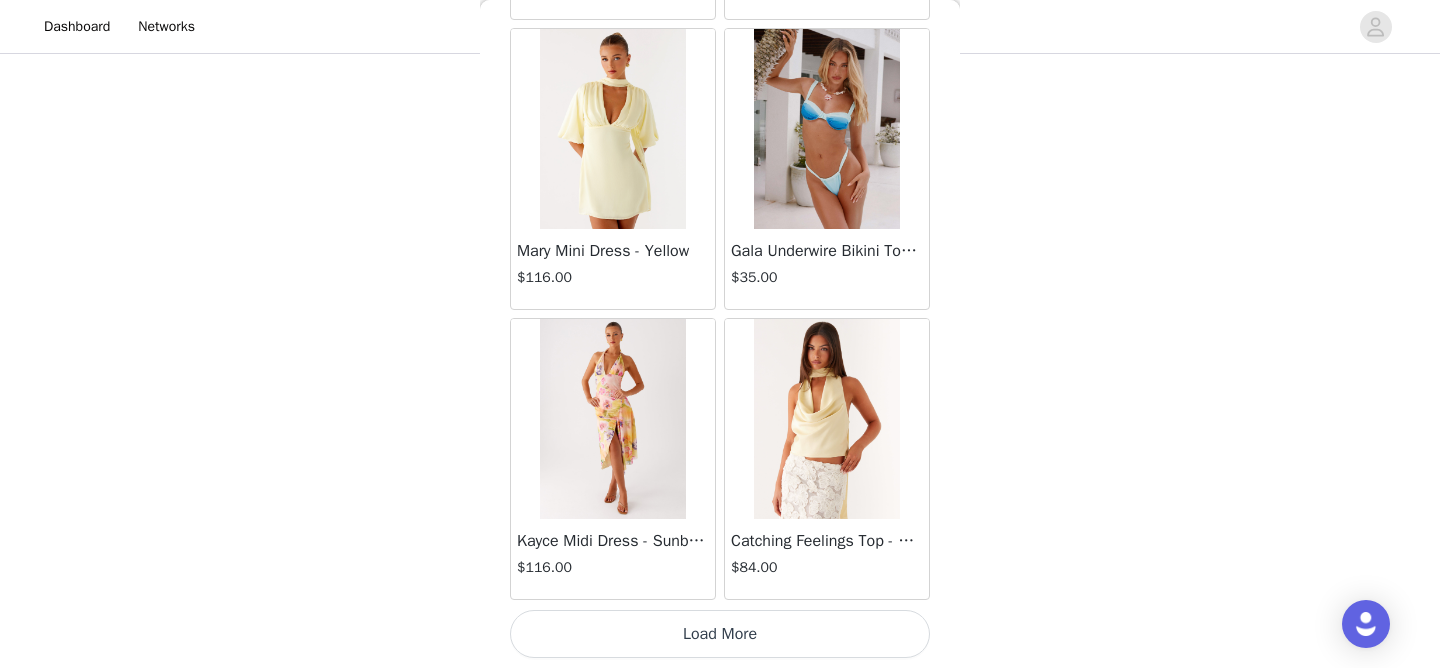 click on "Load More" at bounding box center [720, 634] 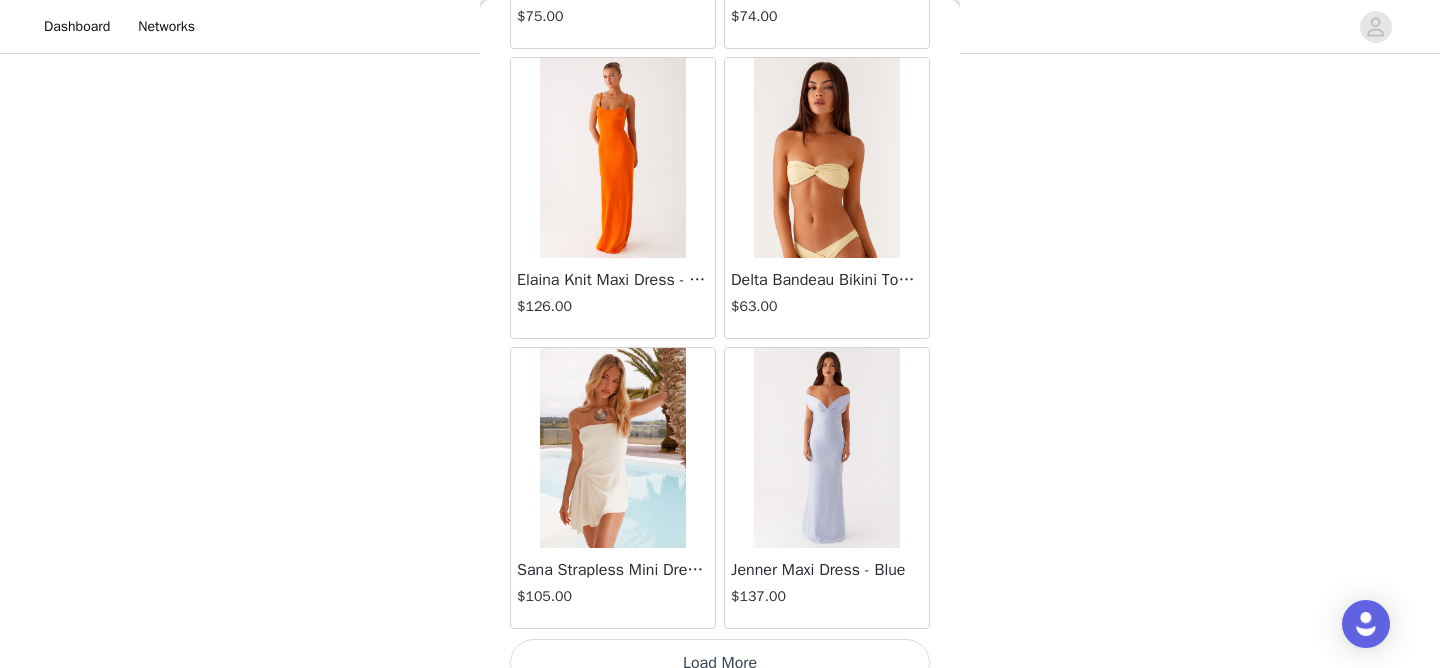 scroll, scrollTop: 74892, scrollLeft: 0, axis: vertical 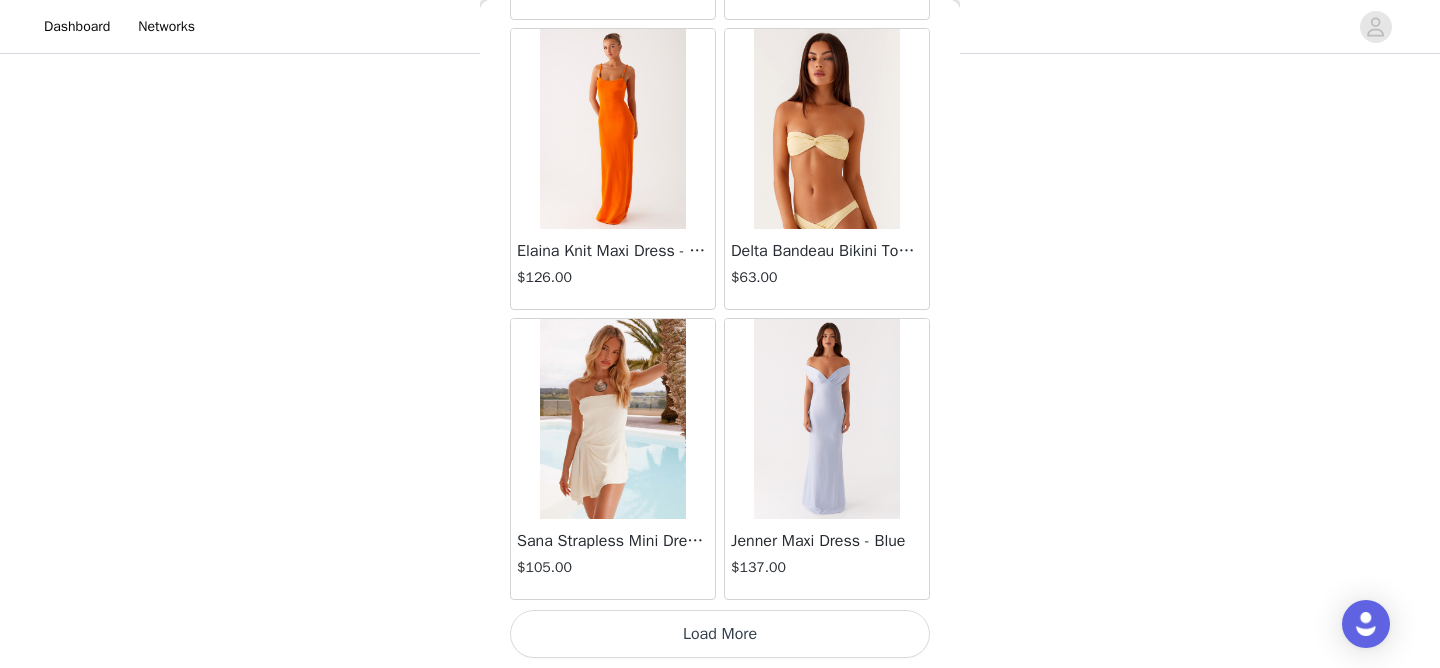 click on "Load More" at bounding box center [720, 634] 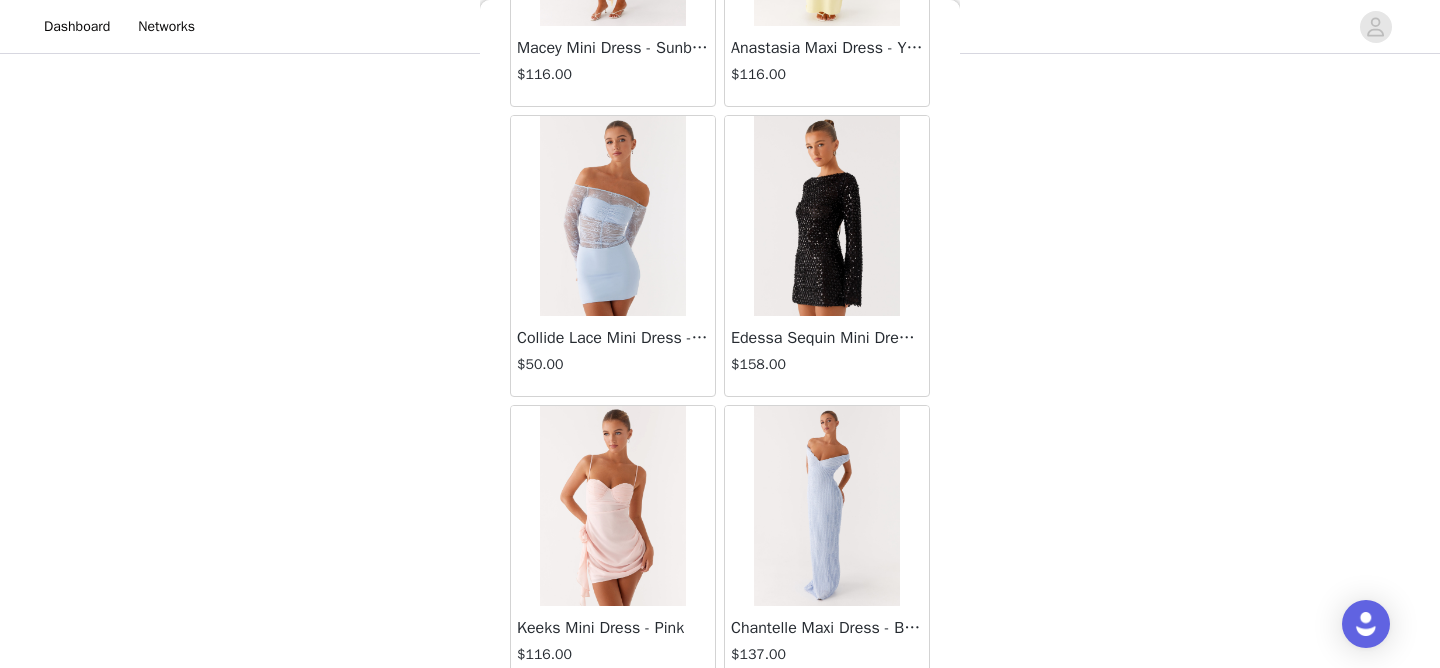 scroll, scrollTop: 77792, scrollLeft: 0, axis: vertical 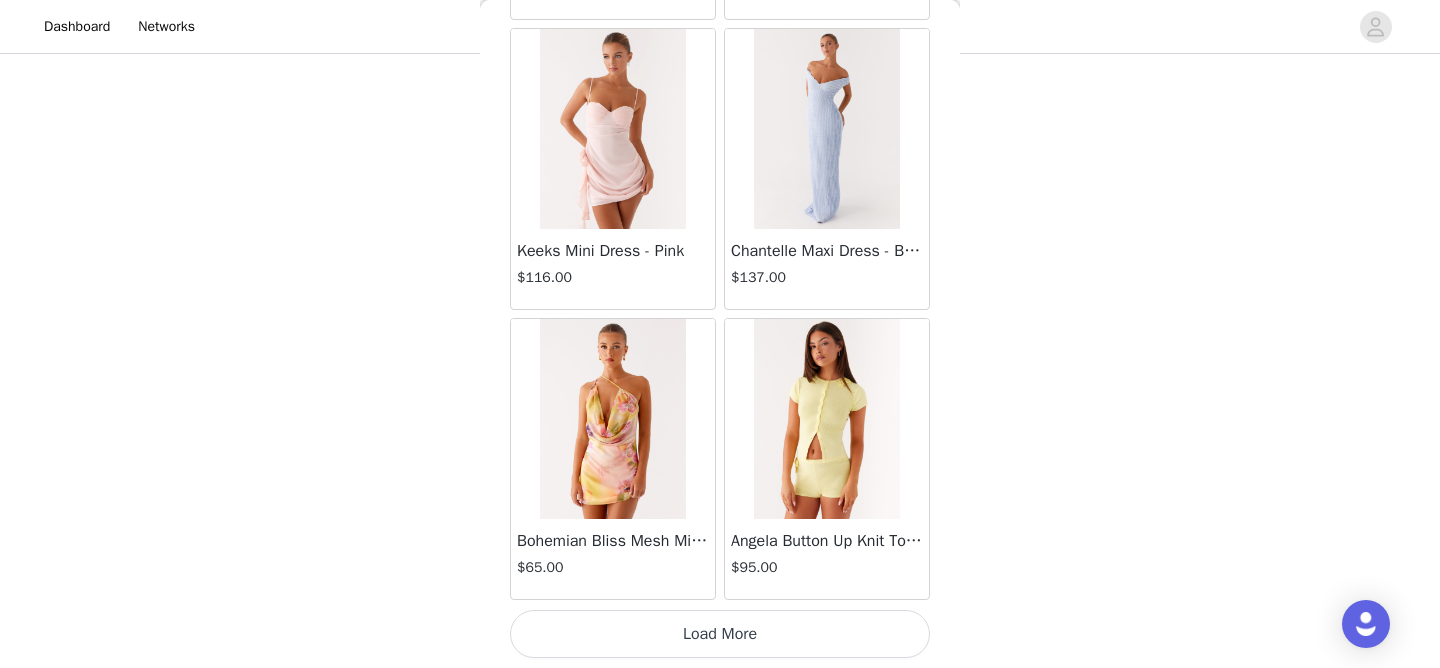 click on "Load More" at bounding box center [720, 634] 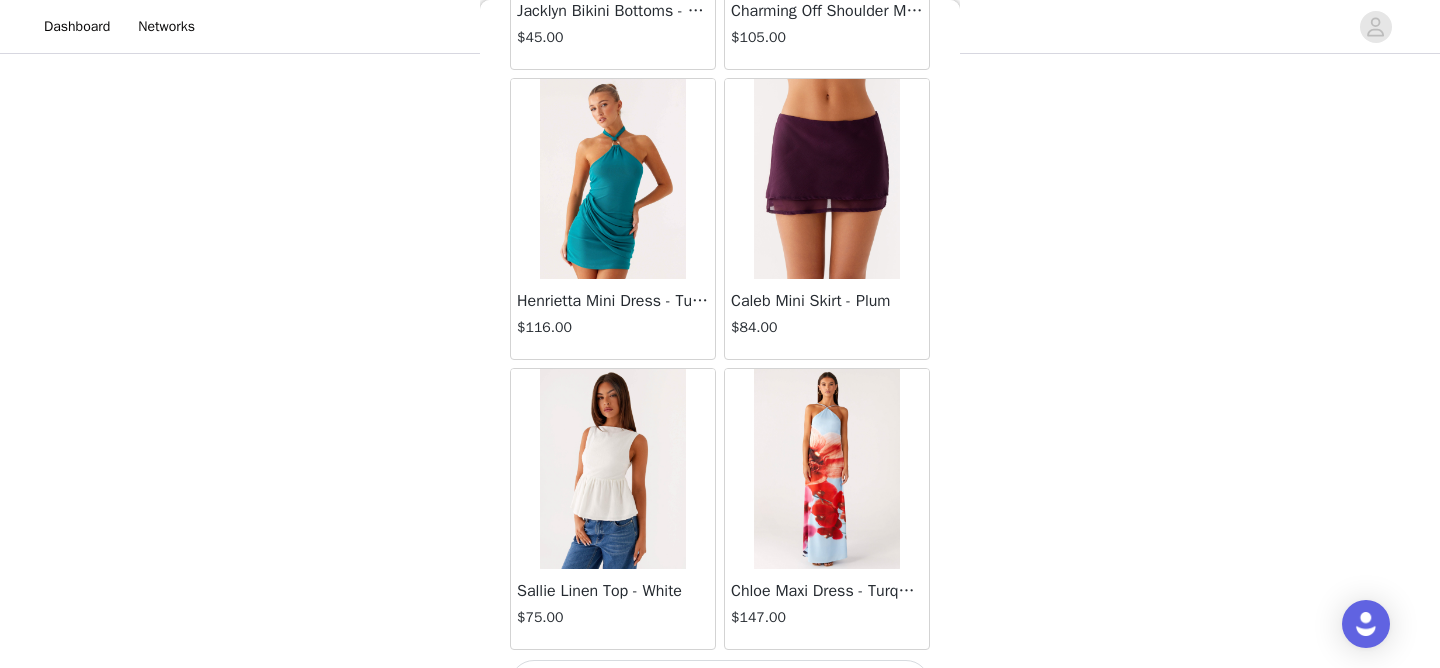 scroll, scrollTop: 80692, scrollLeft: 0, axis: vertical 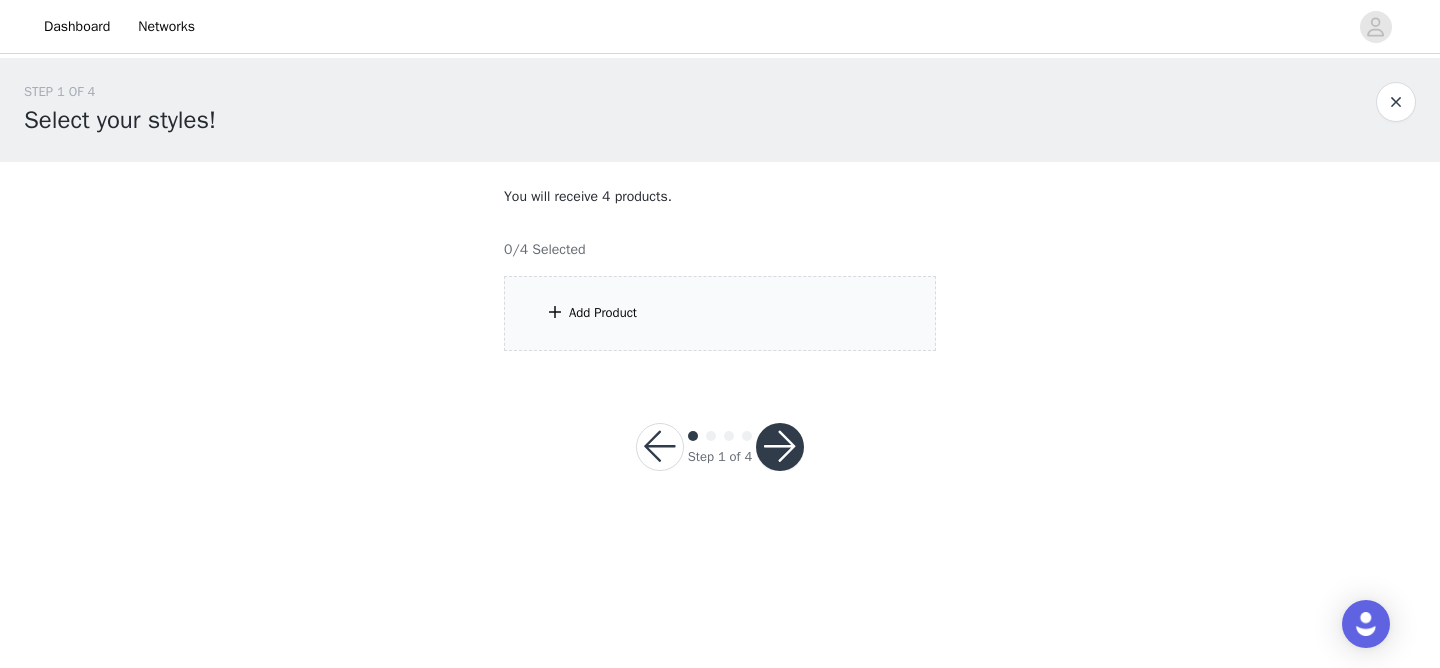 click on "Add Product" at bounding box center [720, 313] 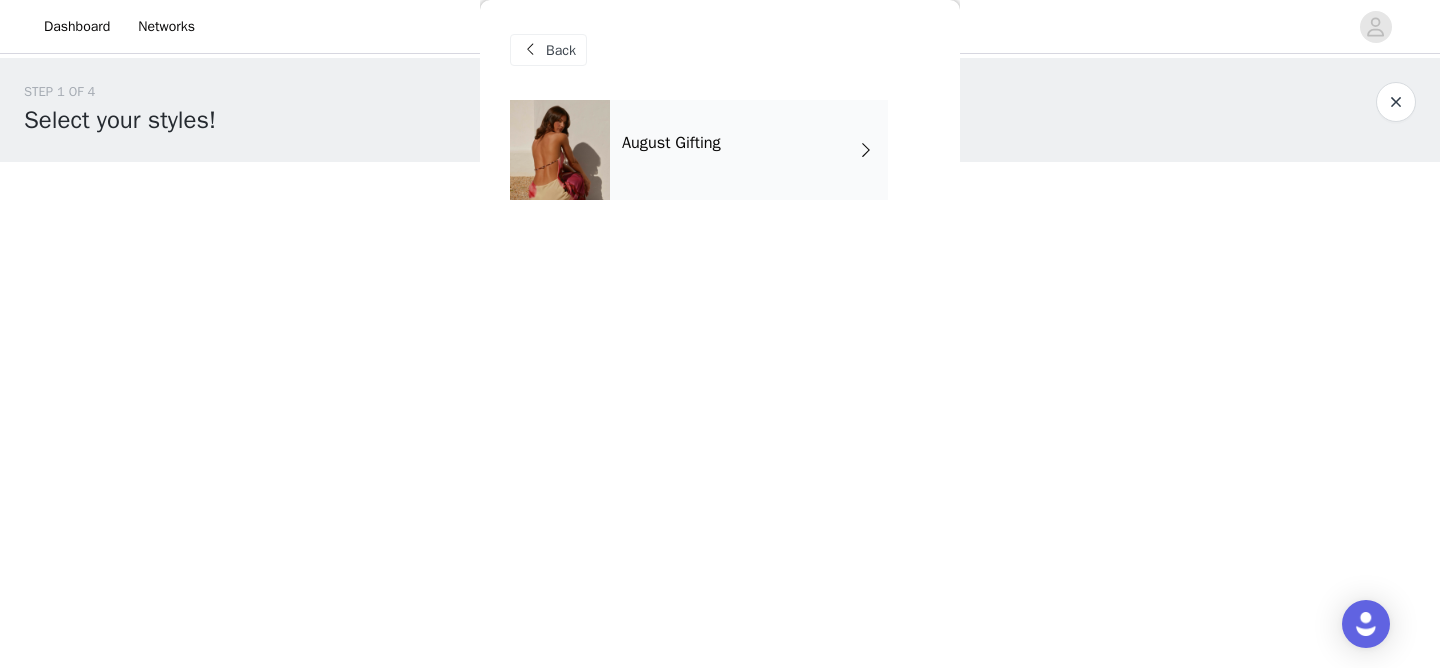 click on "August Gifting" at bounding box center (749, 150) 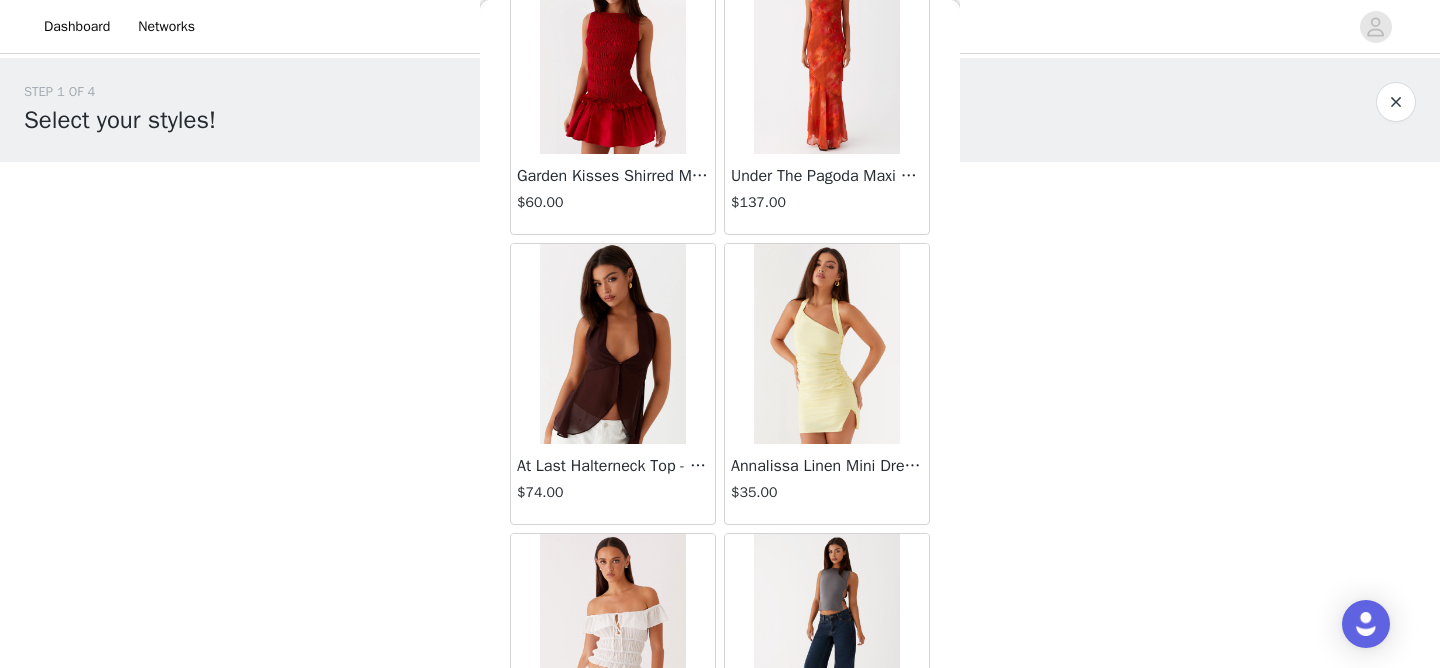 scroll, scrollTop: 2392, scrollLeft: 0, axis: vertical 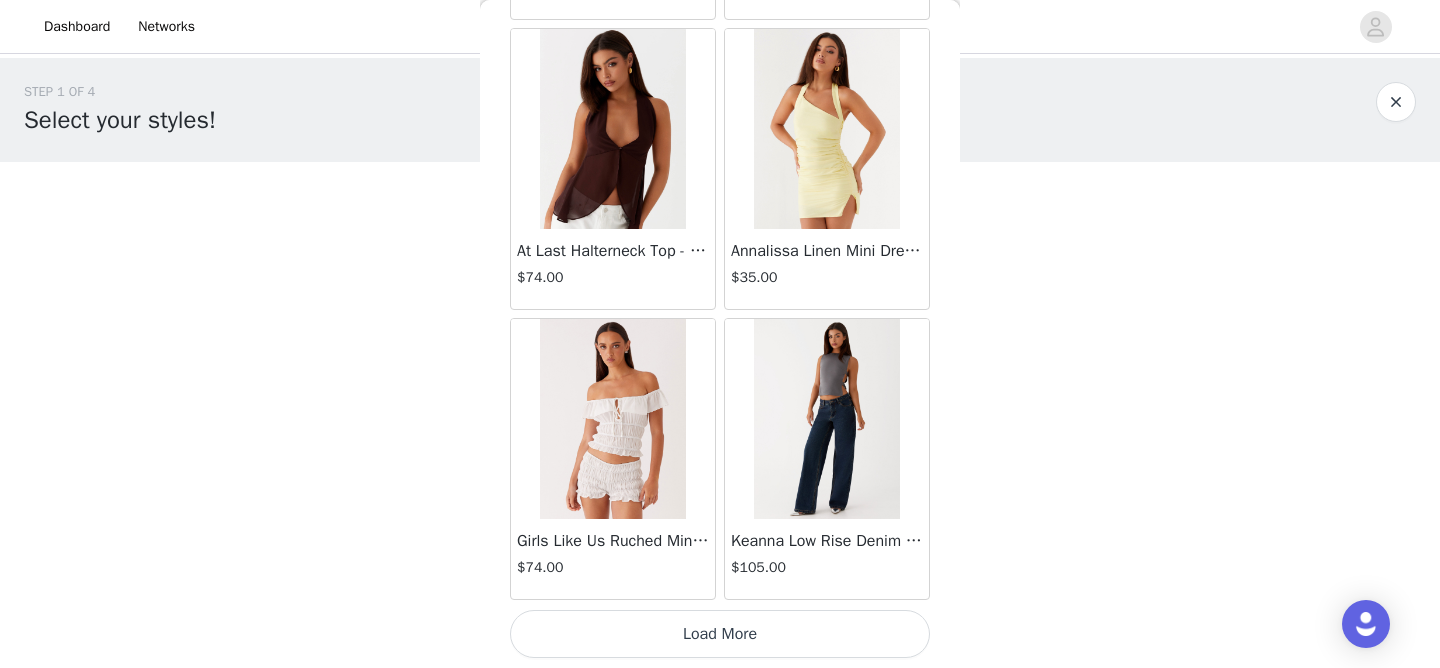 click at bounding box center [826, 419] 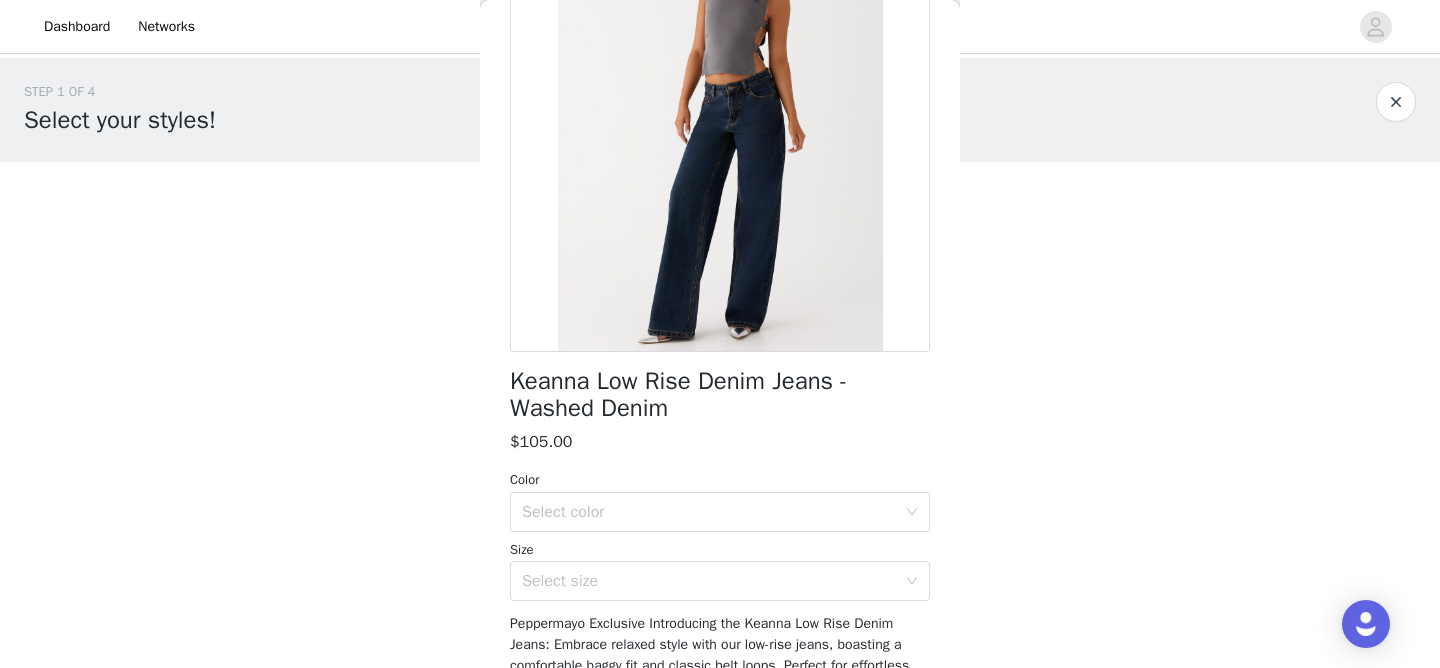 scroll, scrollTop: 0, scrollLeft: 0, axis: both 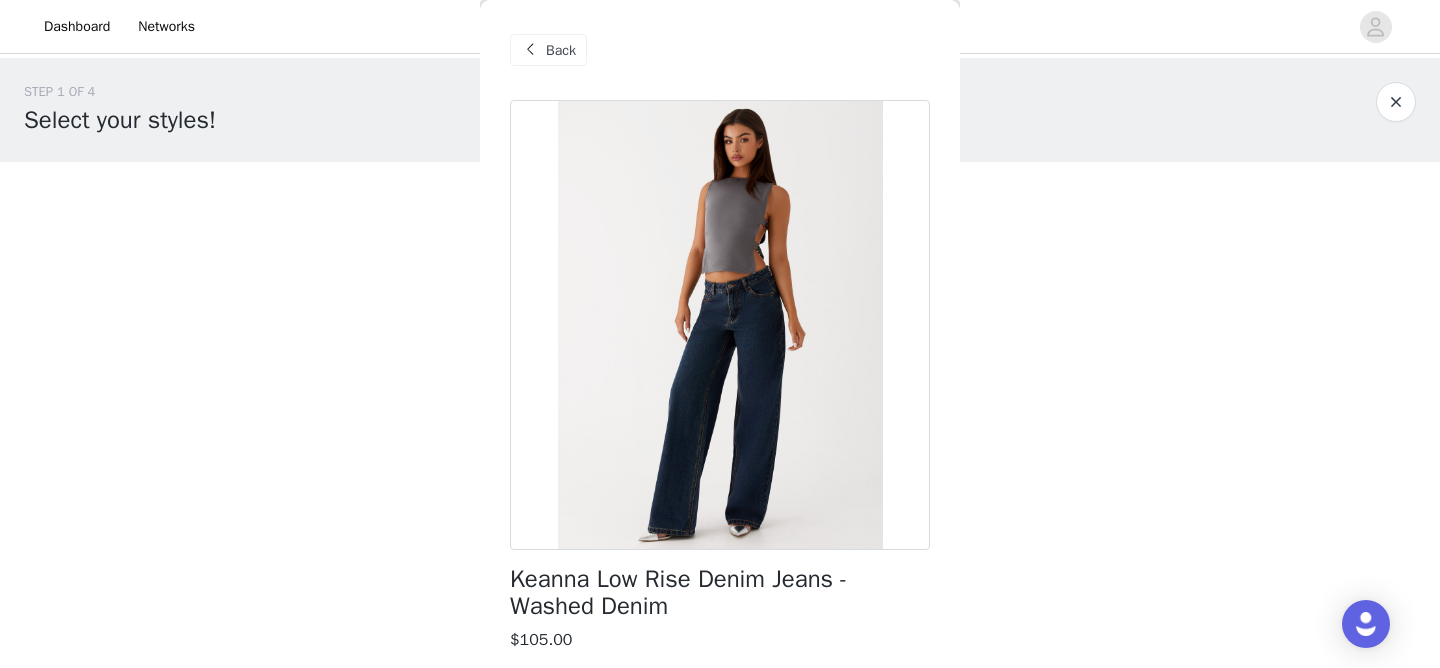 click on "Back" at bounding box center (561, 50) 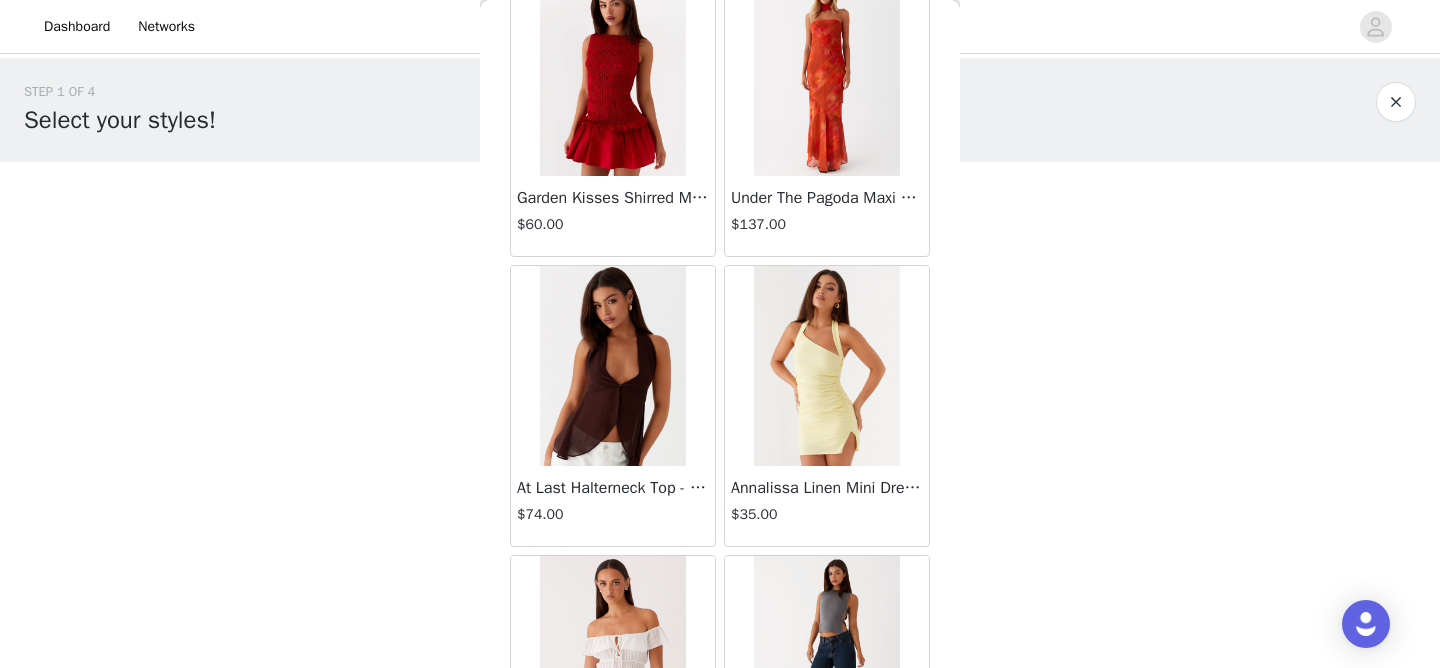 scroll, scrollTop: 2392, scrollLeft: 0, axis: vertical 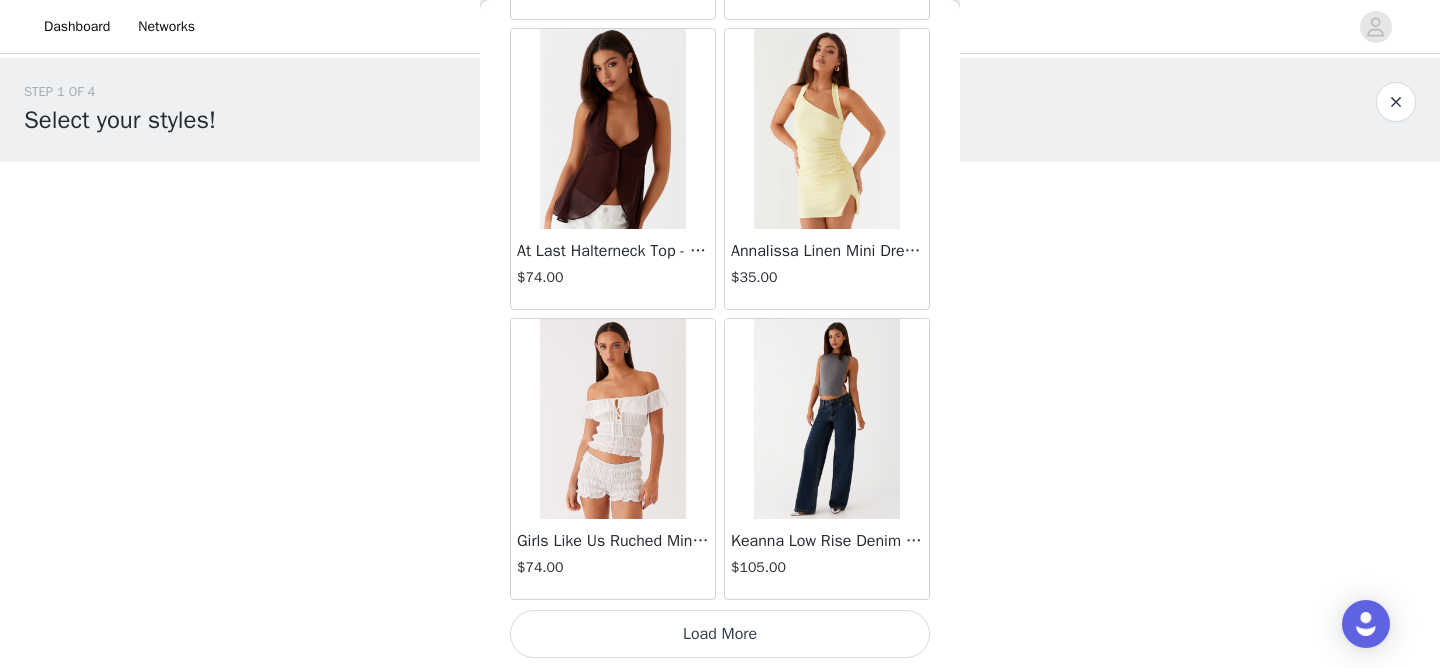 click on "Load More" at bounding box center [720, 634] 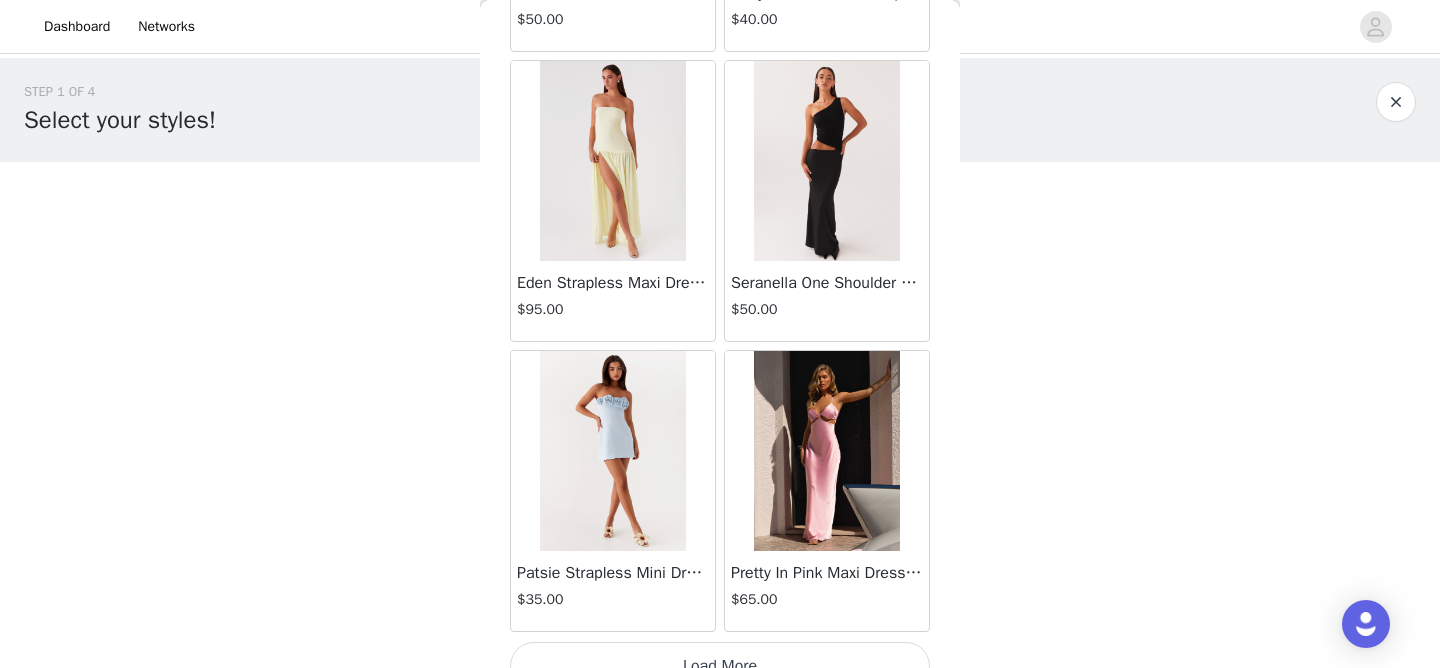 scroll, scrollTop: 5292, scrollLeft: 0, axis: vertical 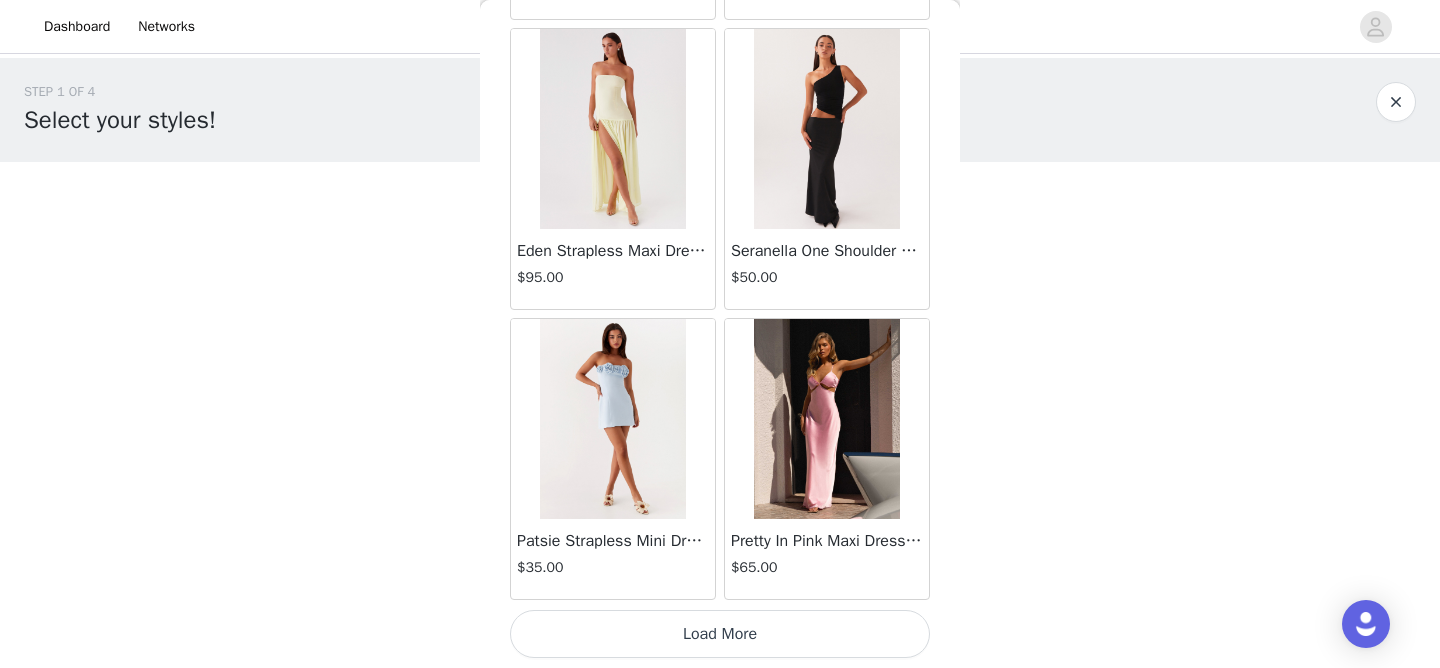 click on "Load More" at bounding box center [720, 634] 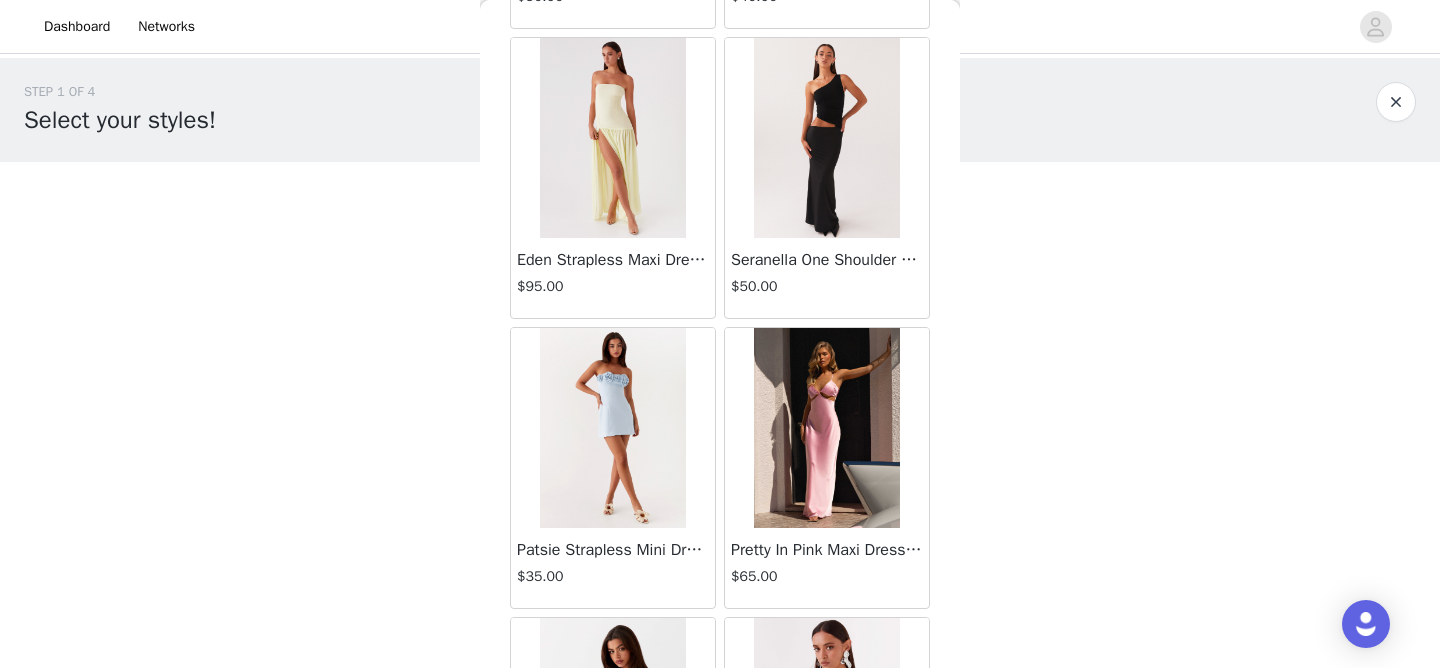 scroll, scrollTop: 5292, scrollLeft: 0, axis: vertical 